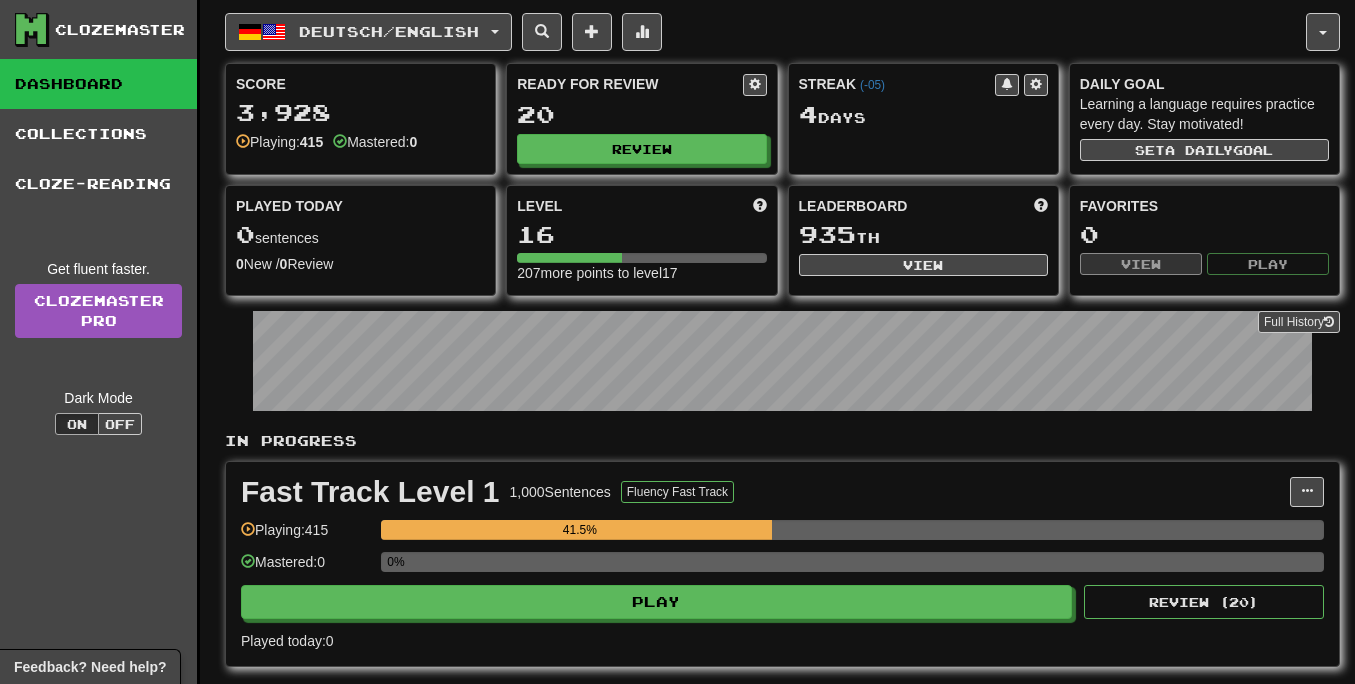 scroll, scrollTop: 0, scrollLeft: 0, axis: both 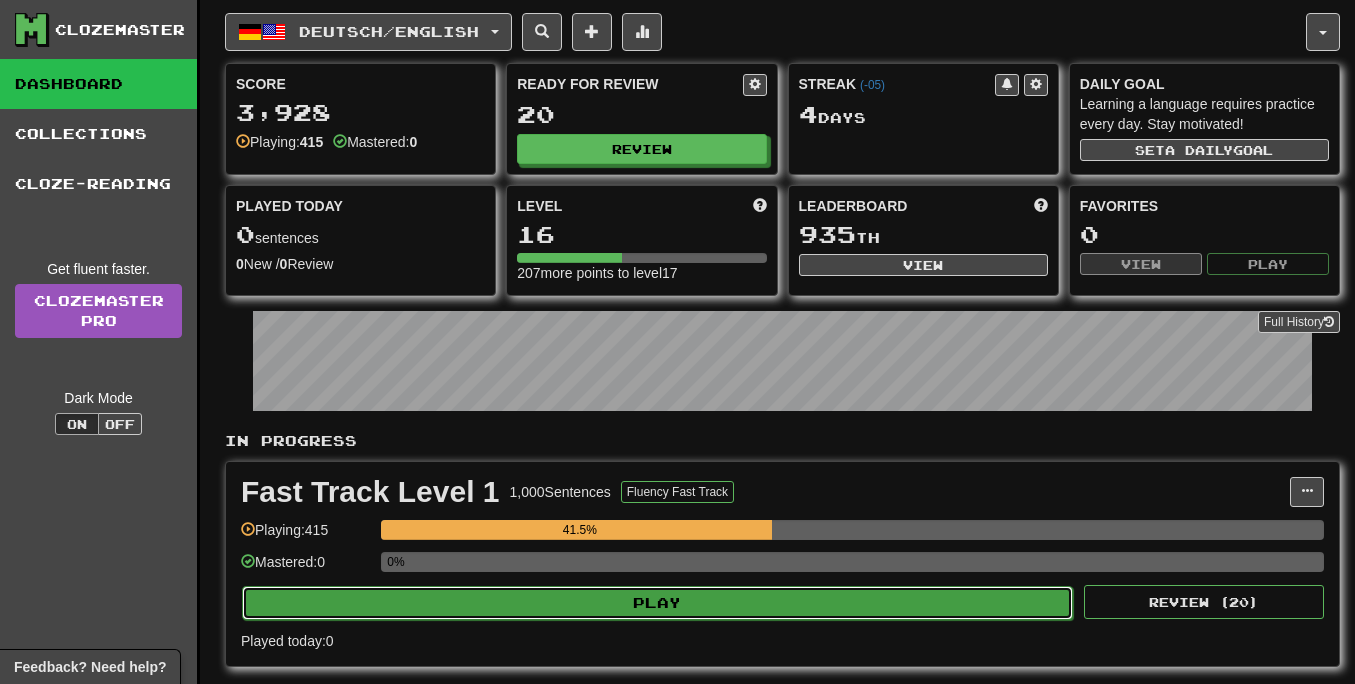 click on "Play" at bounding box center (657, 603) 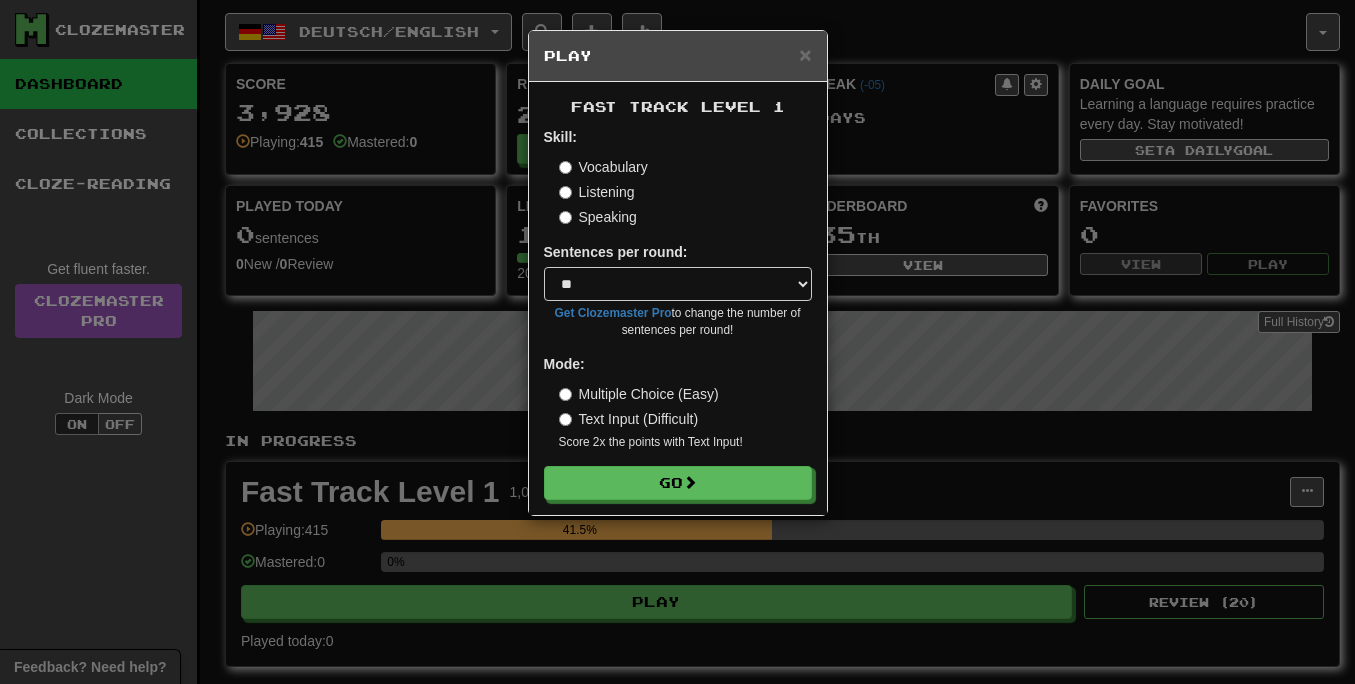 click on "× Play Fast Track Level 1 Skill: Vocabulary Listening Speaking Sentences per round: * ** ** ** ** ** *** ******** Get Clozemaster Pro  to change the number of sentences per round! Mode: Multiple Choice (Easy) Text Input (Difficult) Score 2x the points with Text Input ! Go" at bounding box center [677, 342] 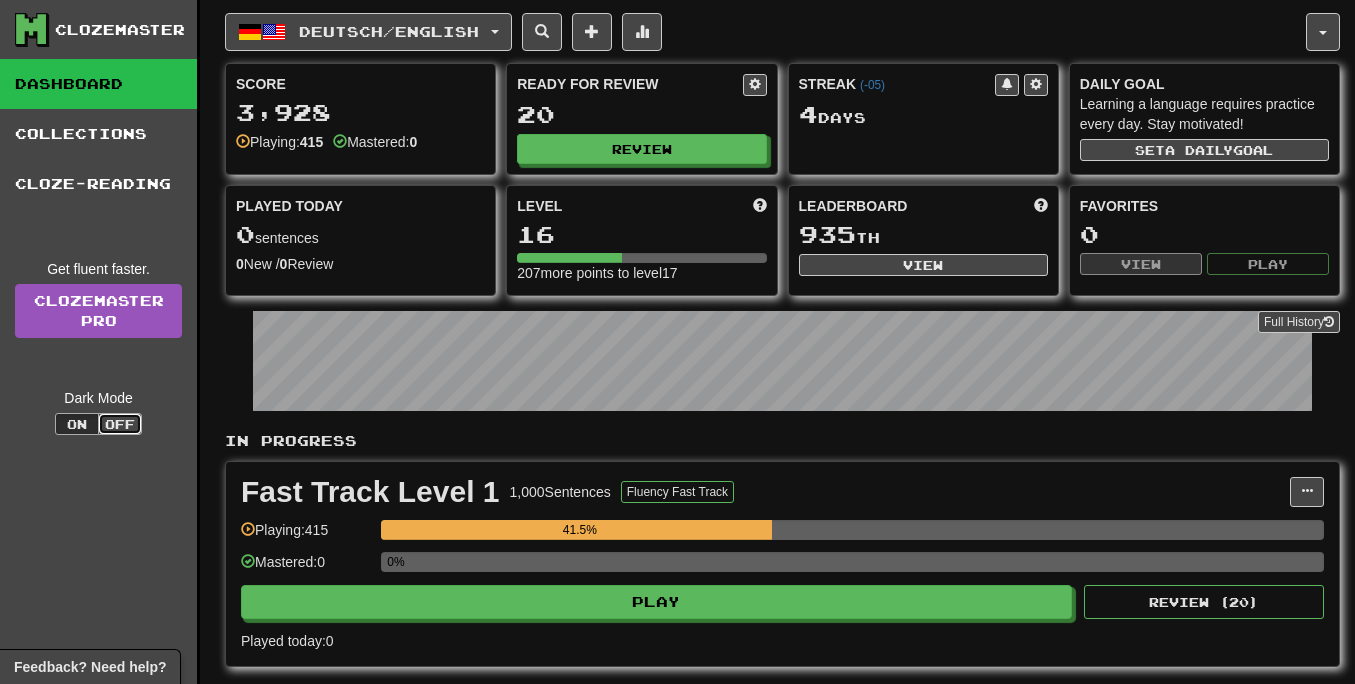 click on "Off" at bounding box center [120, 424] 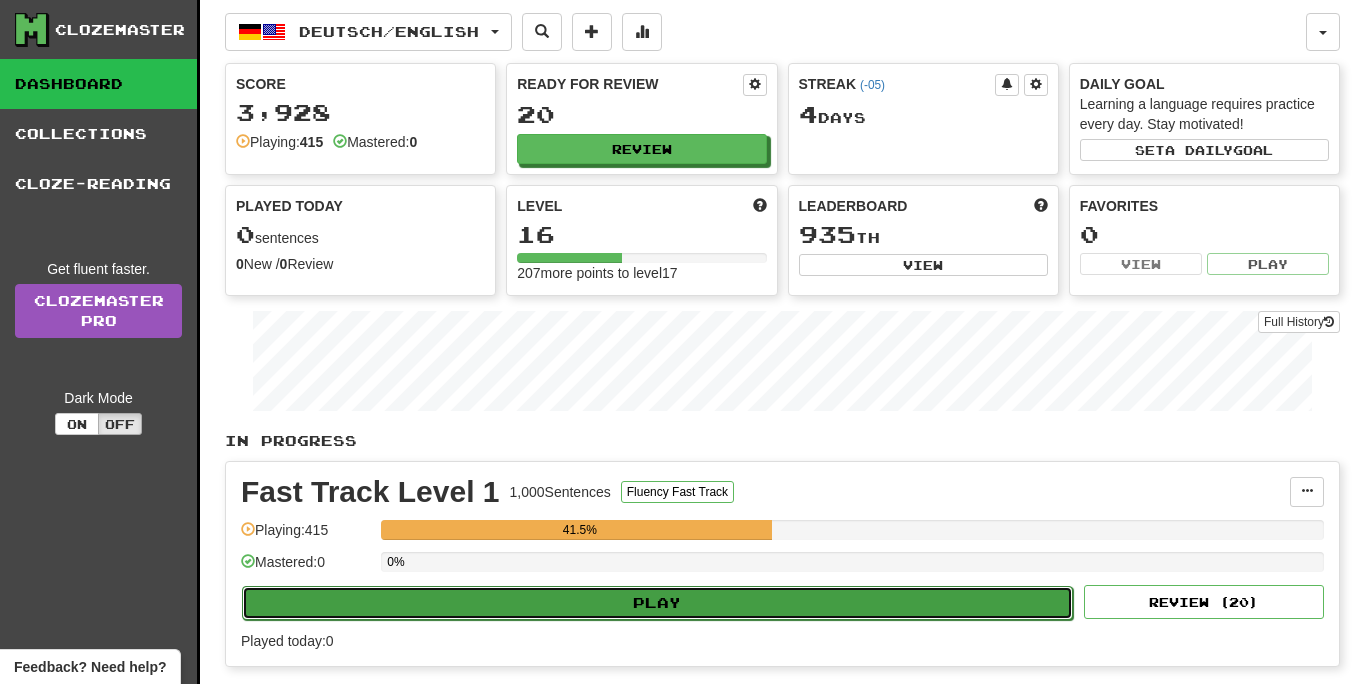 click on "Play" at bounding box center [657, 603] 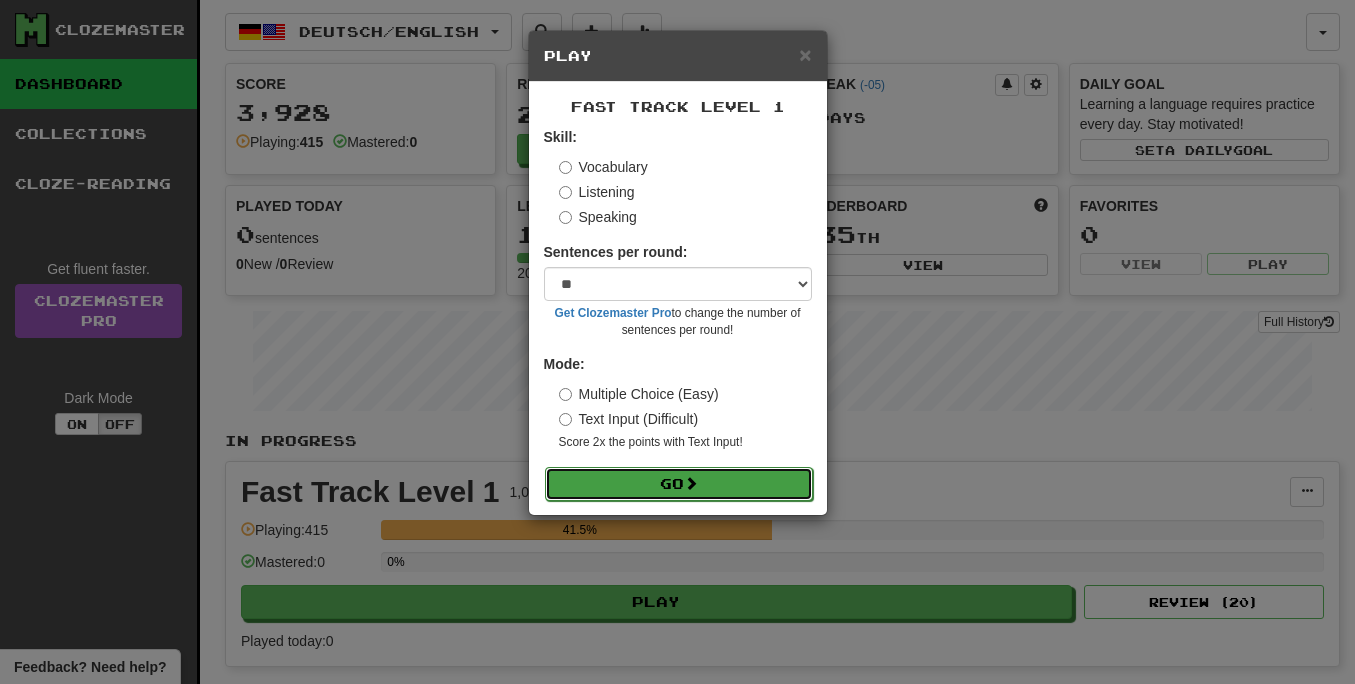 click at bounding box center [691, 483] 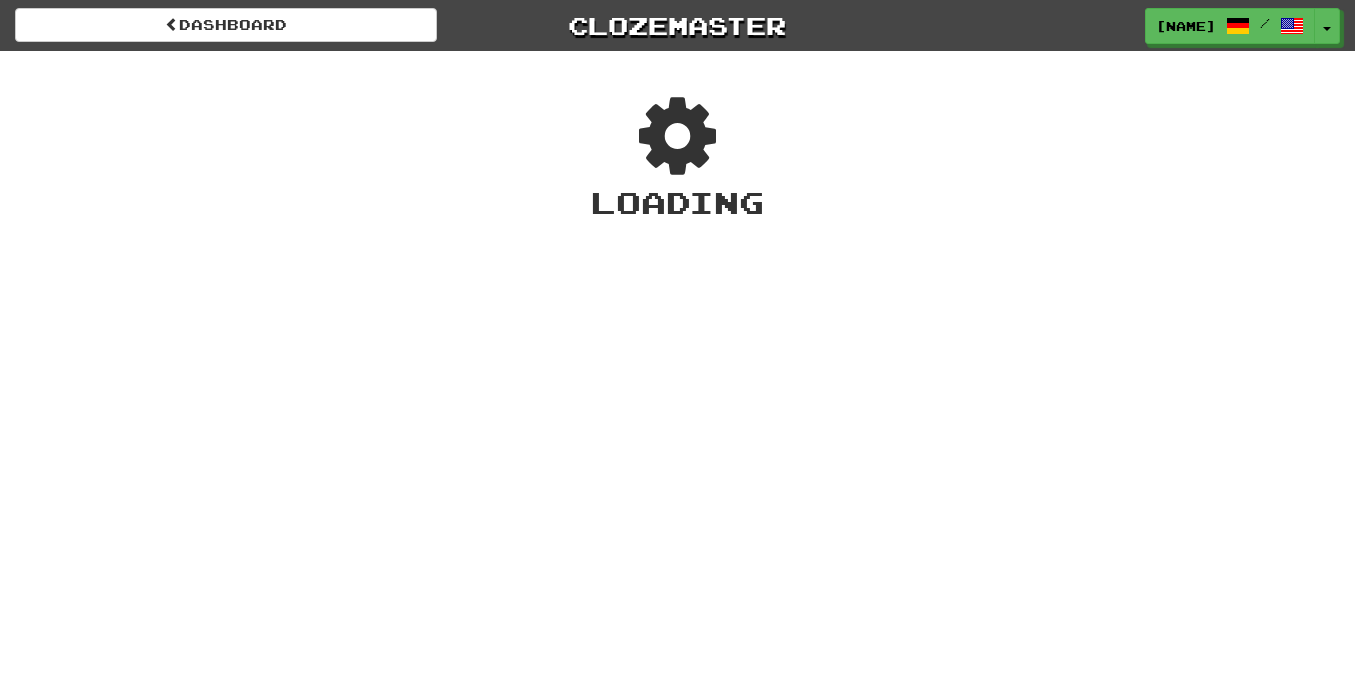 scroll, scrollTop: 0, scrollLeft: 0, axis: both 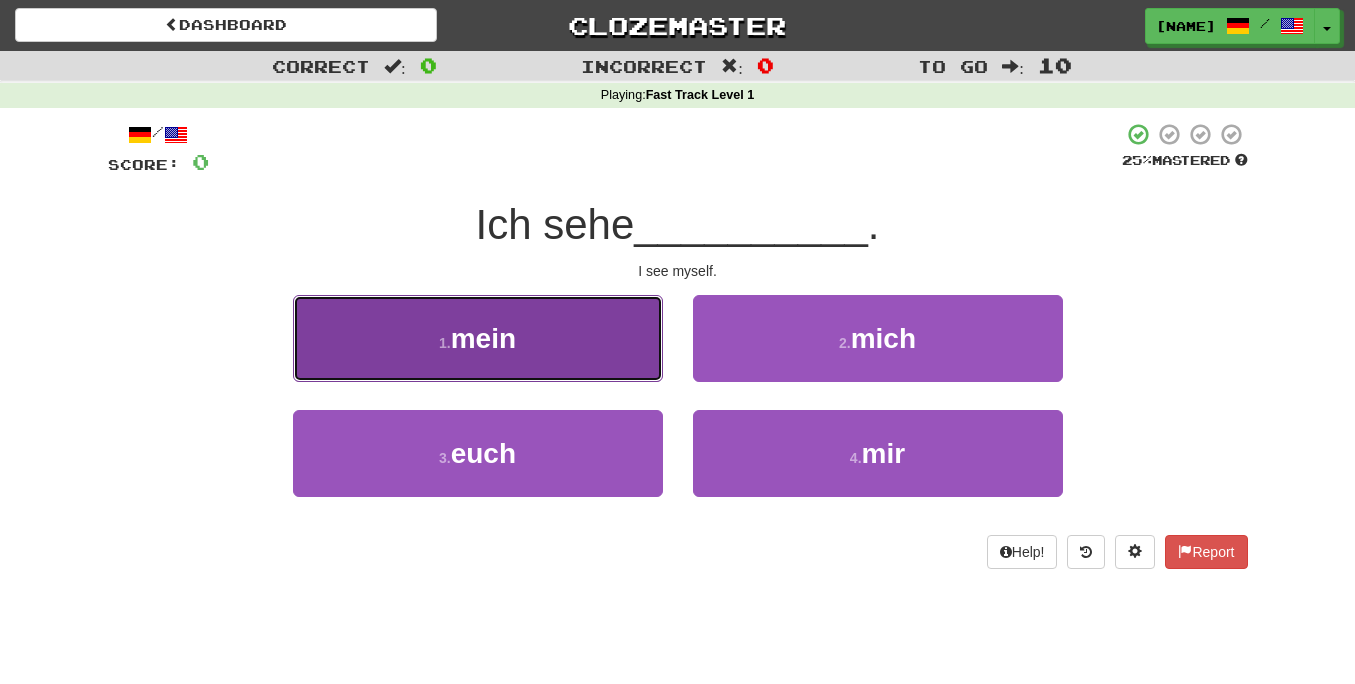 click on "1 .  mein" at bounding box center (478, 338) 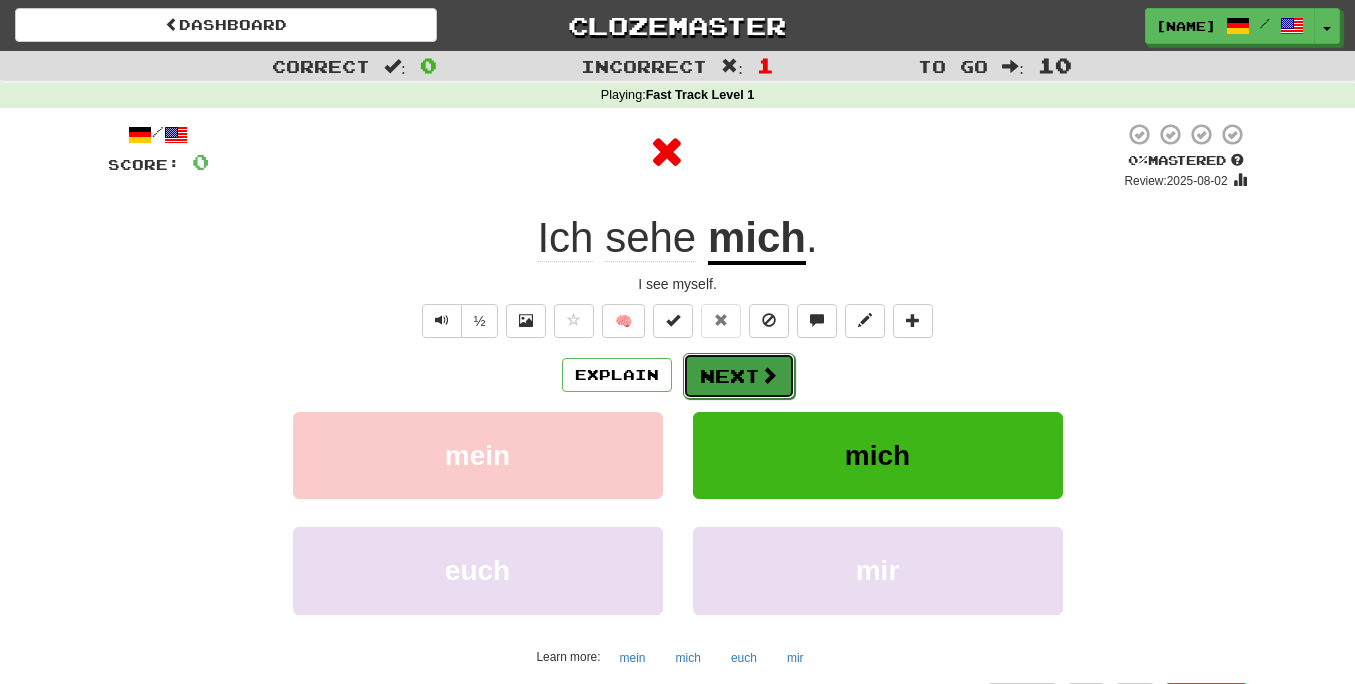 click on "Next" at bounding box center (739, 376) 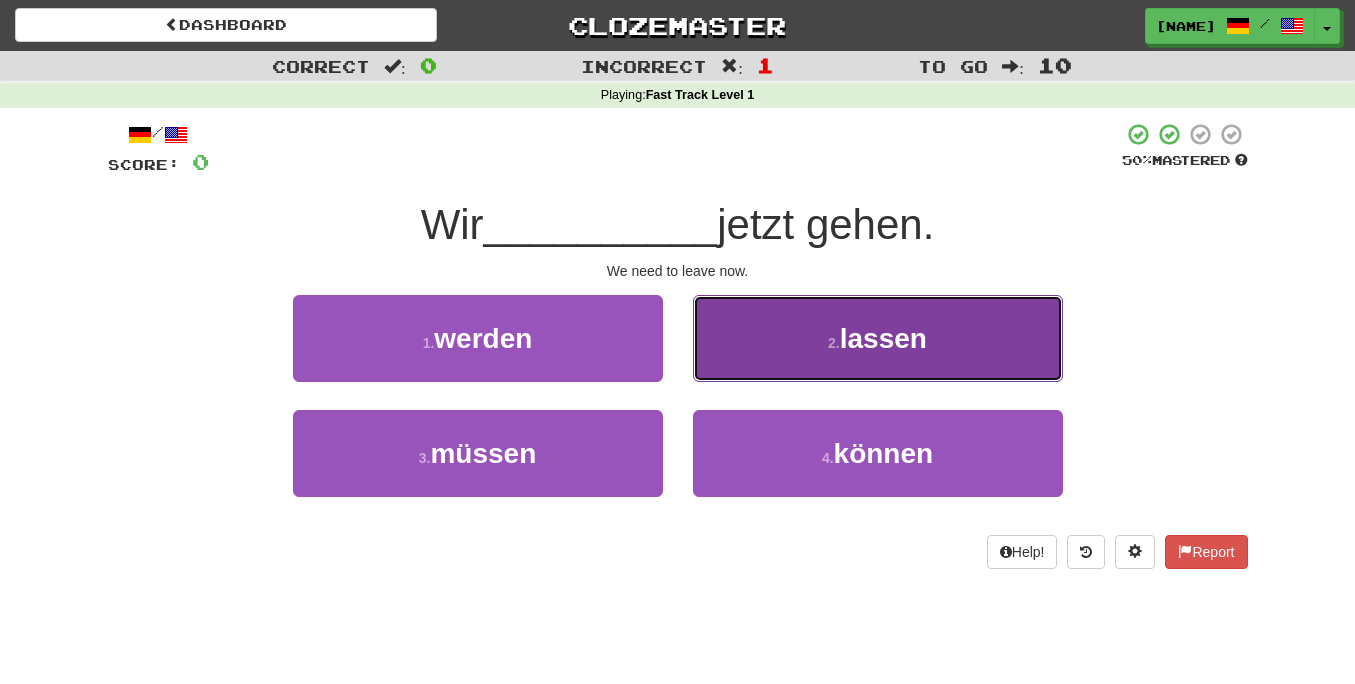 click on "2 .  lassen" at bounding box center [878, 338] 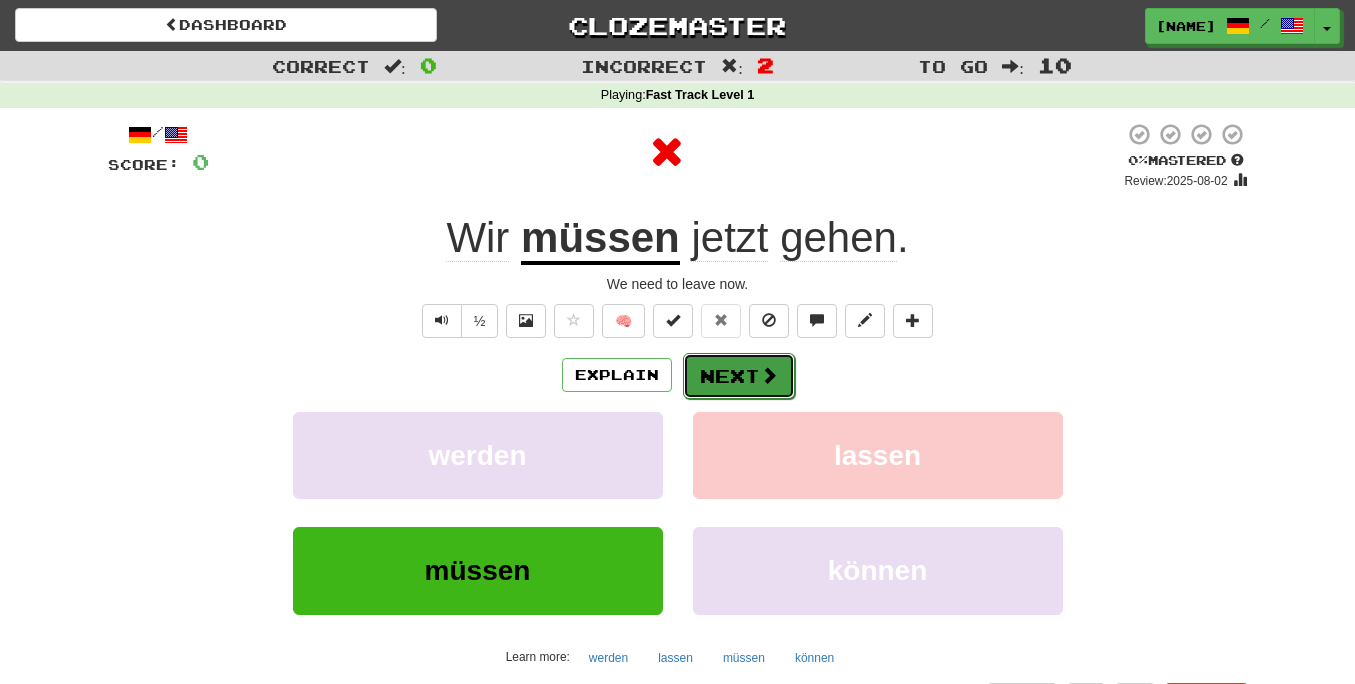 click at bounding box center [769, 375] 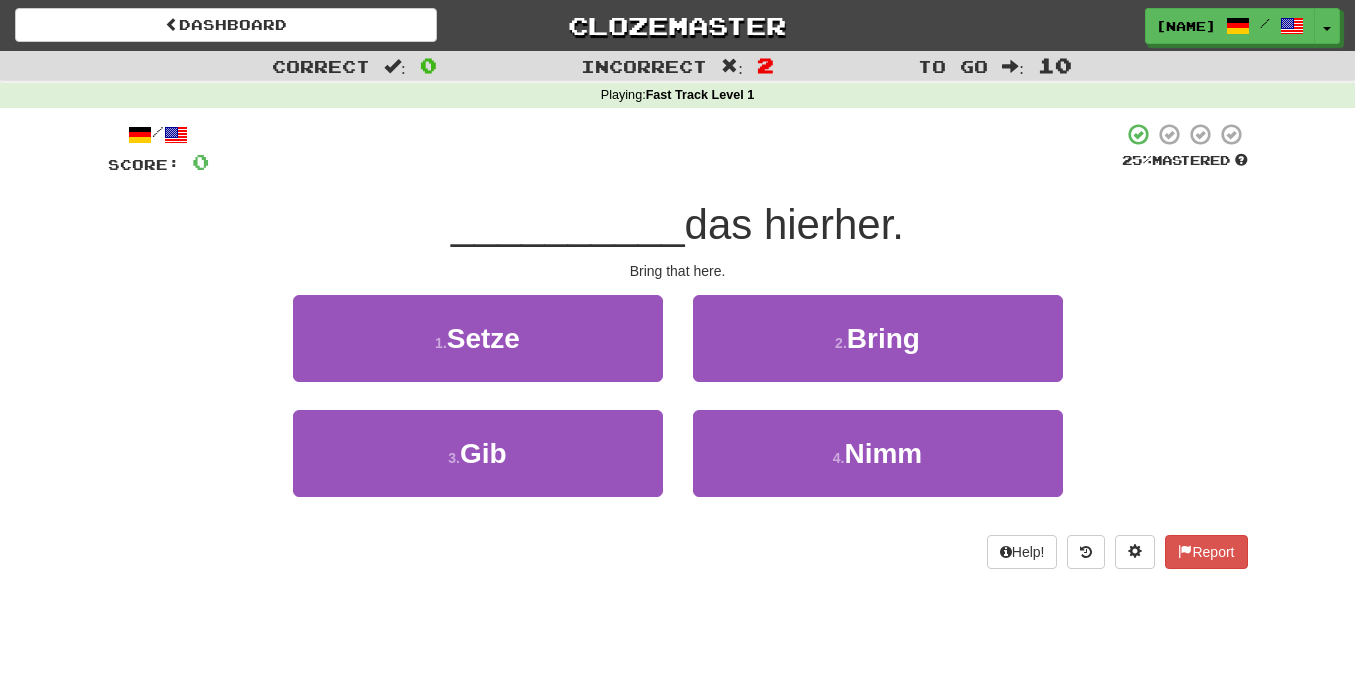 click on "Bring that here." at bounding box center (678, 271) 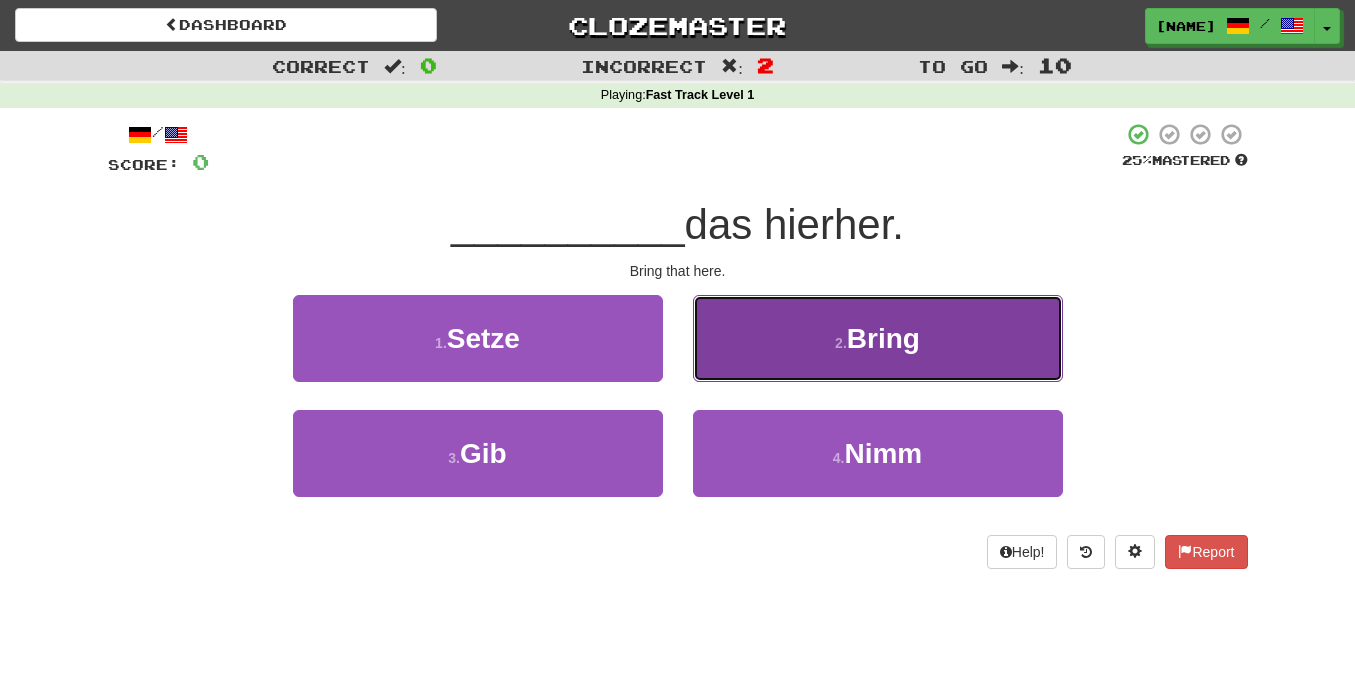click on "2 .  Bring" at bounding box center (878, 338) 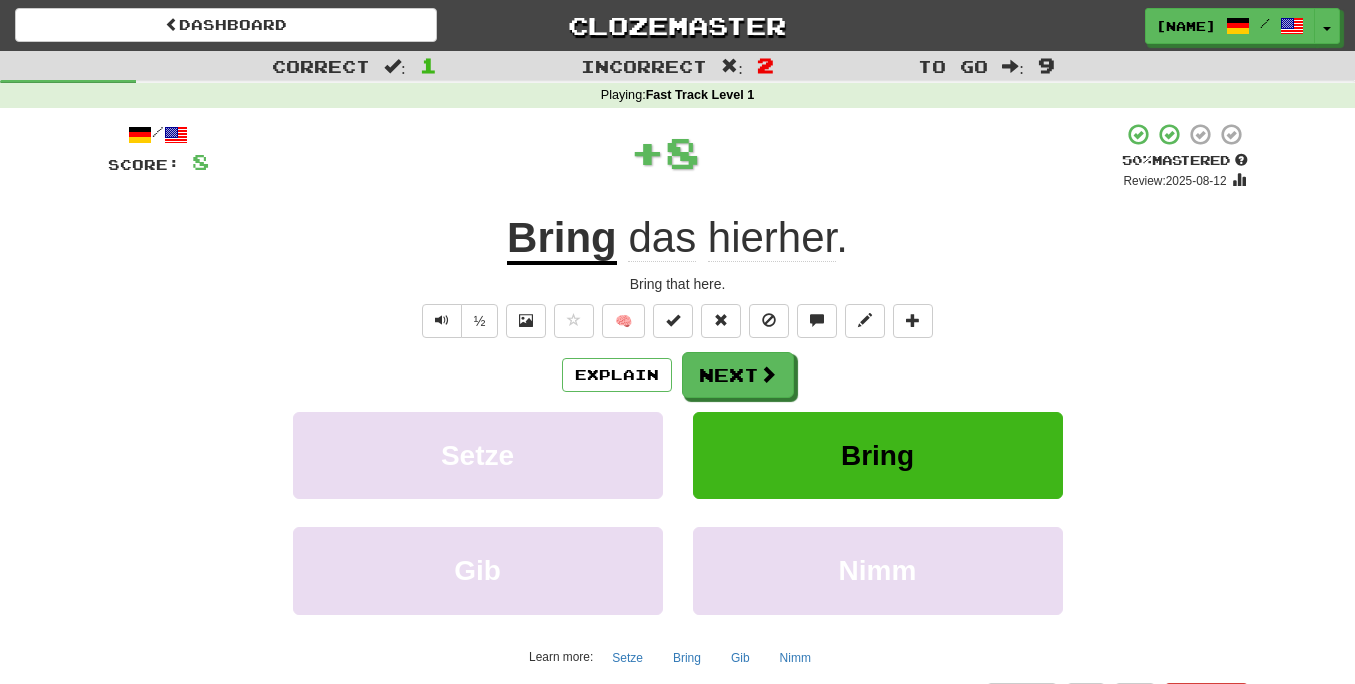 click on "hierher" at bounding box center [772, 238] 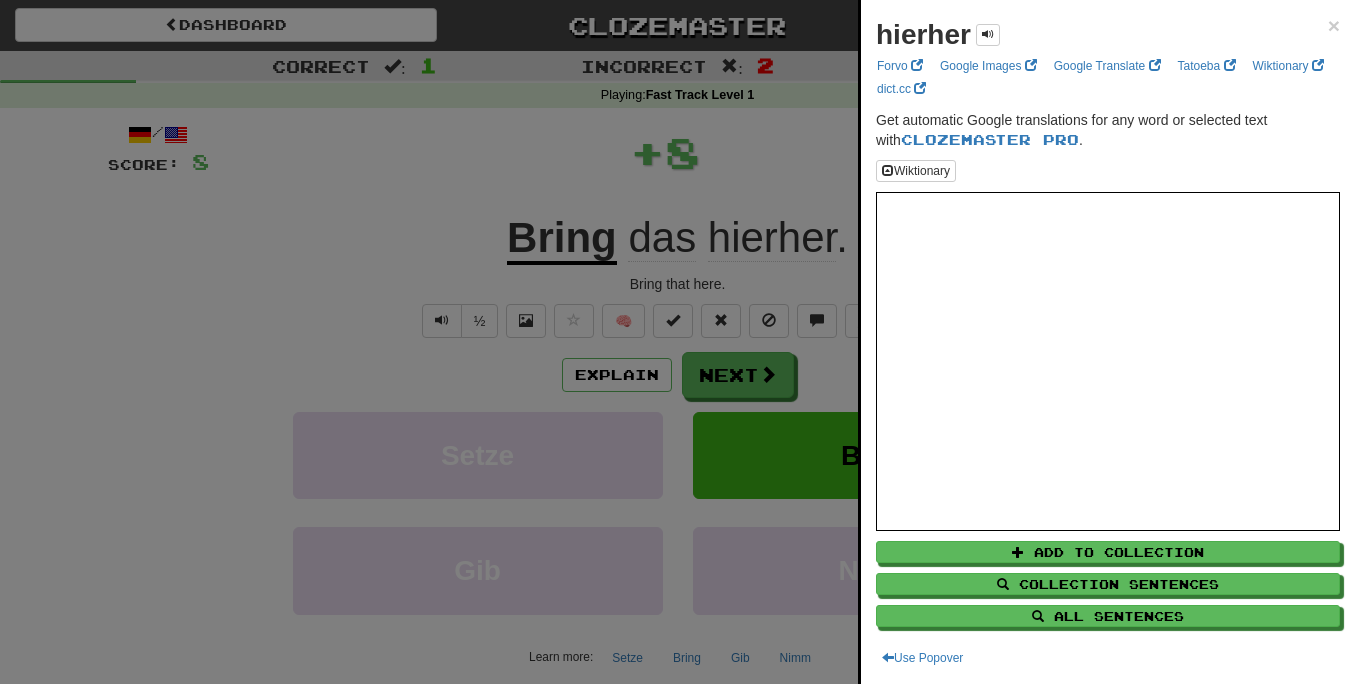 click at bounding box center [677, 342] 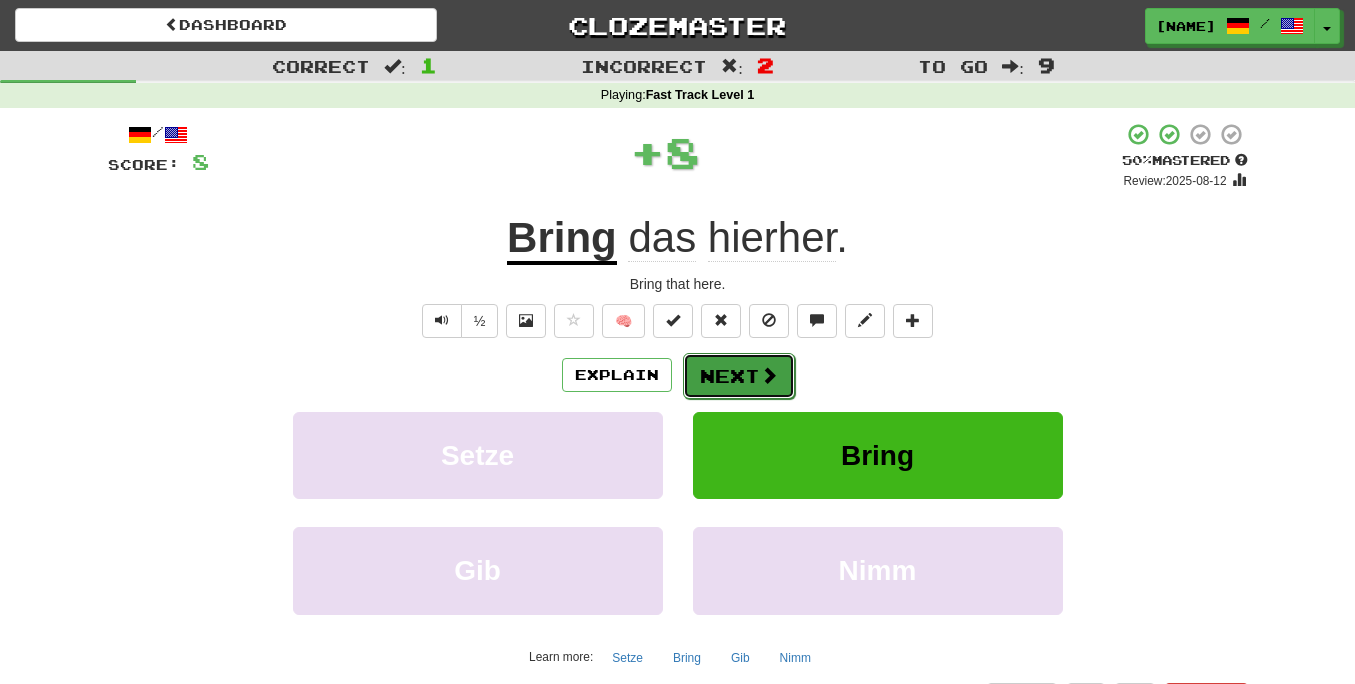 click on "Next" at bounding box center (739, 376) 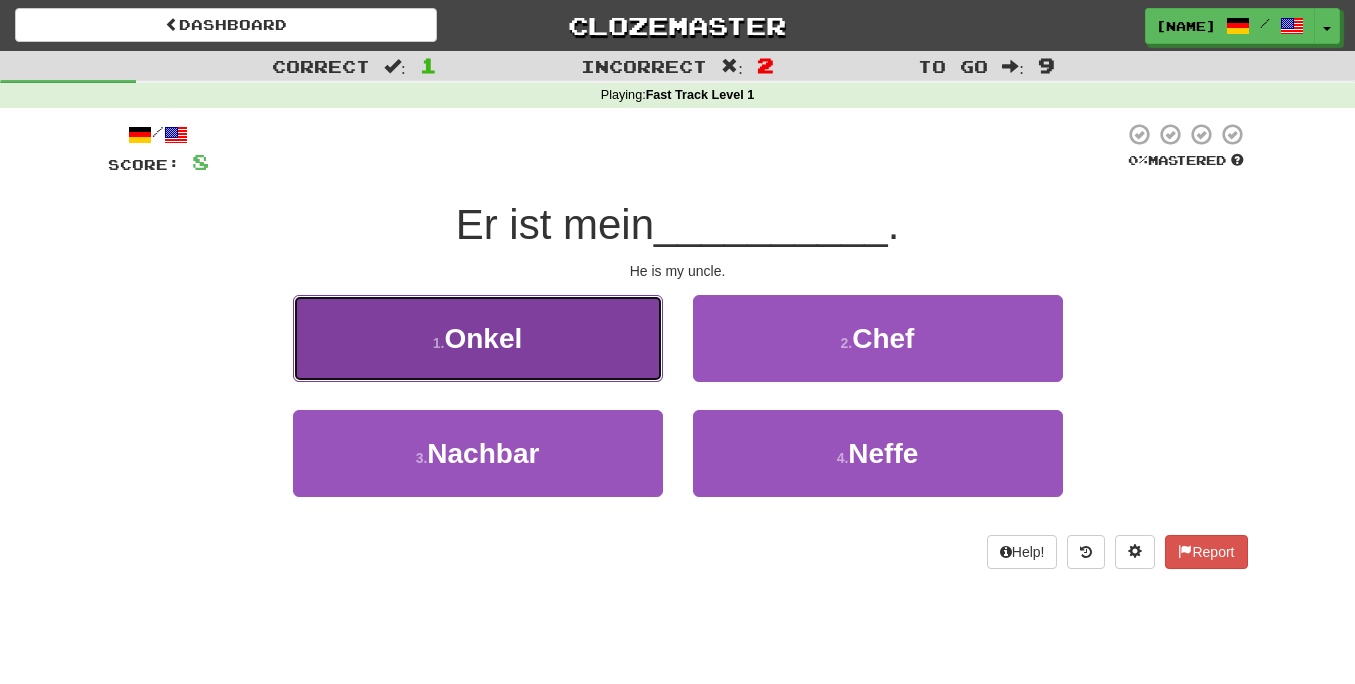 click on "1 .  Onkel" at bounding box center [478, 338] 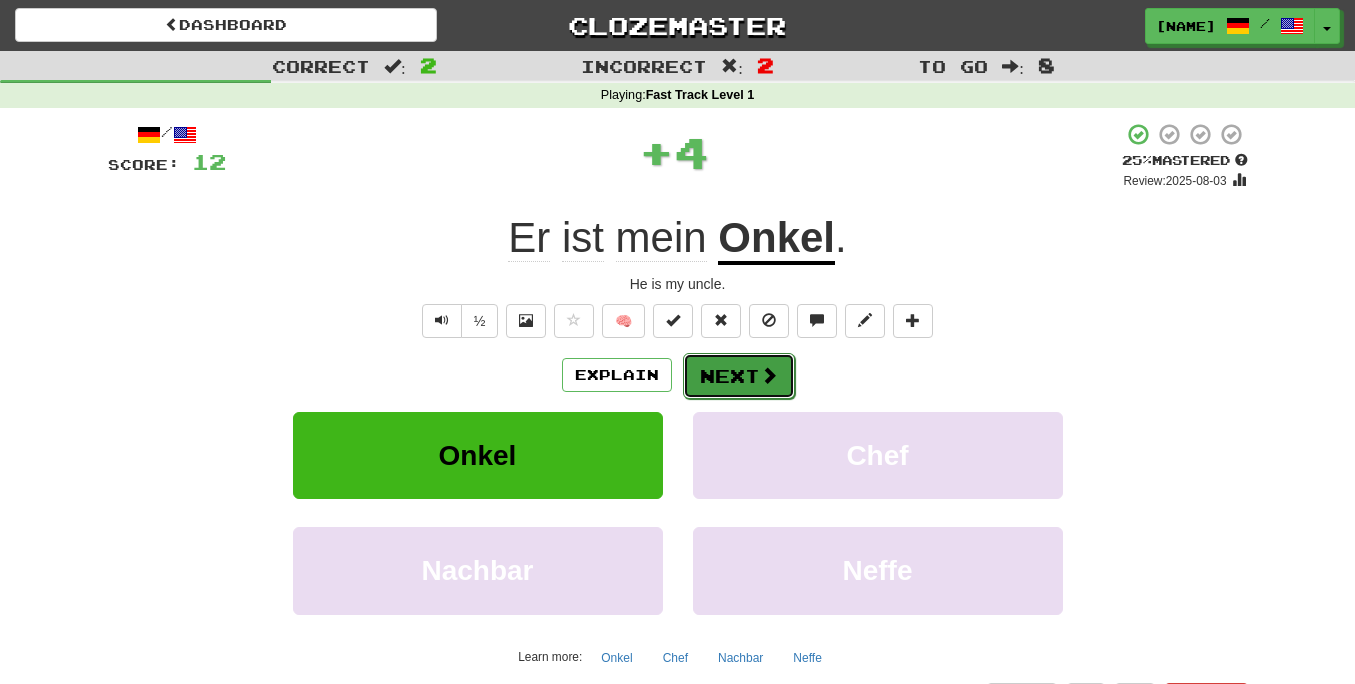 click on "Next" at bounding box center [739, 376] 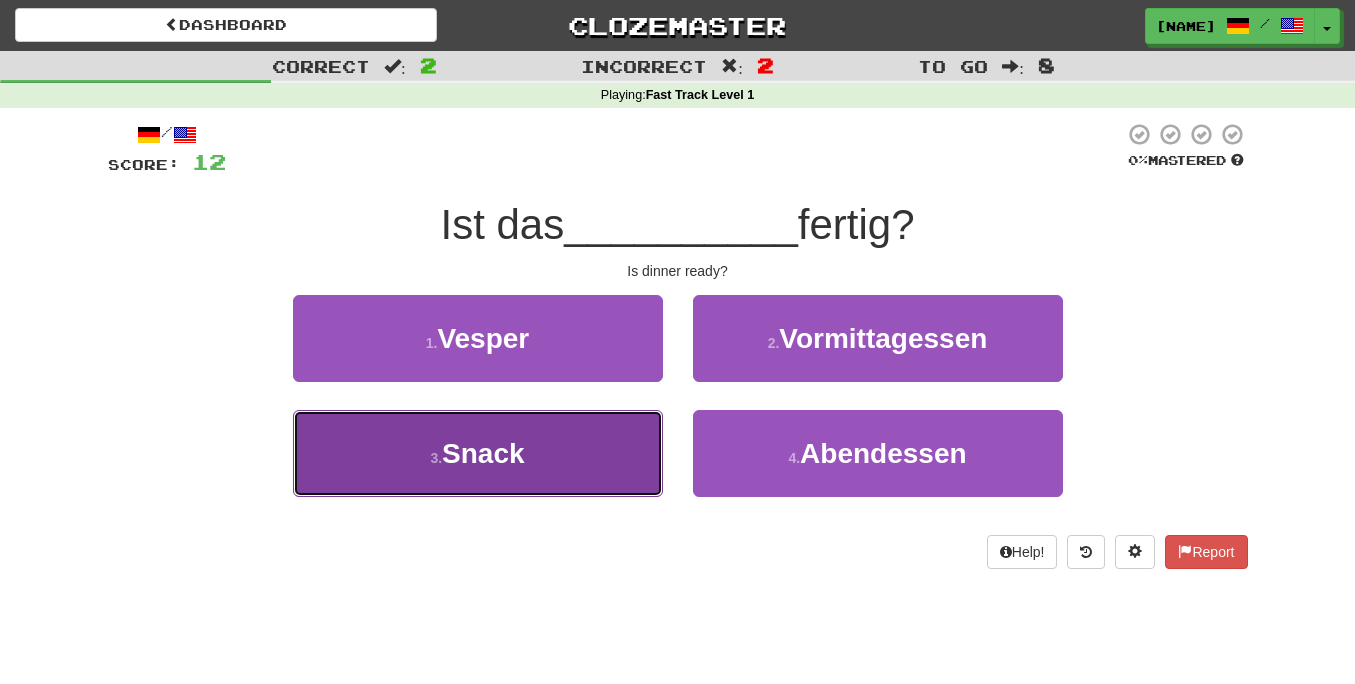 click on "3 .  Snack" at bounding box center (478, 453) 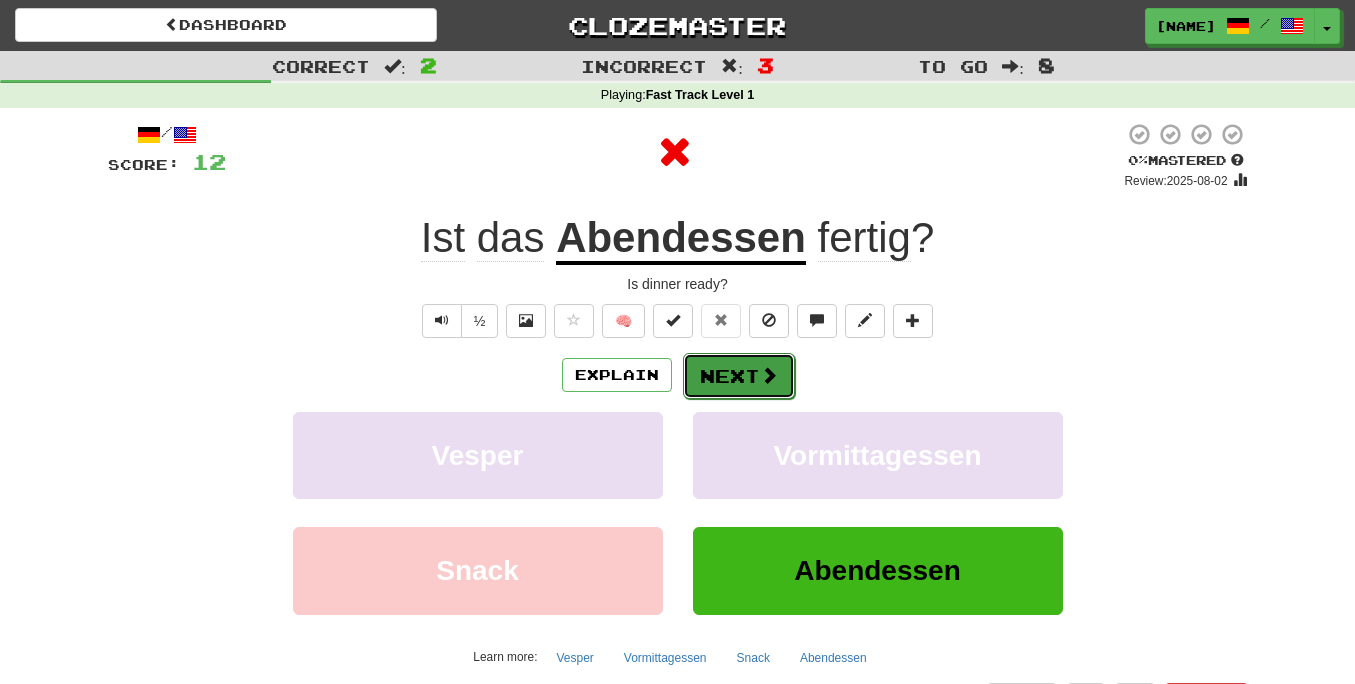 click on "Next" at bounding box center [739, 376] 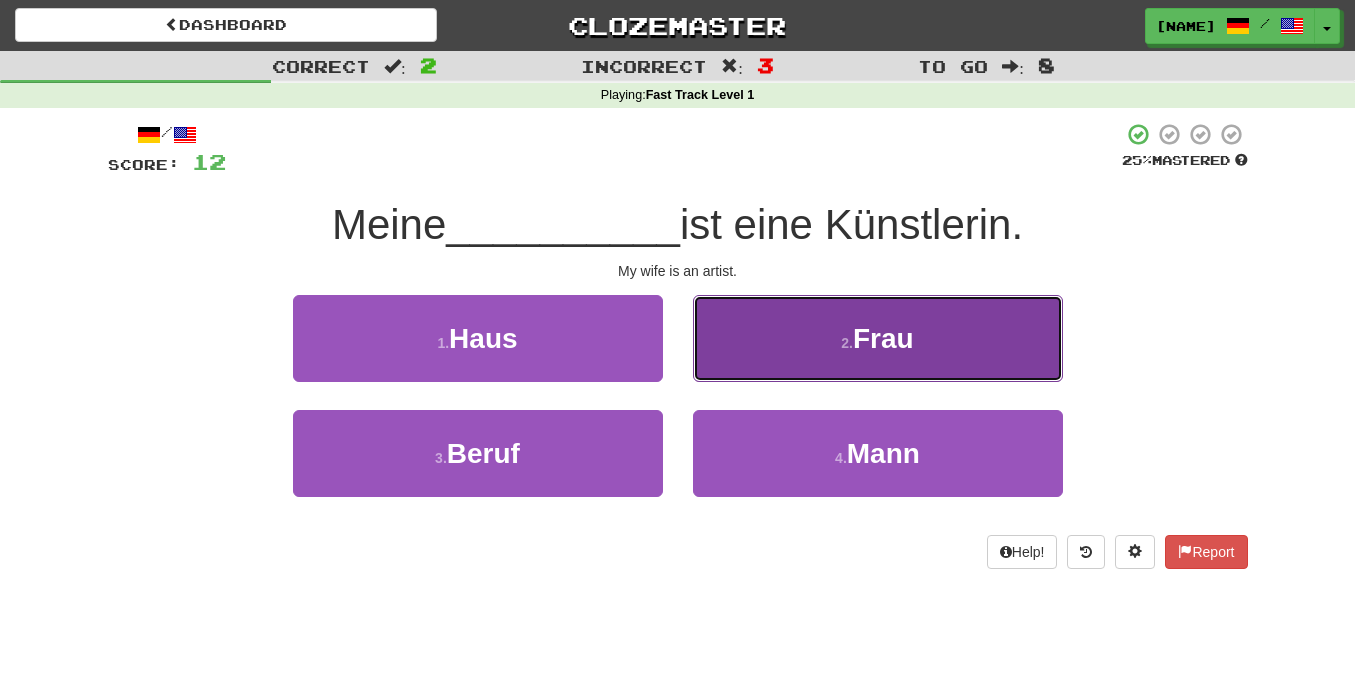 click on "2 .  Frau" at bounding box center (878, 338) 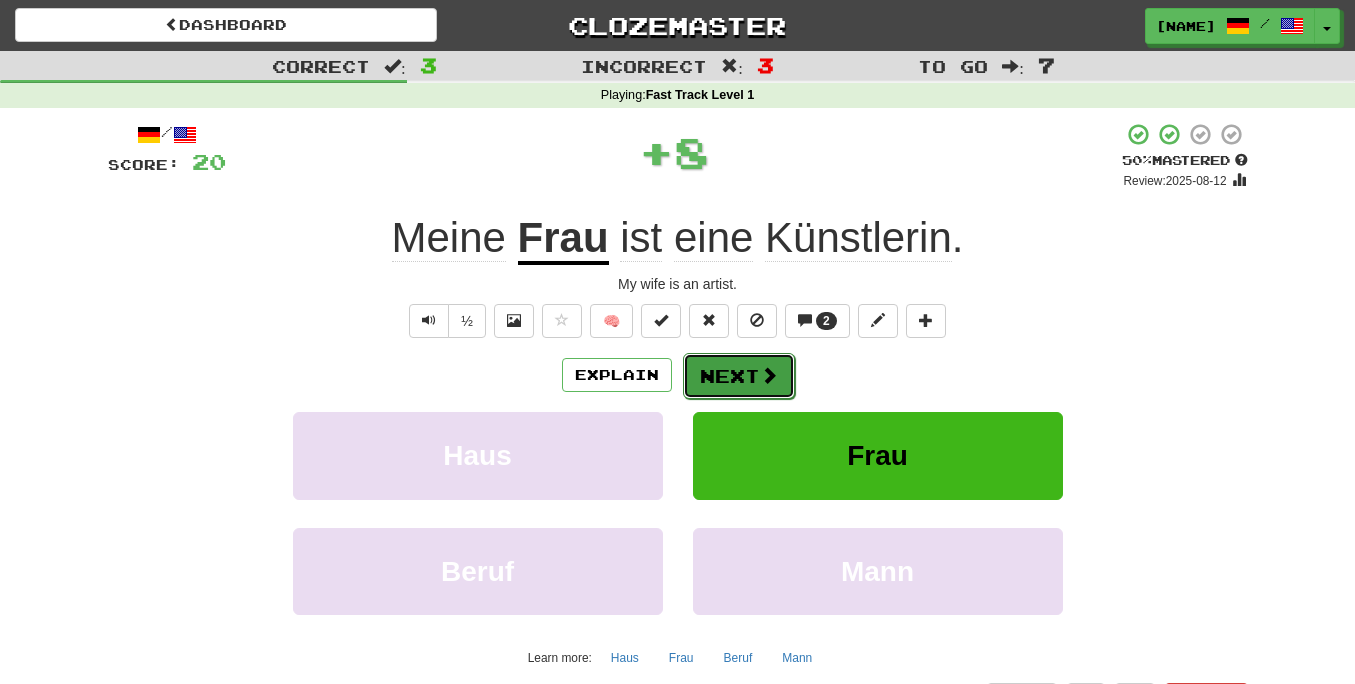 click at bounding box center [769, 375] 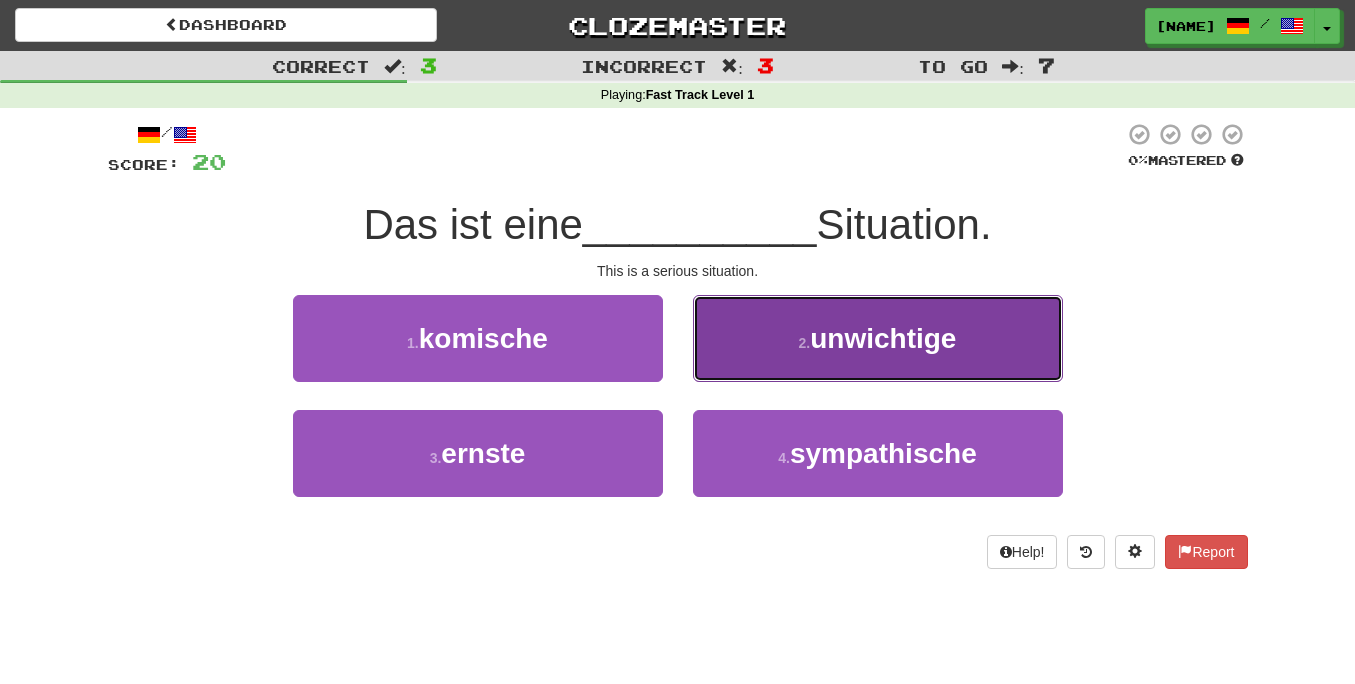 click on "2 .  unwichtige" at bounding box center (878, 338) 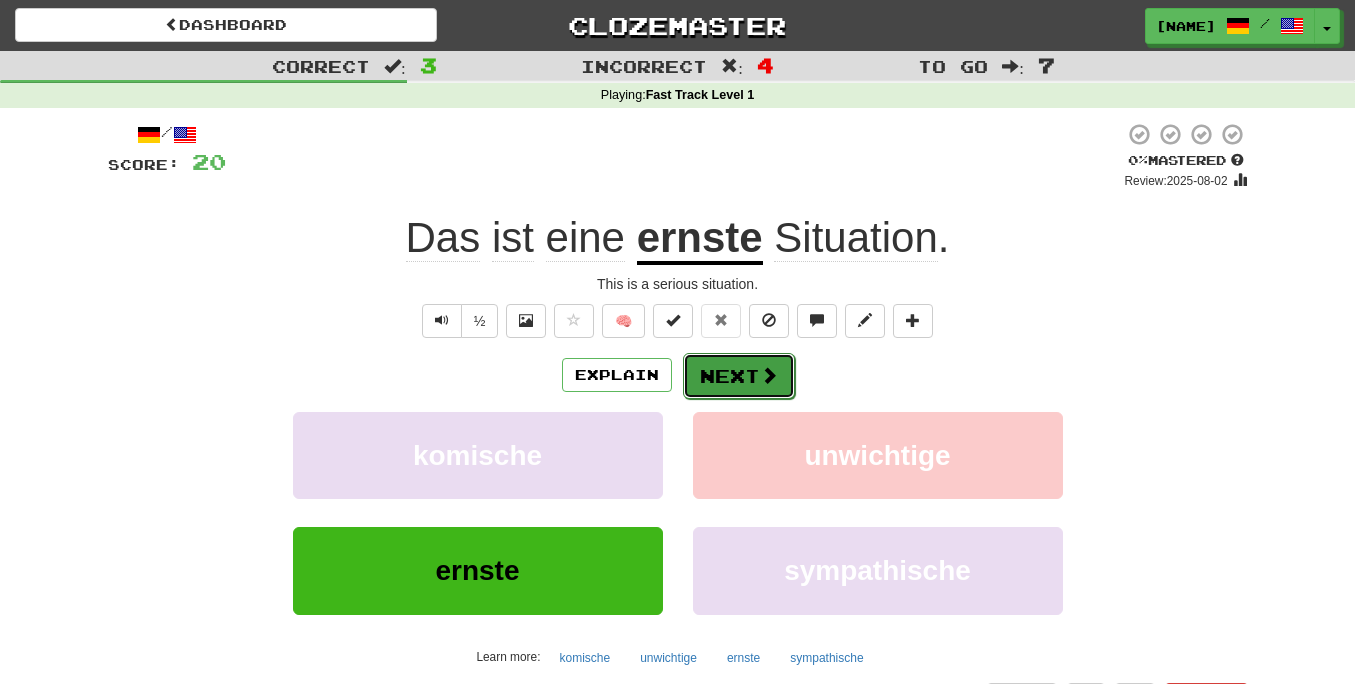 click on "Next" at bounding box center (739, 376) 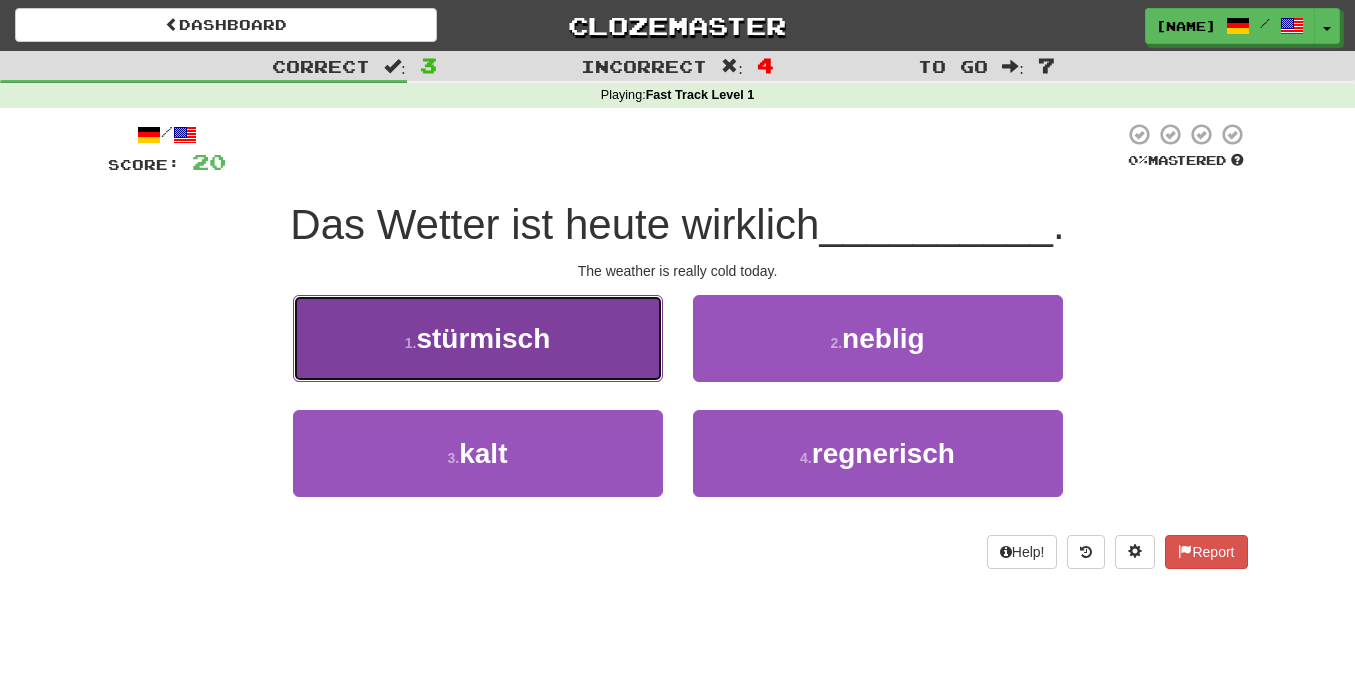 click on "1 .  stürmisch" at bounding box center (478, 338) 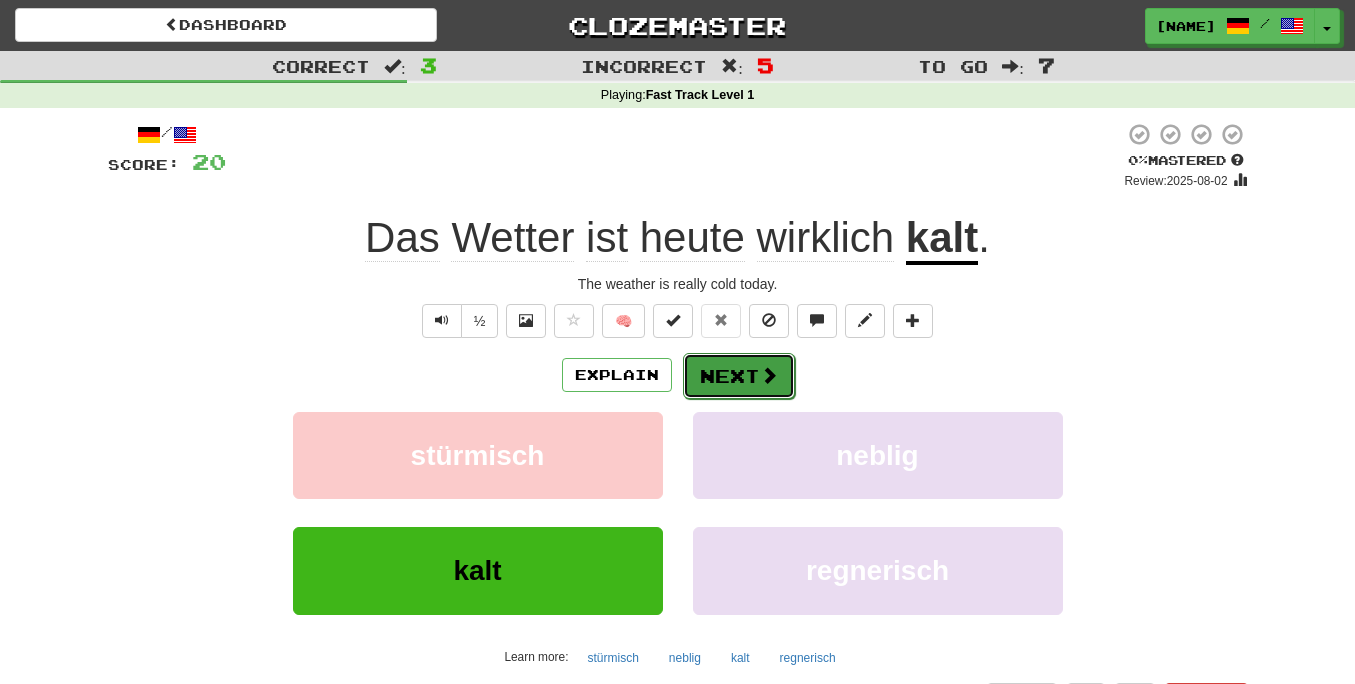 click at bounding box center [769, 375] 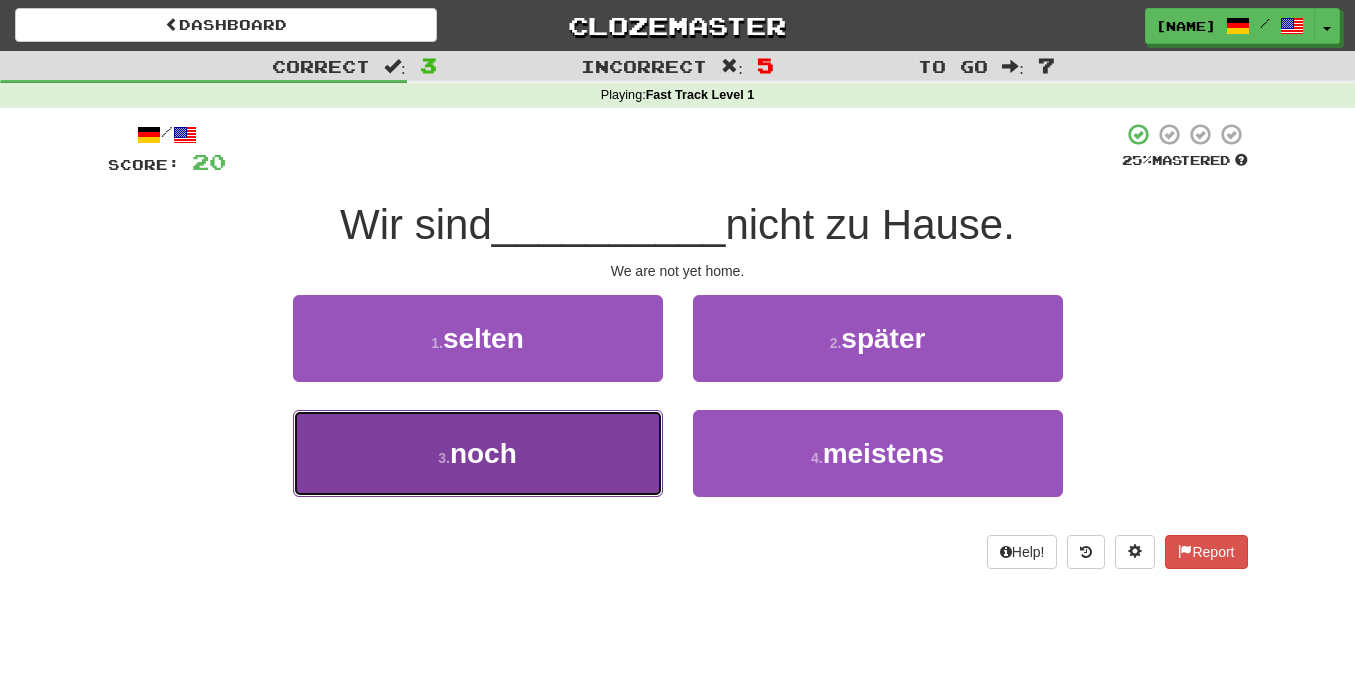 click on "3 .  noch" at bounding box center (478, 453) 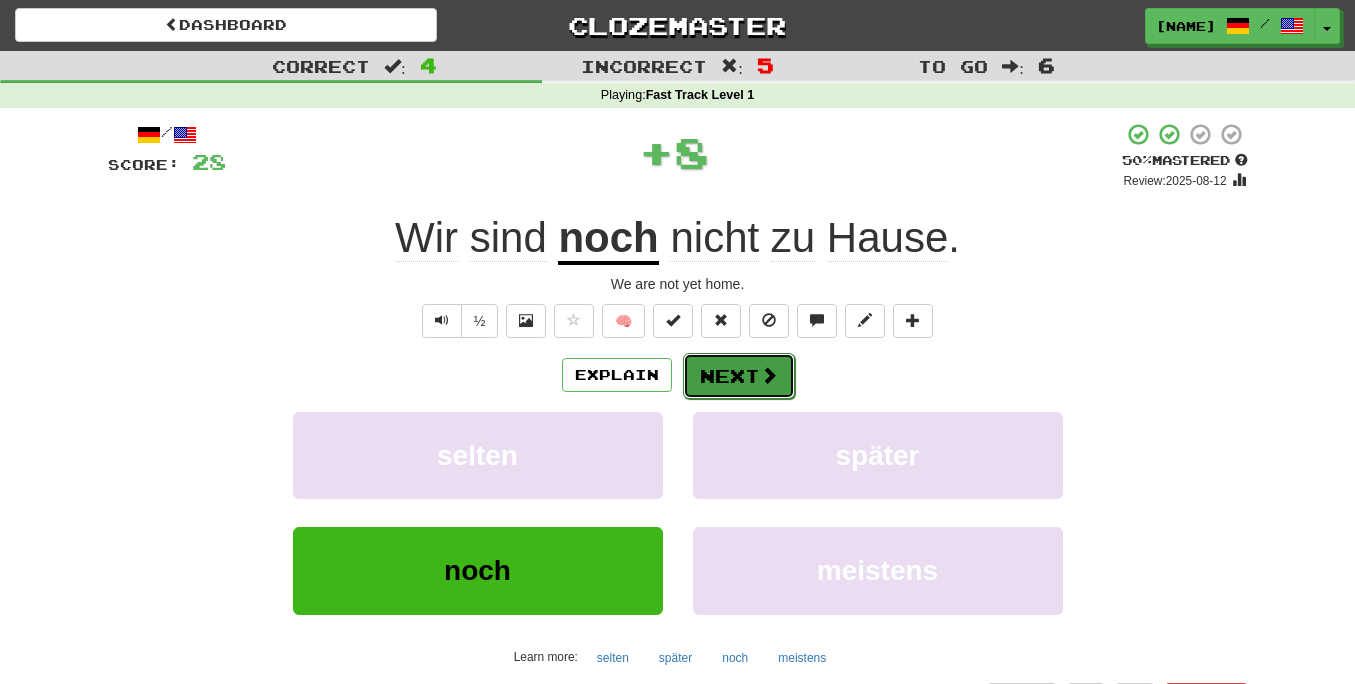 click on "Next" at bounding box center (739, 376) 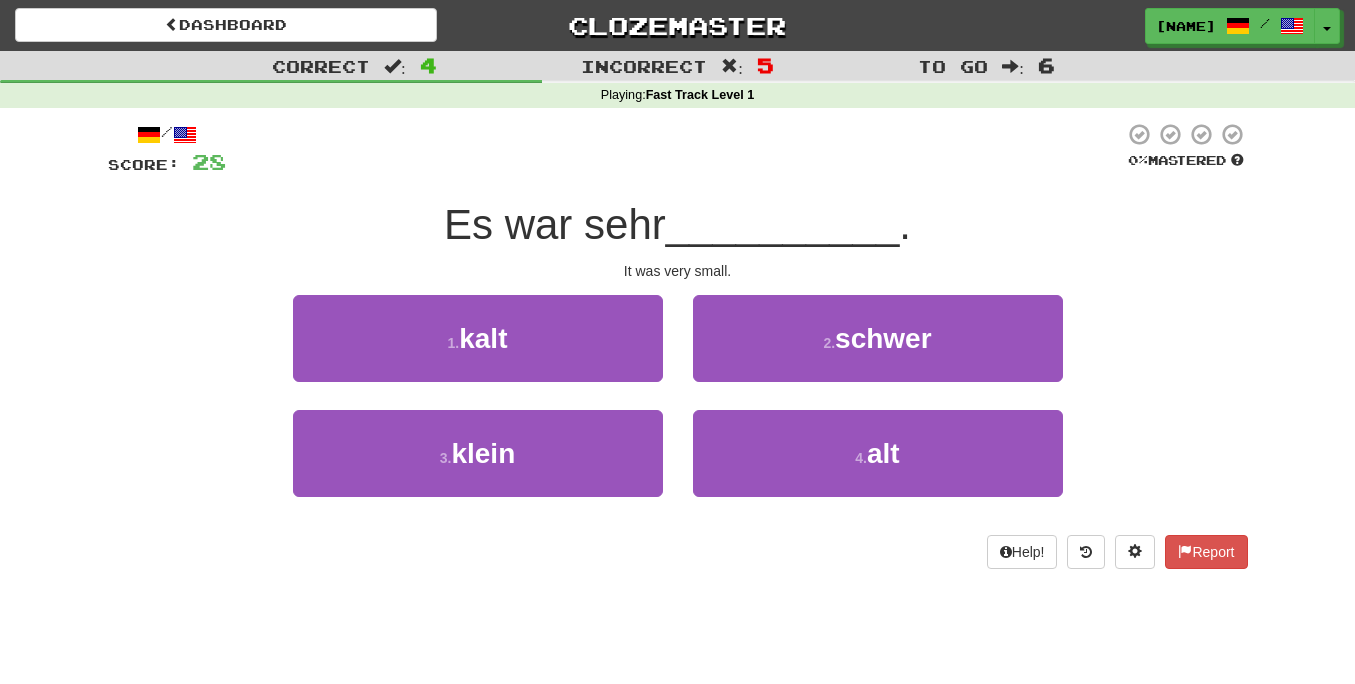 click on "It was very small." at bounding box center [678, 271] 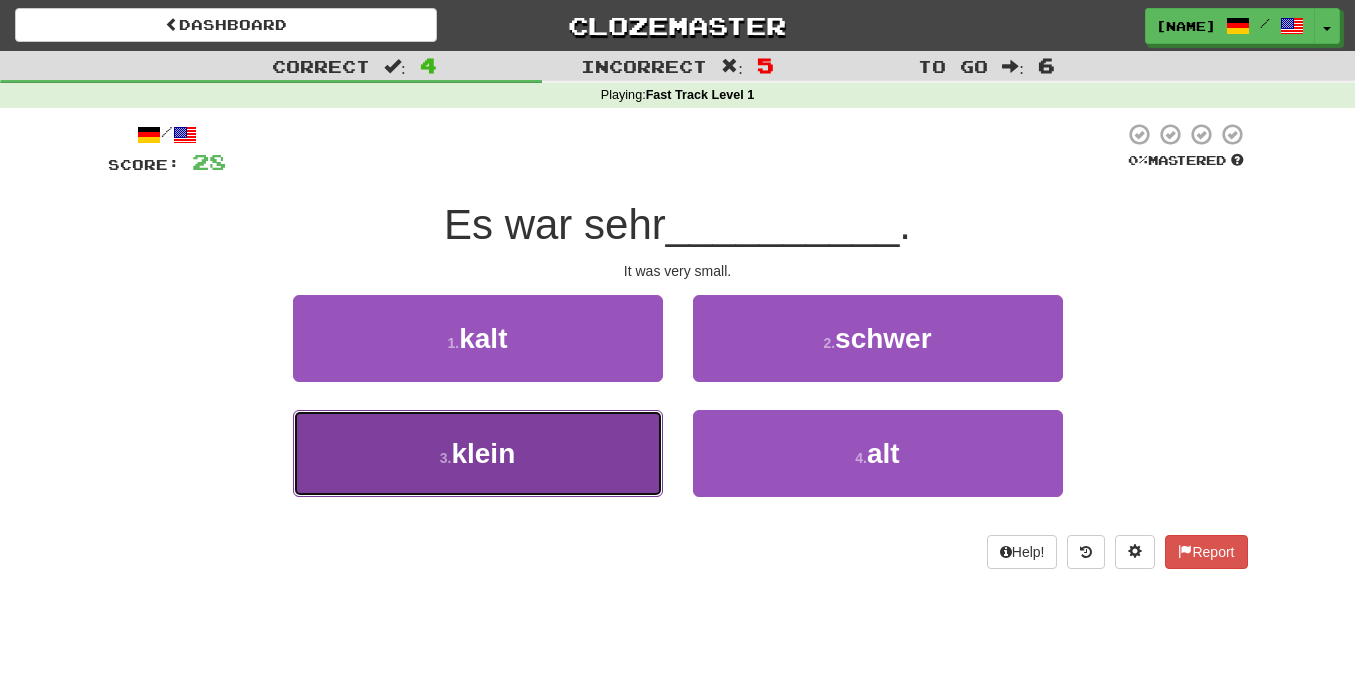 click on "3 .  klein" at bounding box center [478, 453] 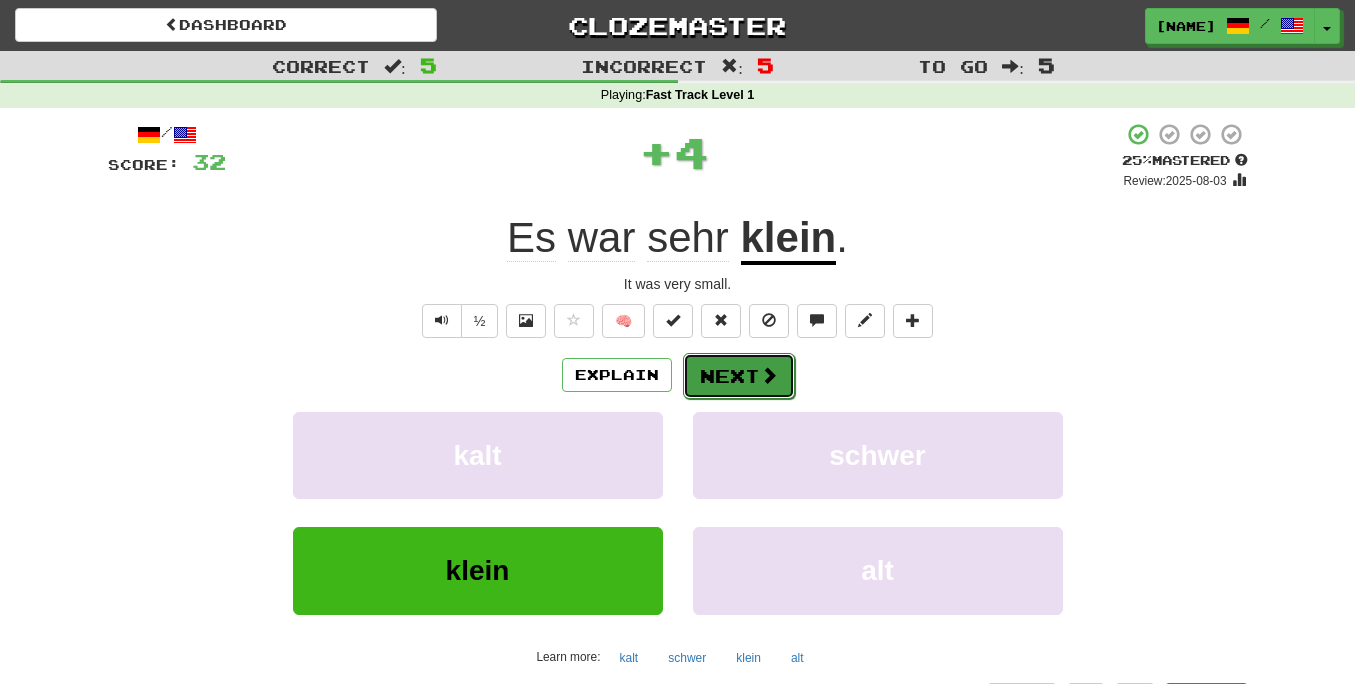 click on "Next" at bounding box center [739, 376] 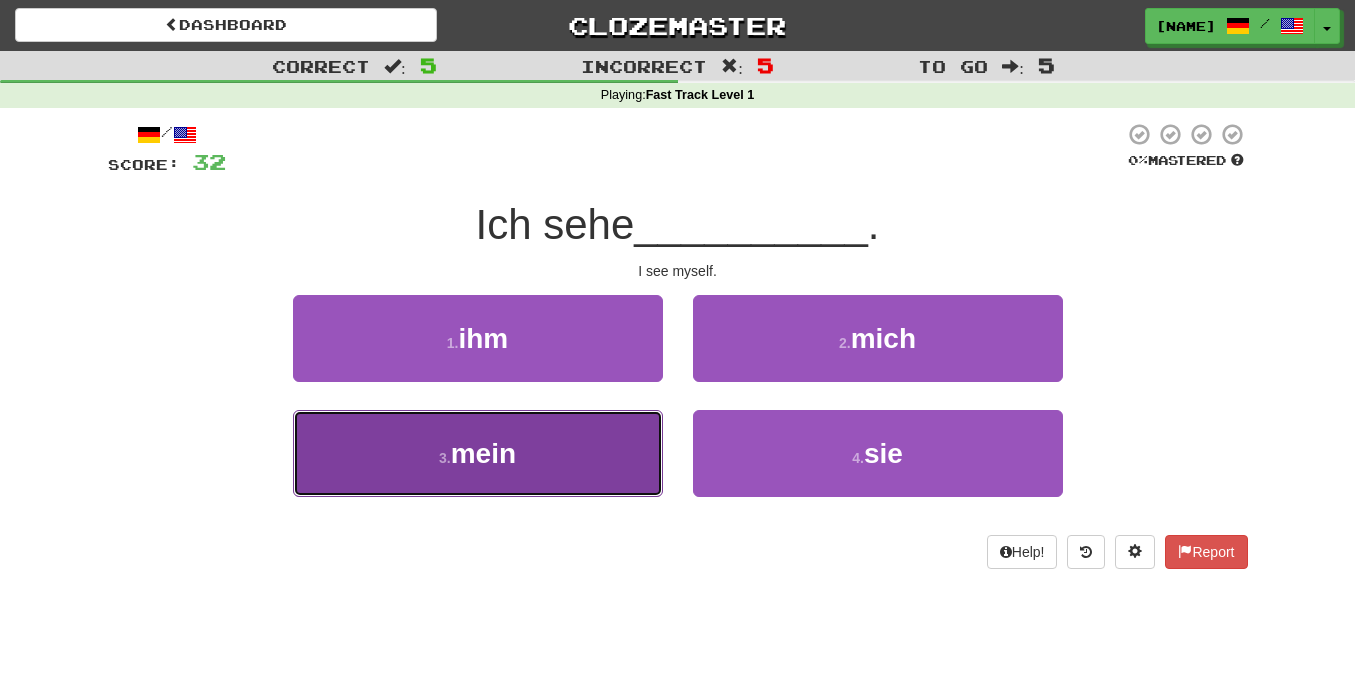 click on "3 .  mein" at bounding box center [478, 453] 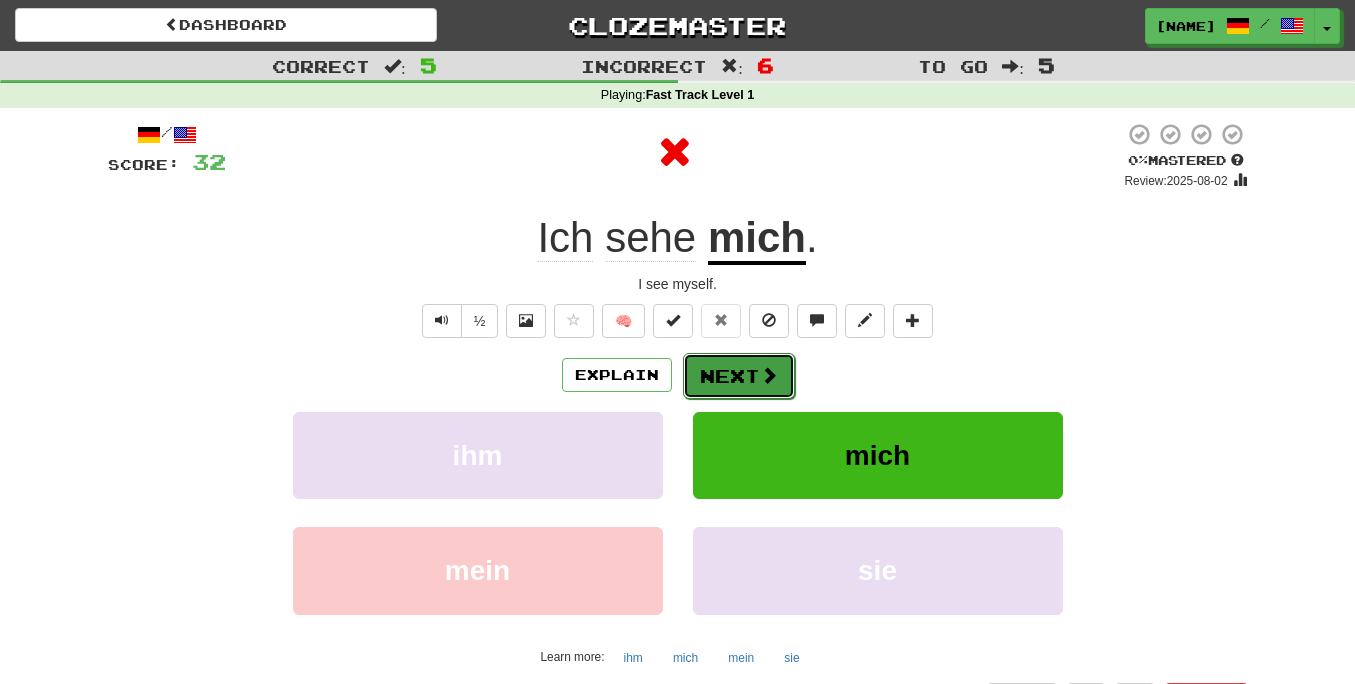 click on "Next" at bounding box center (739, 376) 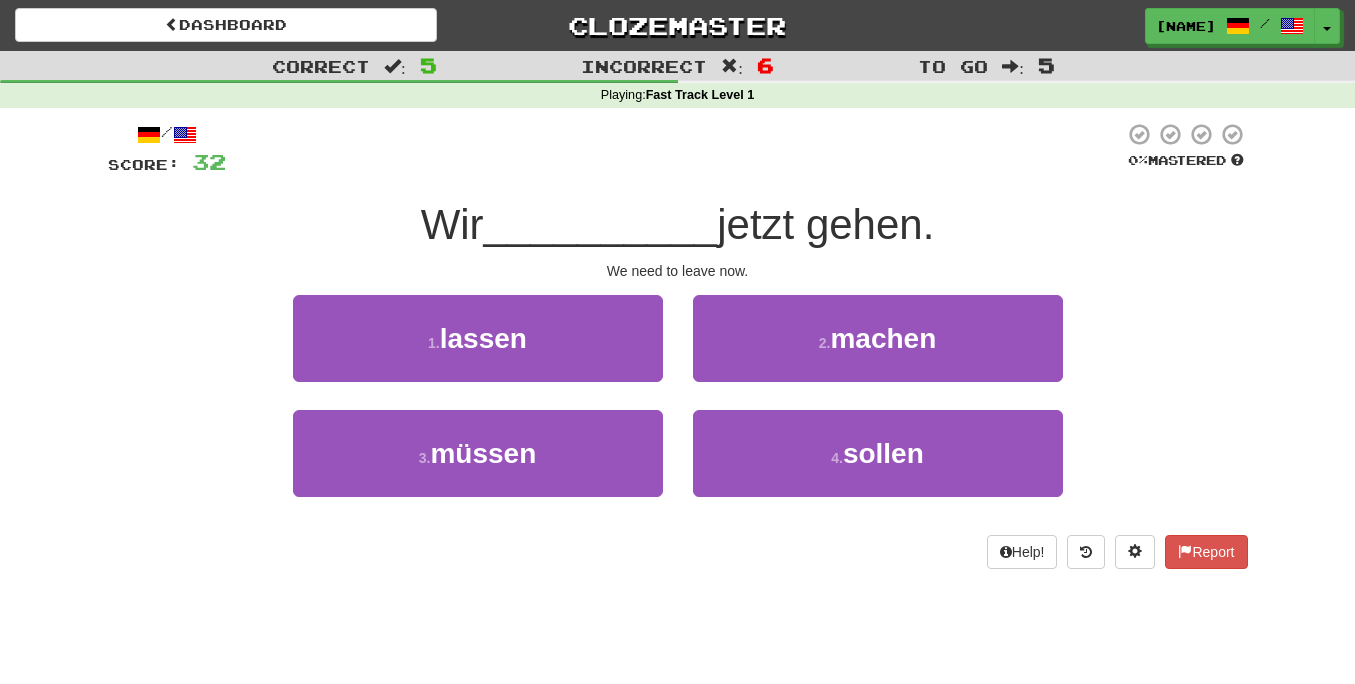 click on "We need to leave now." at bounding box center [678, 271] 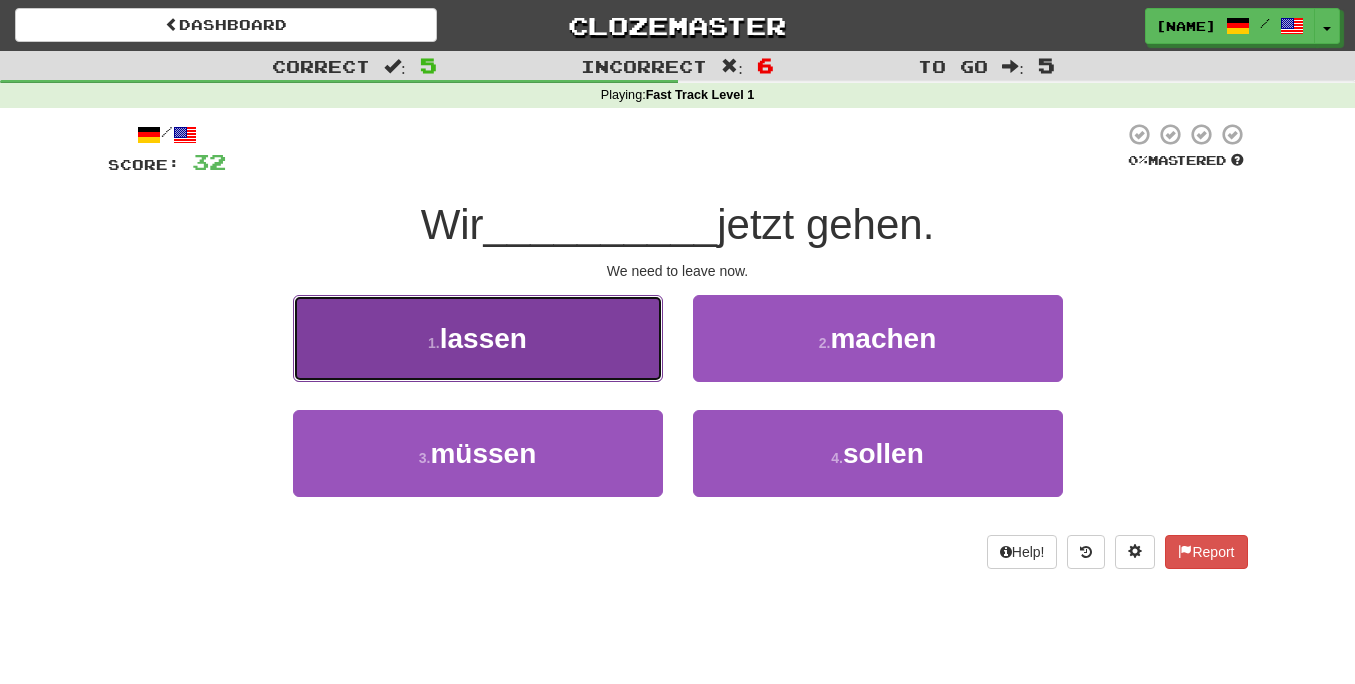 click on "1 .  lassen" at bounding box center [478, 338] 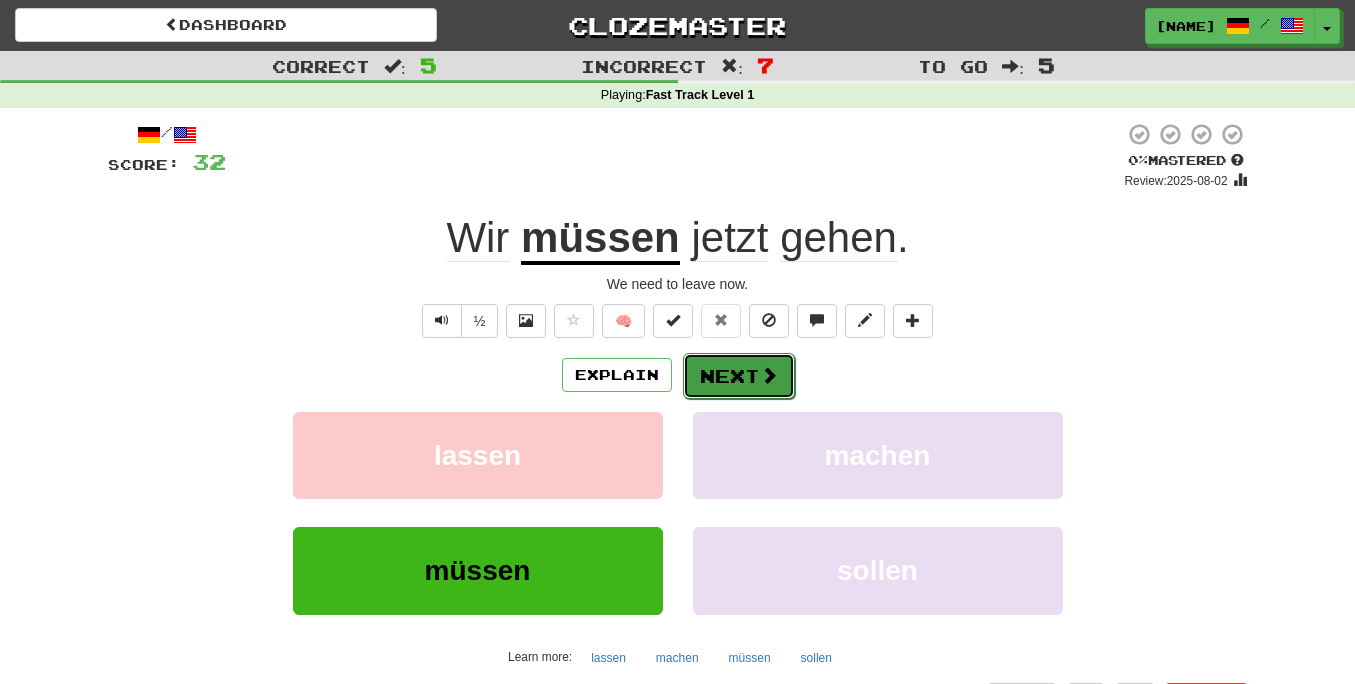 click on "Next" at bounding box center [739, 376] 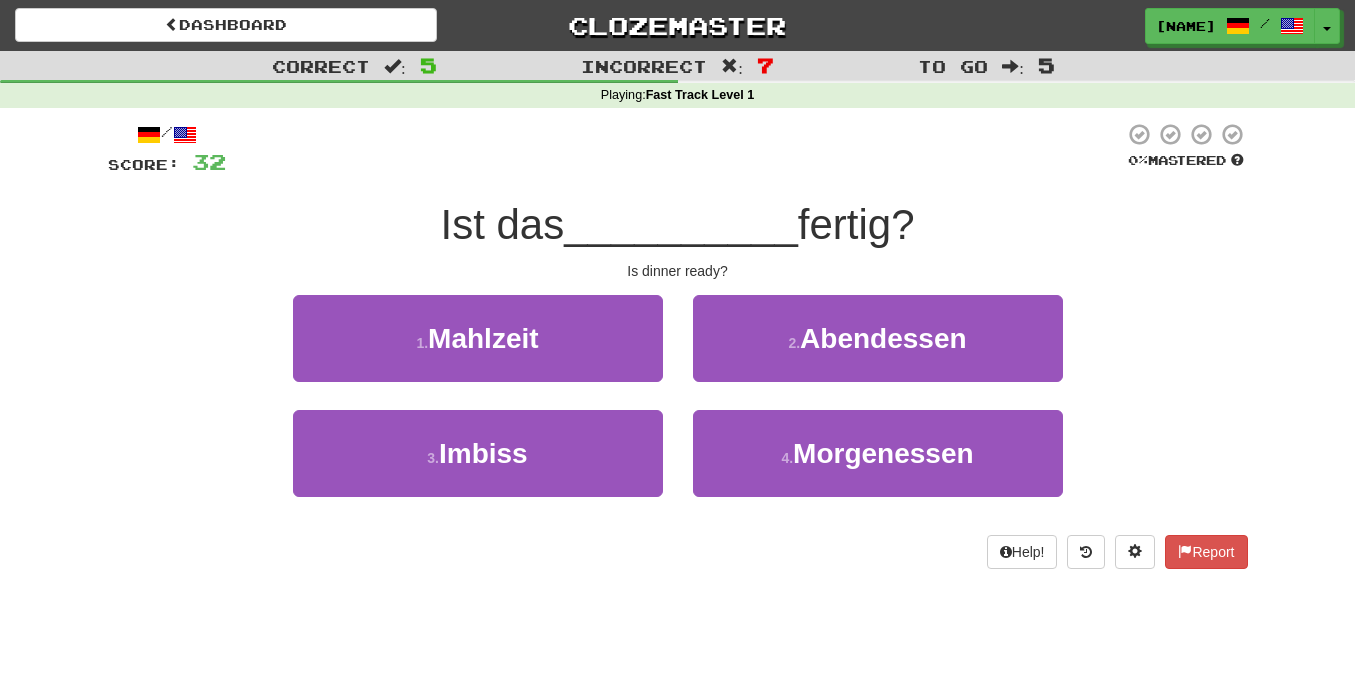 click at bounding box center (675, 149) 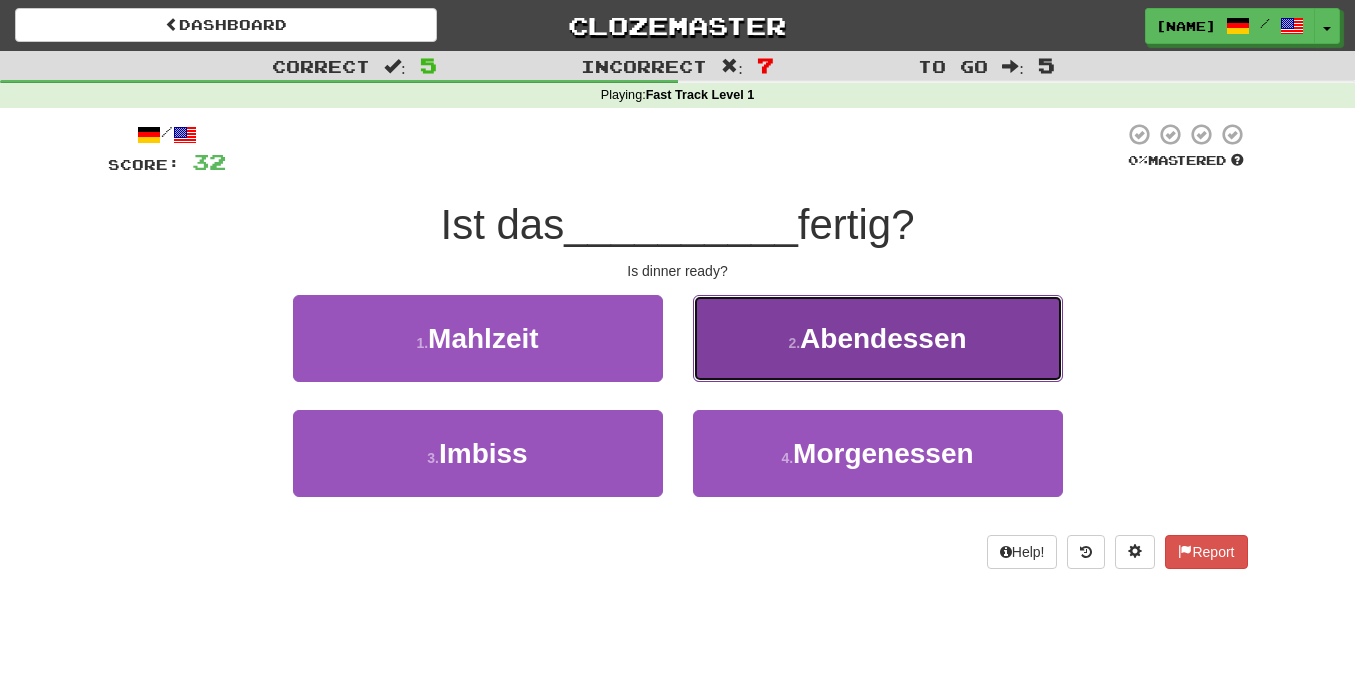 click on "2 .  Abendessen" at bounding box center (878, 338) 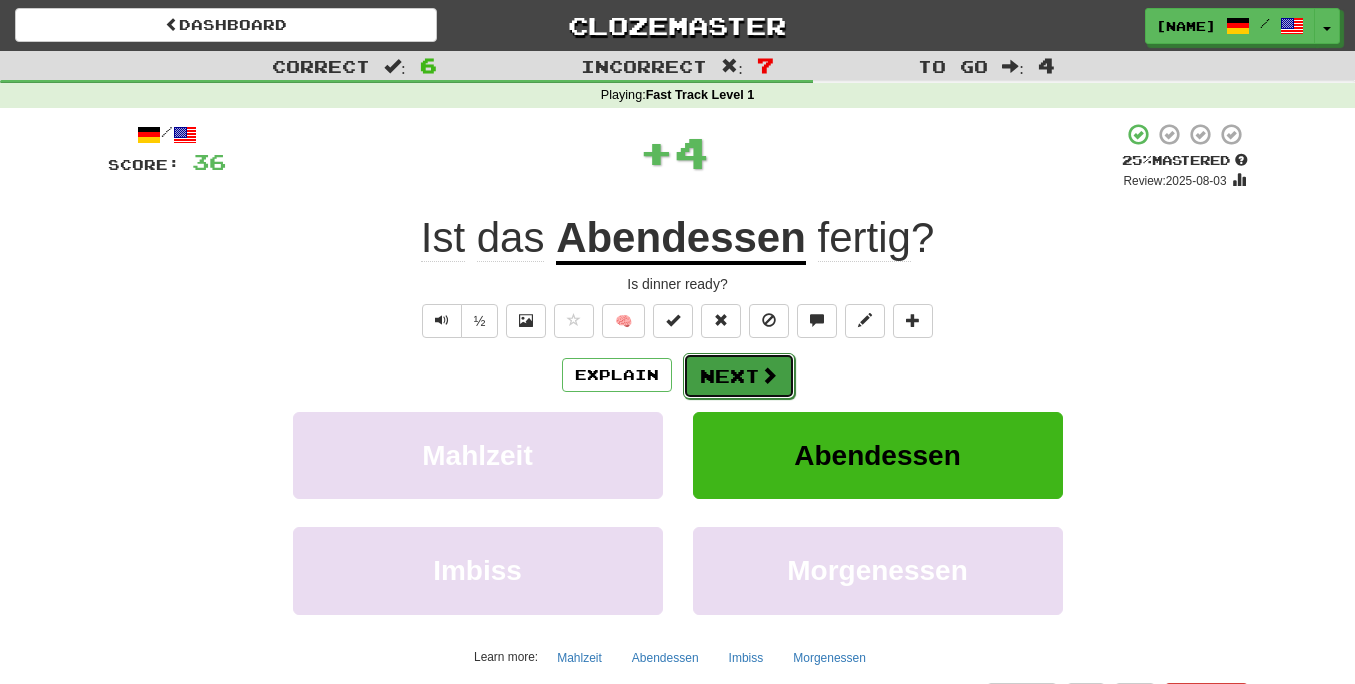 click on "Next" at bounding box center [739, 376] 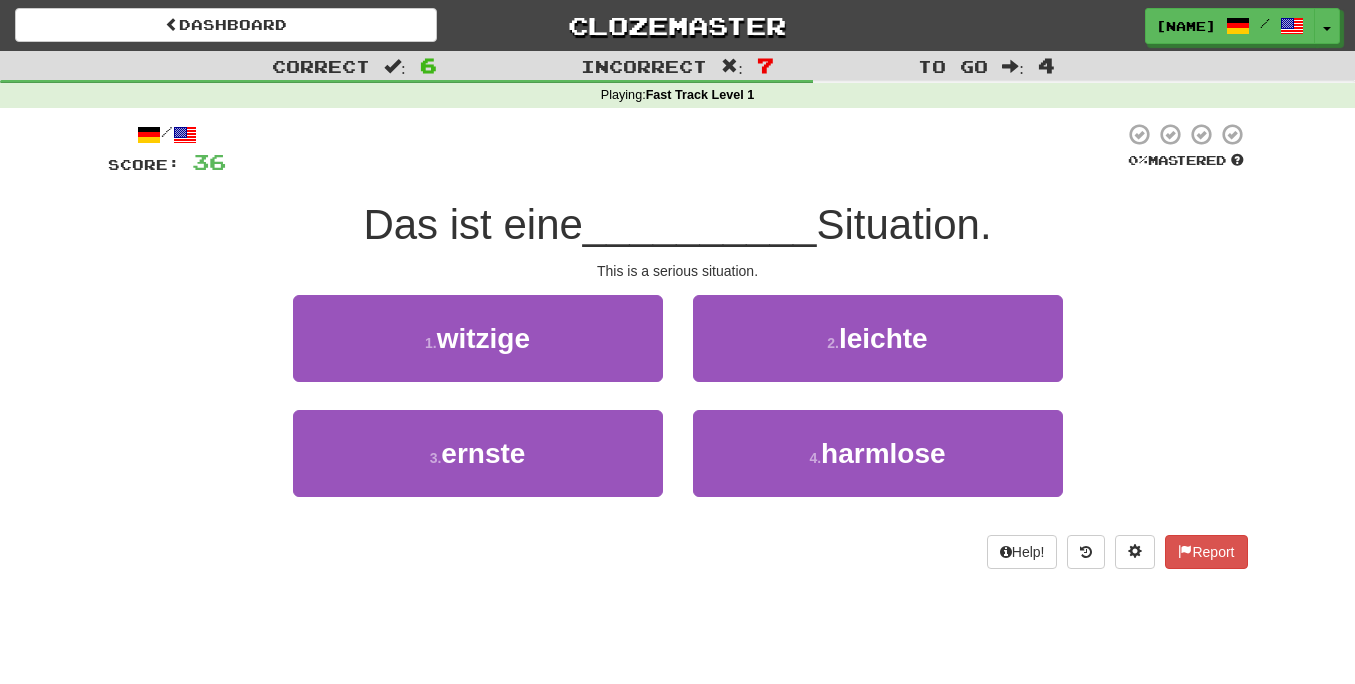 click on "__________" at bounding box center [700, 224] 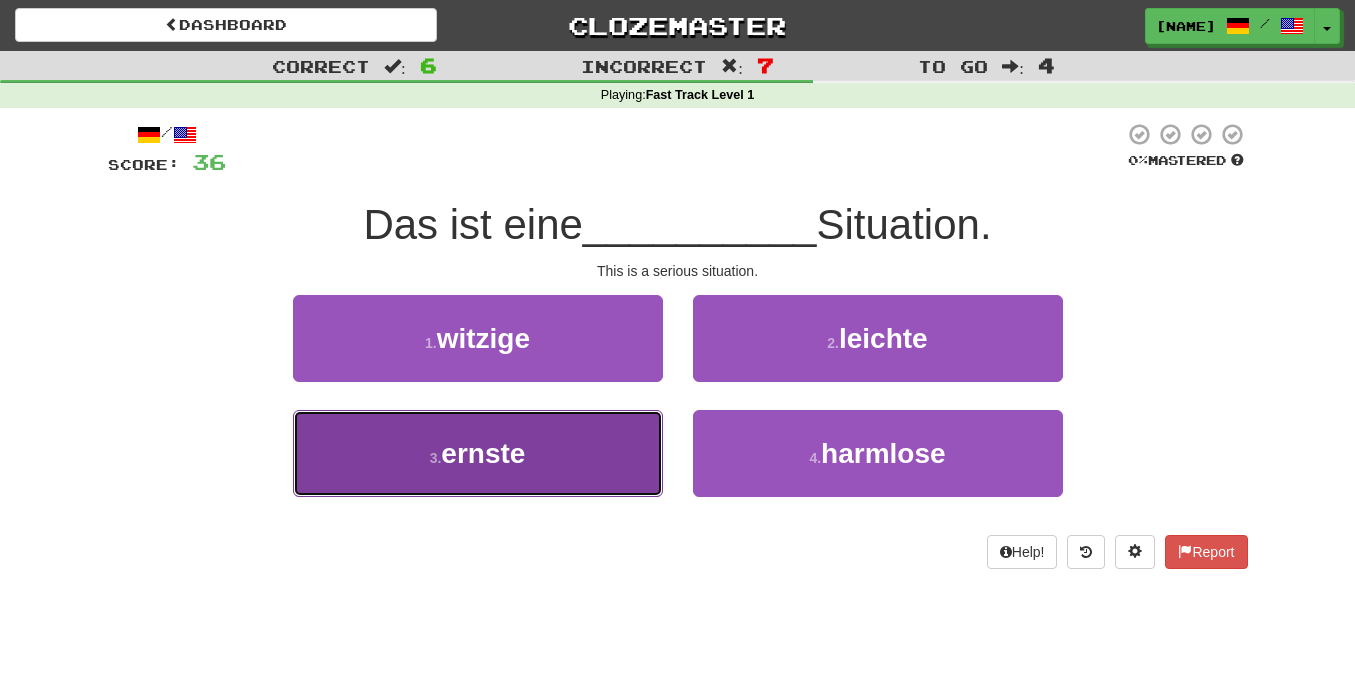 click on "3 .  ernste" at bounding box center [478, 453] 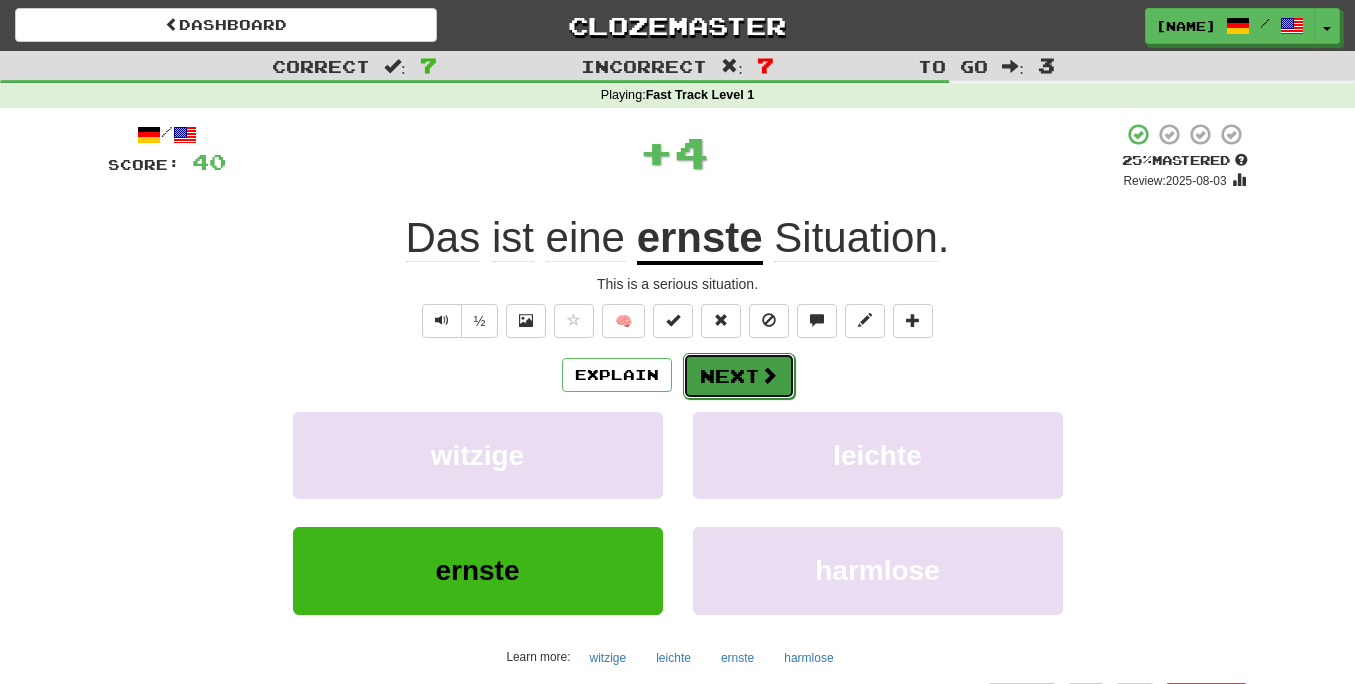 click on "Next" at bounding box center [739, 376] 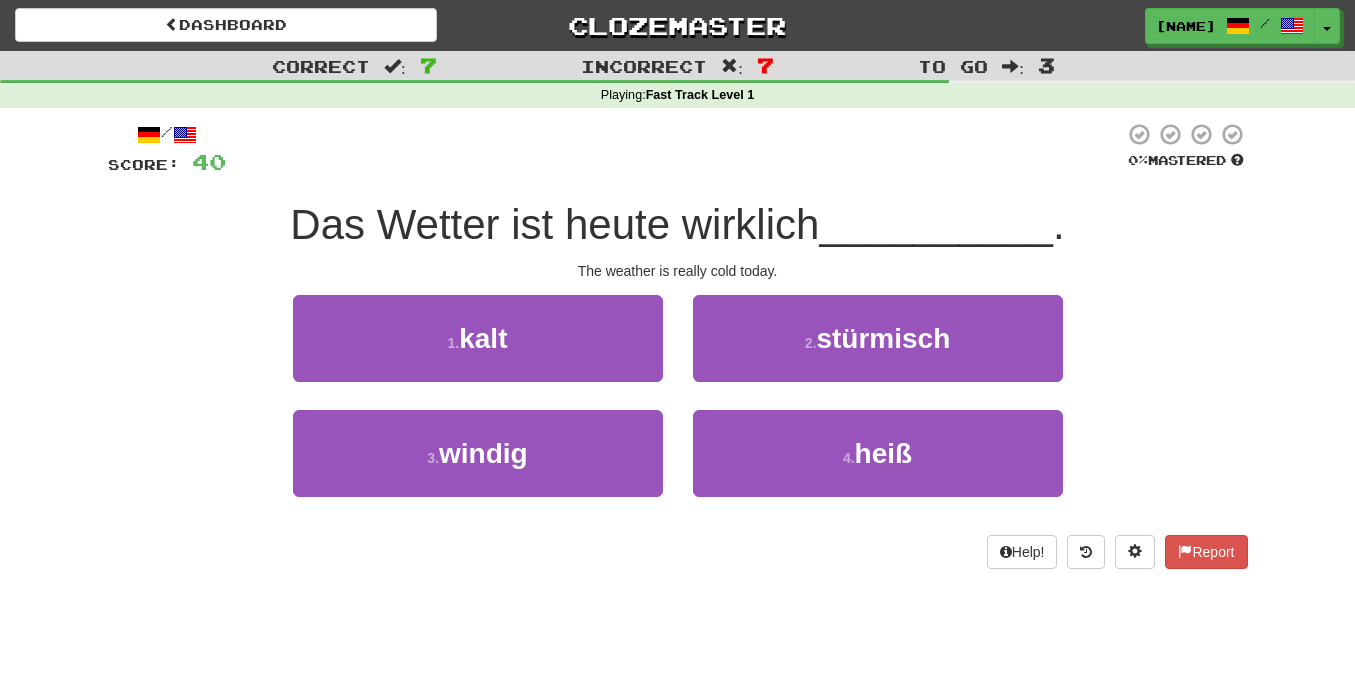click on "/  Score:   40 0 %  Mastered Das Wetter ist heute wirklich  [ADJECTIVE] . The weather is really cold today. 1 .  kalt 2 .  stürmisch 3 .  windig 4 .  heiß  Help!  Report" at bounding box center (678, 345) 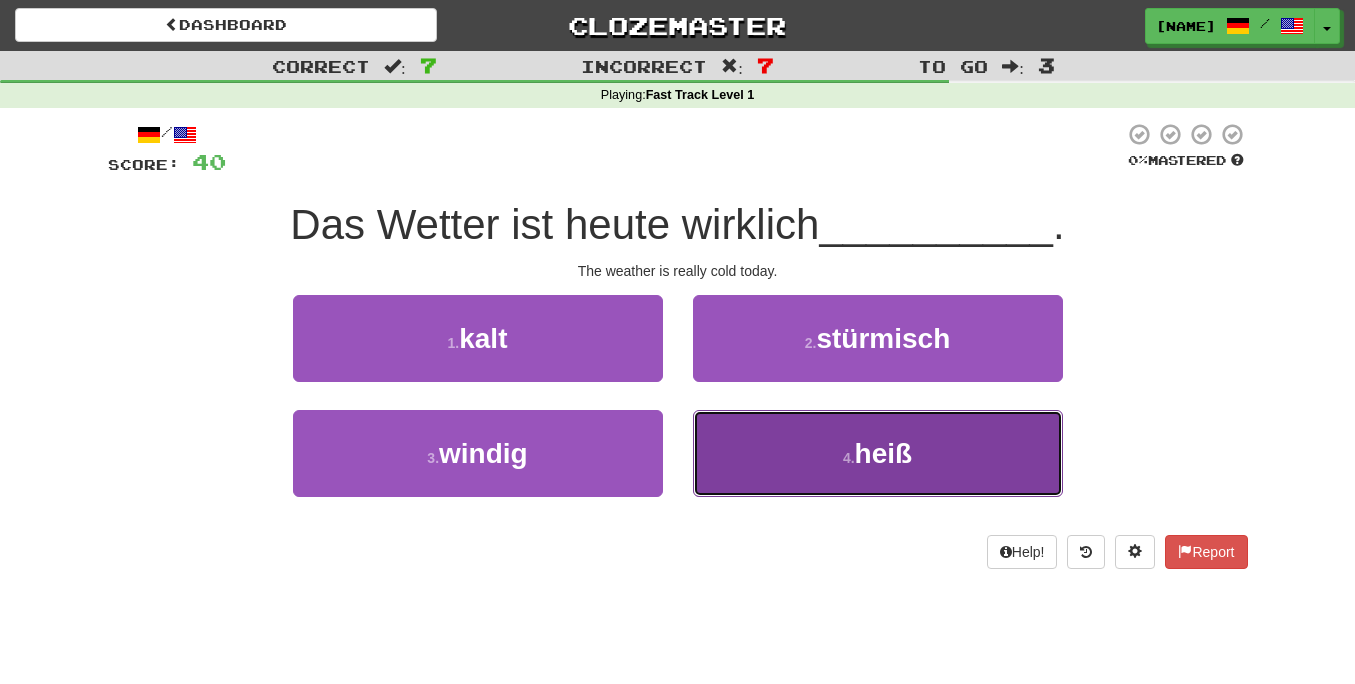 click on "4 .  heiß" at bounding box center (878, 453) 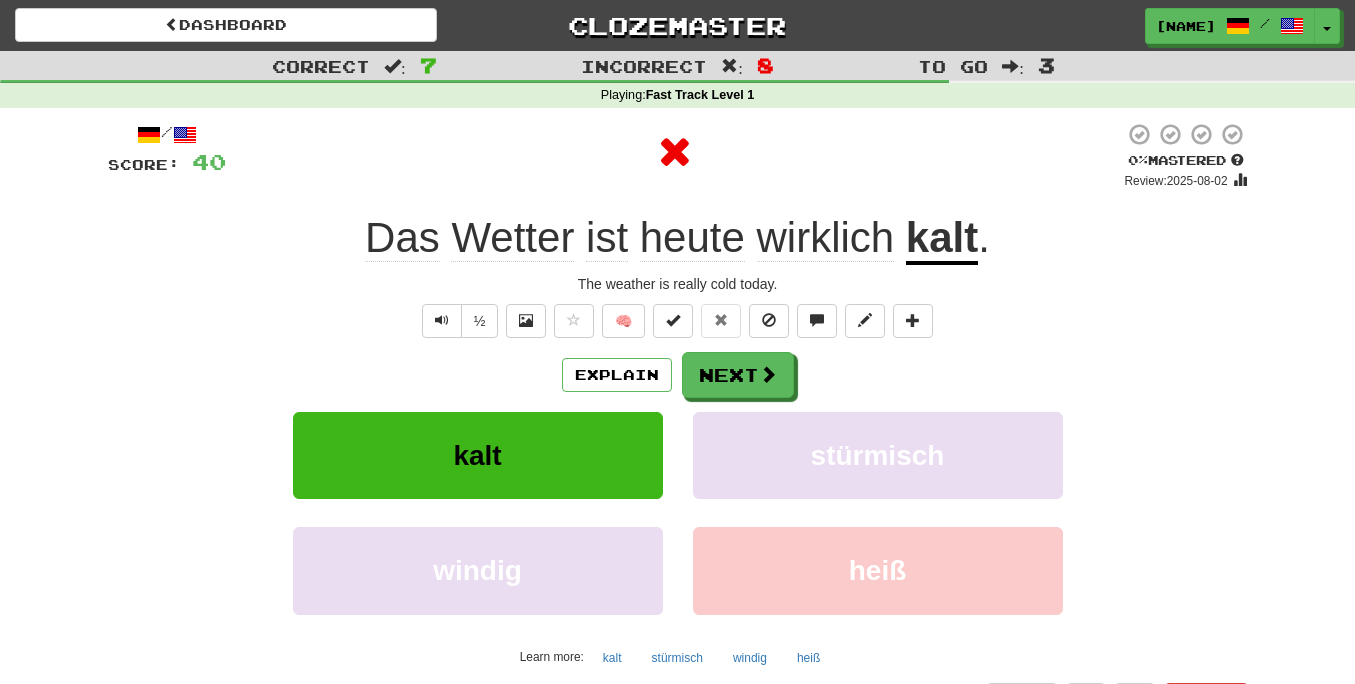click on "/  Score:   40 0 %  Mastered Review:  [DATE] Das   Wetter   ist   heute   wirklich   kalt . The weather is really cold today. ½ 🧠 Explain Next kalt stürmisch windig heiß Learn more: kalt stürmisch windig heiß  Help!  Report" at bounding box center [678, 419] 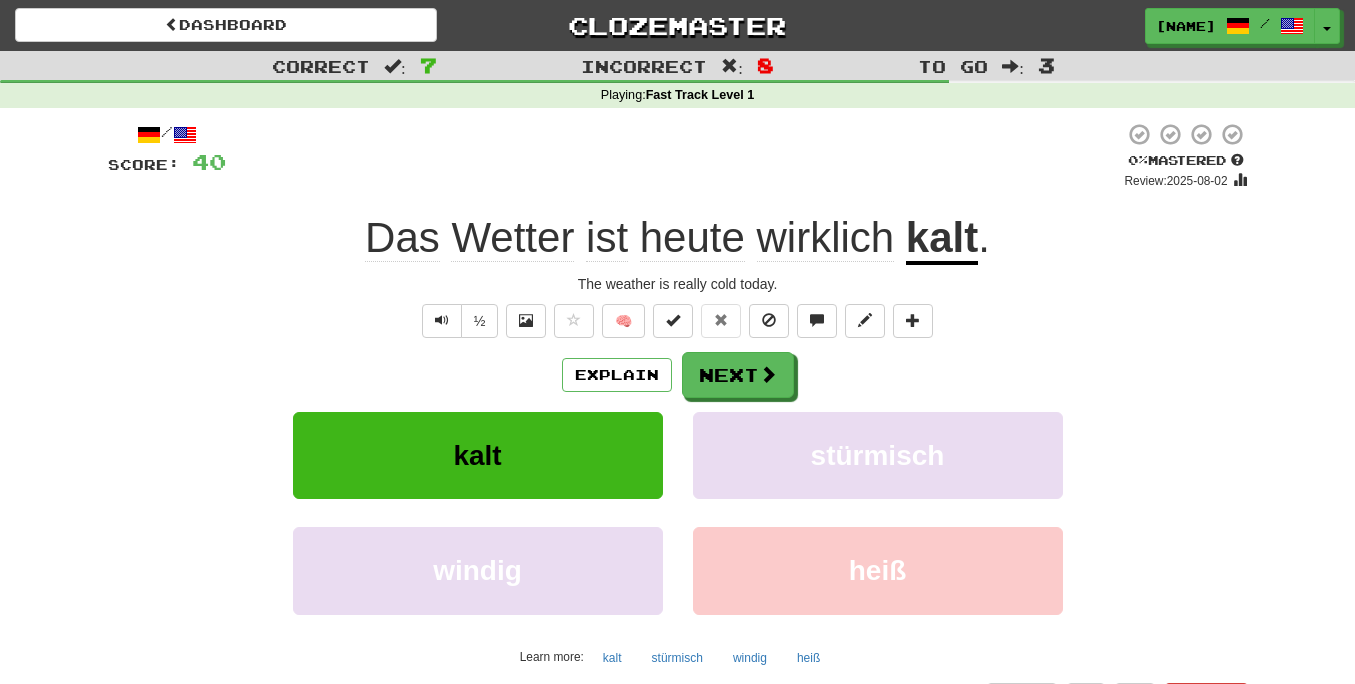 click on "kalt" at bounding box center (942, 239) 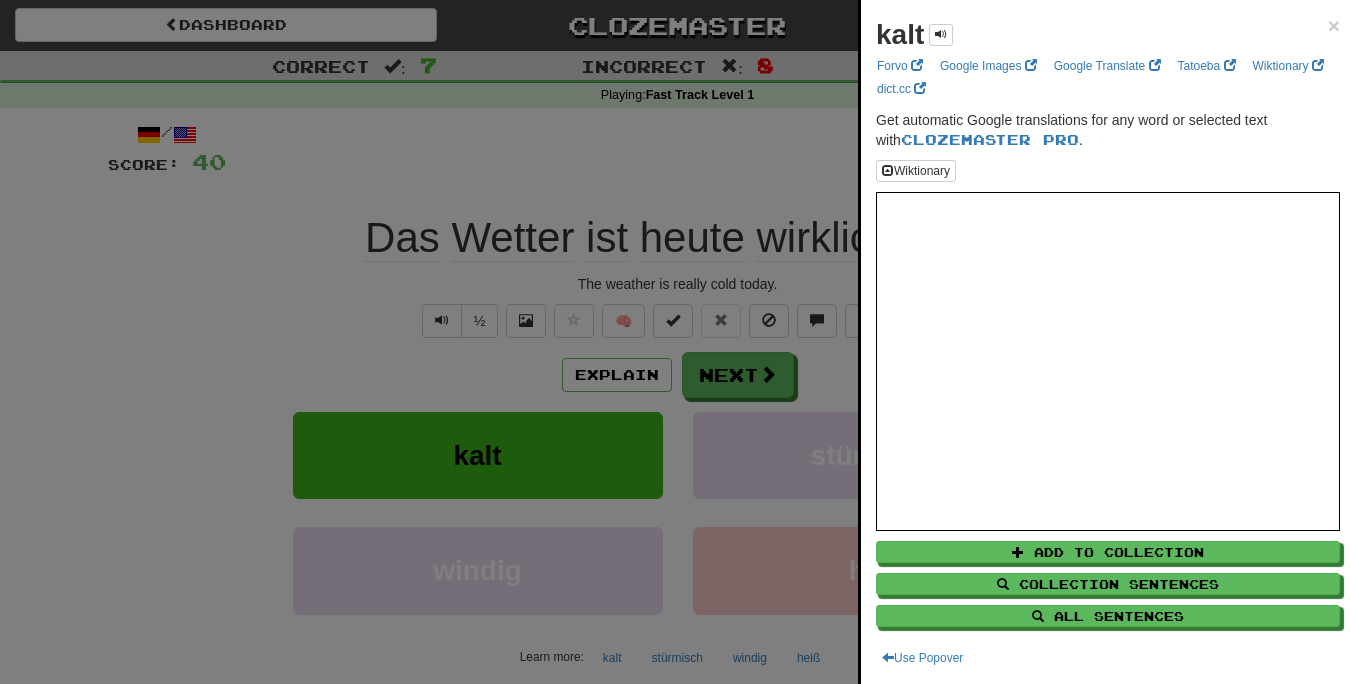 click at bounding box center (677, 342) 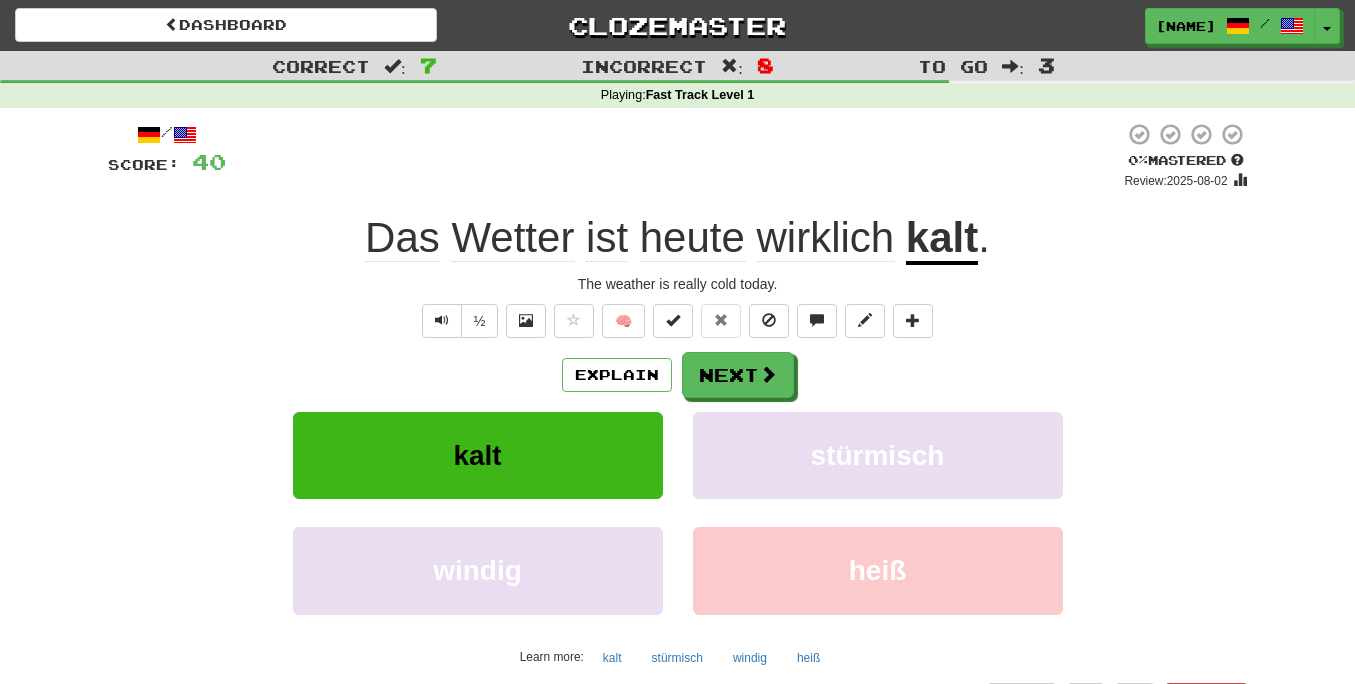 click on "wirklich" 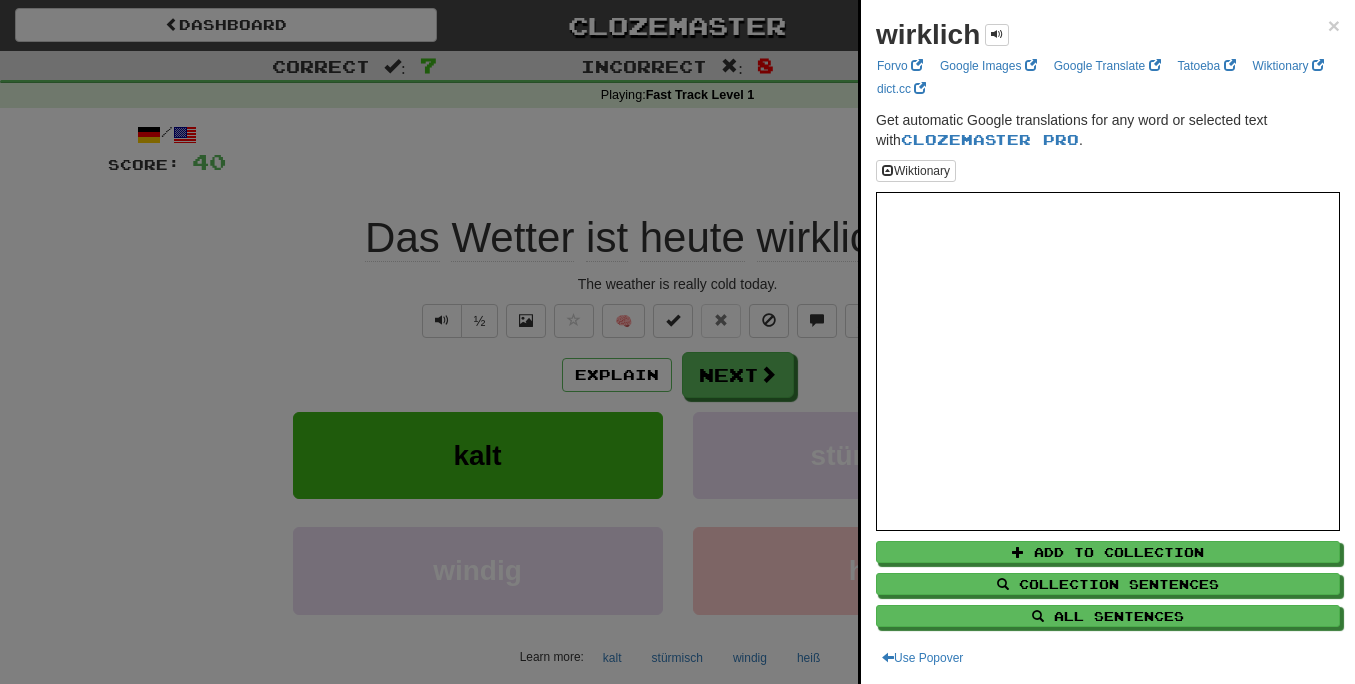 click at bounding box center [677, 342] 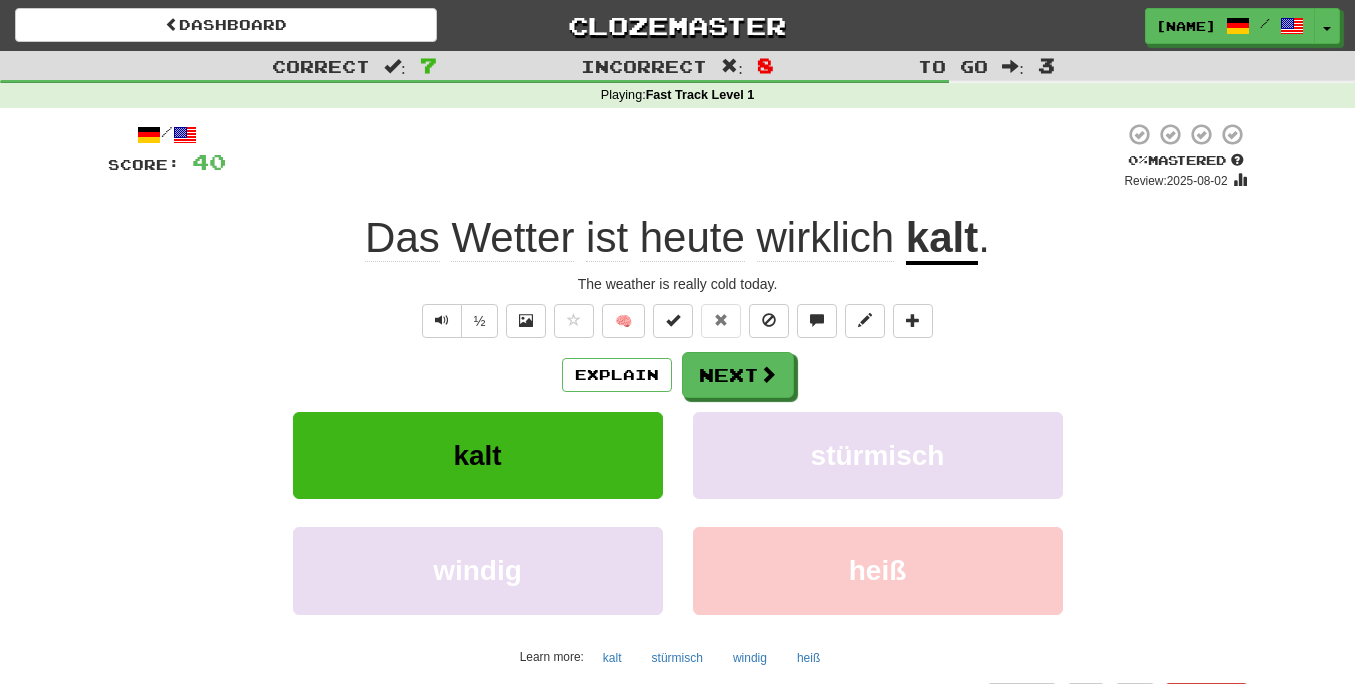 click on "The weather is really cold today." at bounding box center [678, 284] 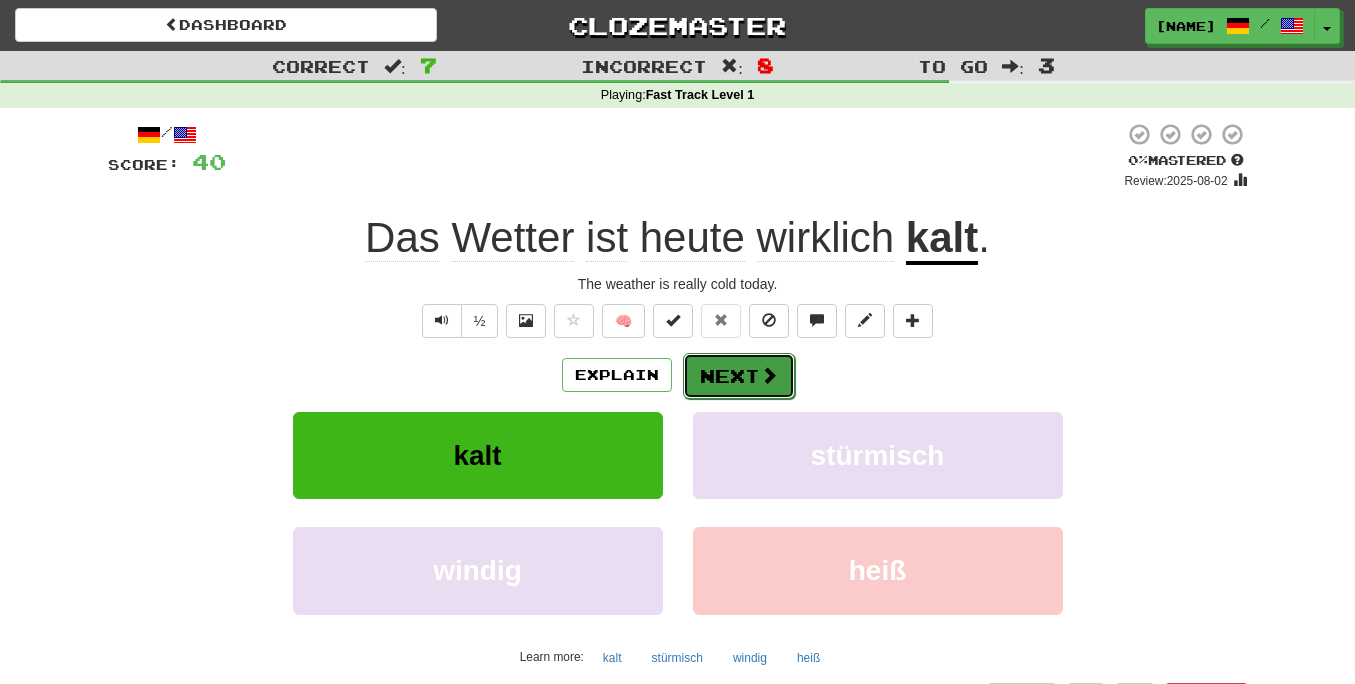 click on "Next" at bounding box center (739, 376) 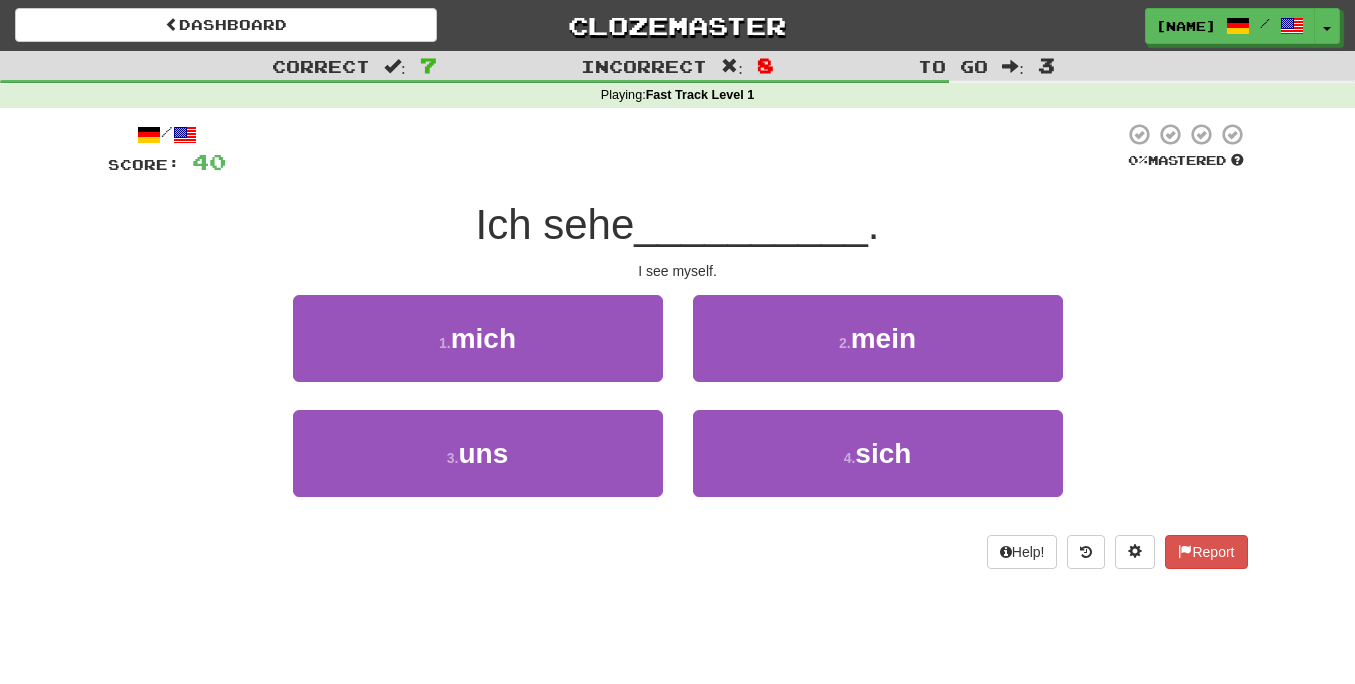 click on "/  Score:   40 0 %  Mastered Ich sehe  [PRONOUN] . I see myself. 1 .  mich 2 .  mein 3 .  uns 4 .  sich  Help!  Report" at bounding box center (678, 345) 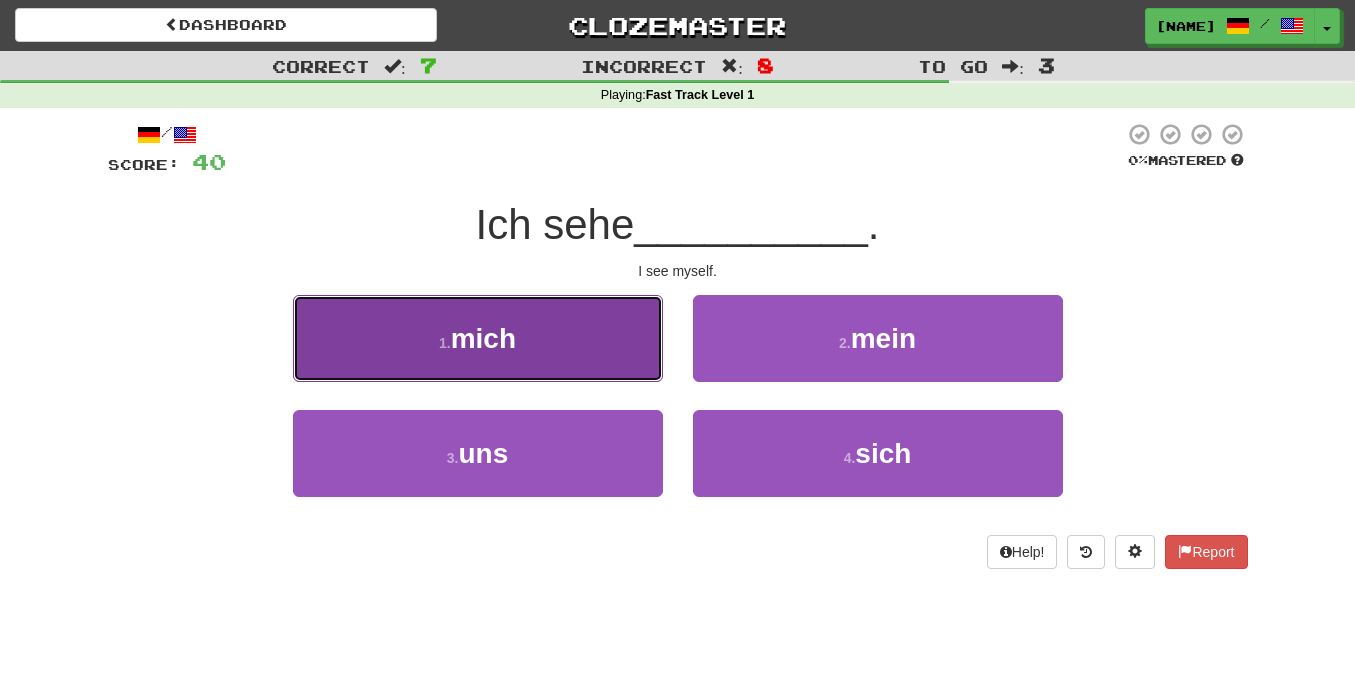 click on "1 .  mich" at bounding box center (478, 338) 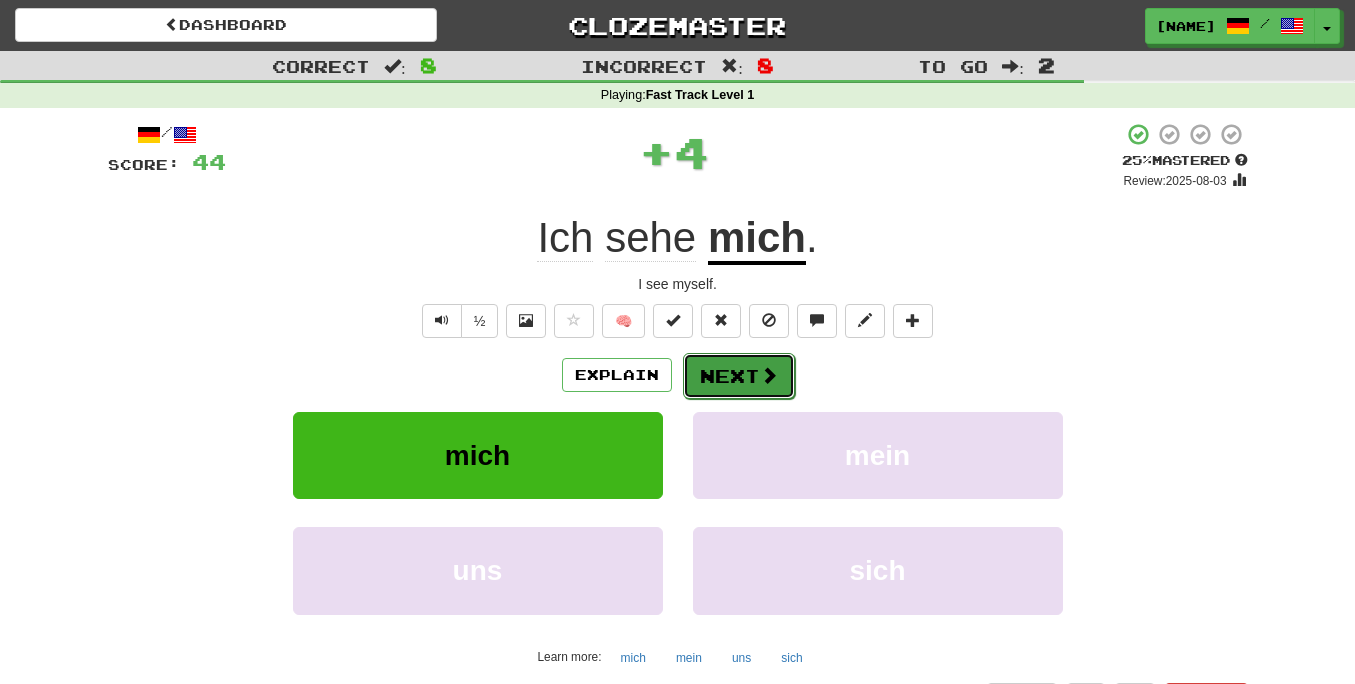 click at bounding box center (769, 375) 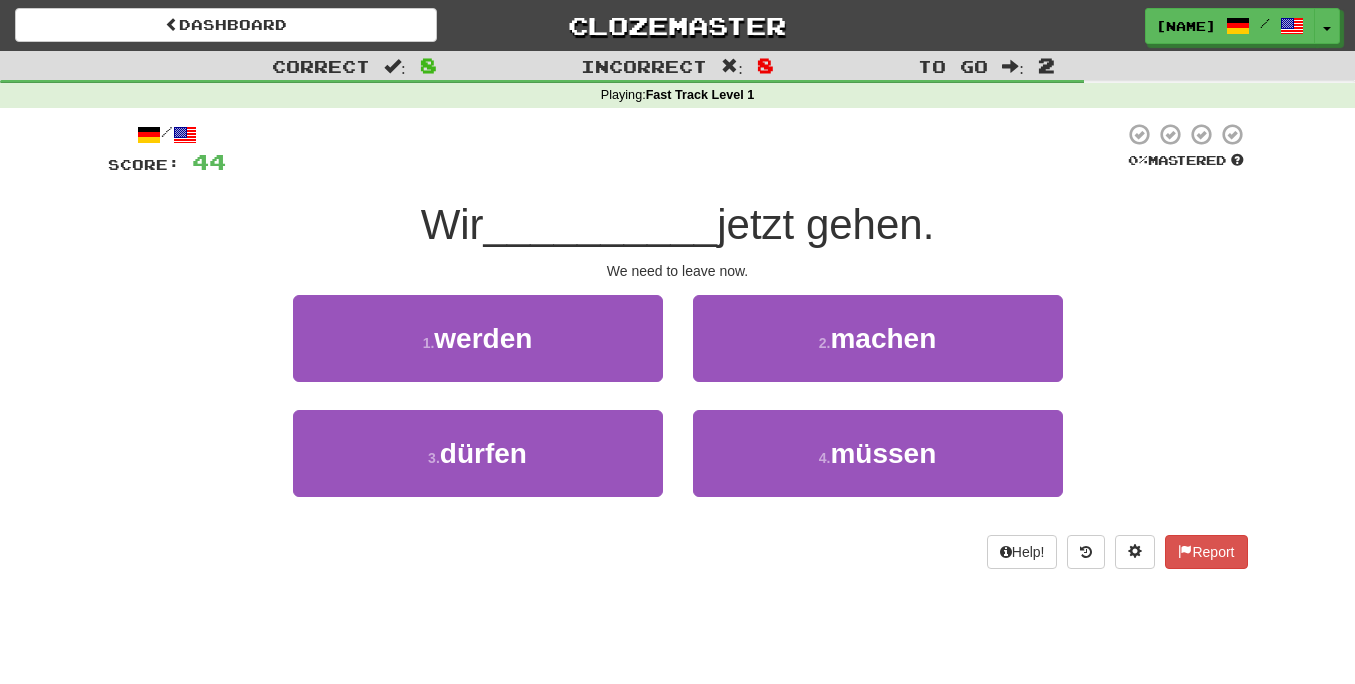 click on "__________" at bounding box center [601, 224] 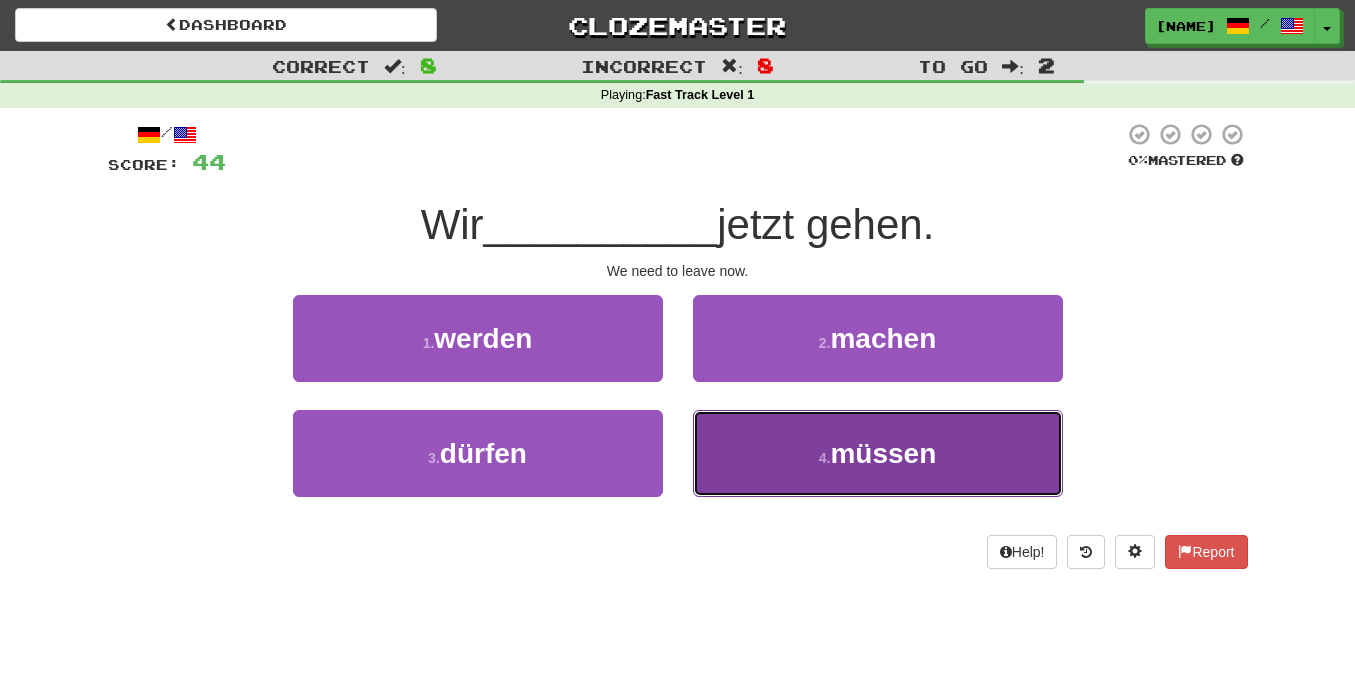 click on "4 .  müssen" at bounding box center (878, 453) 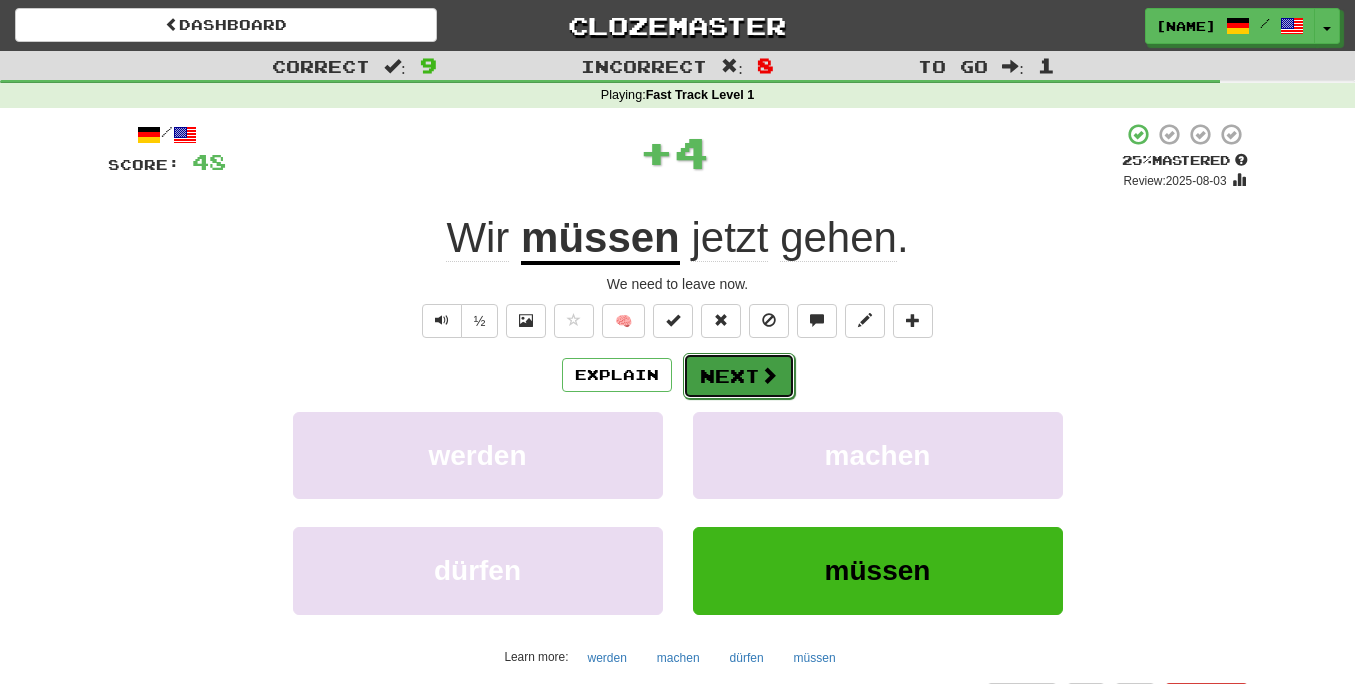 click at bounding box center (769, 375) 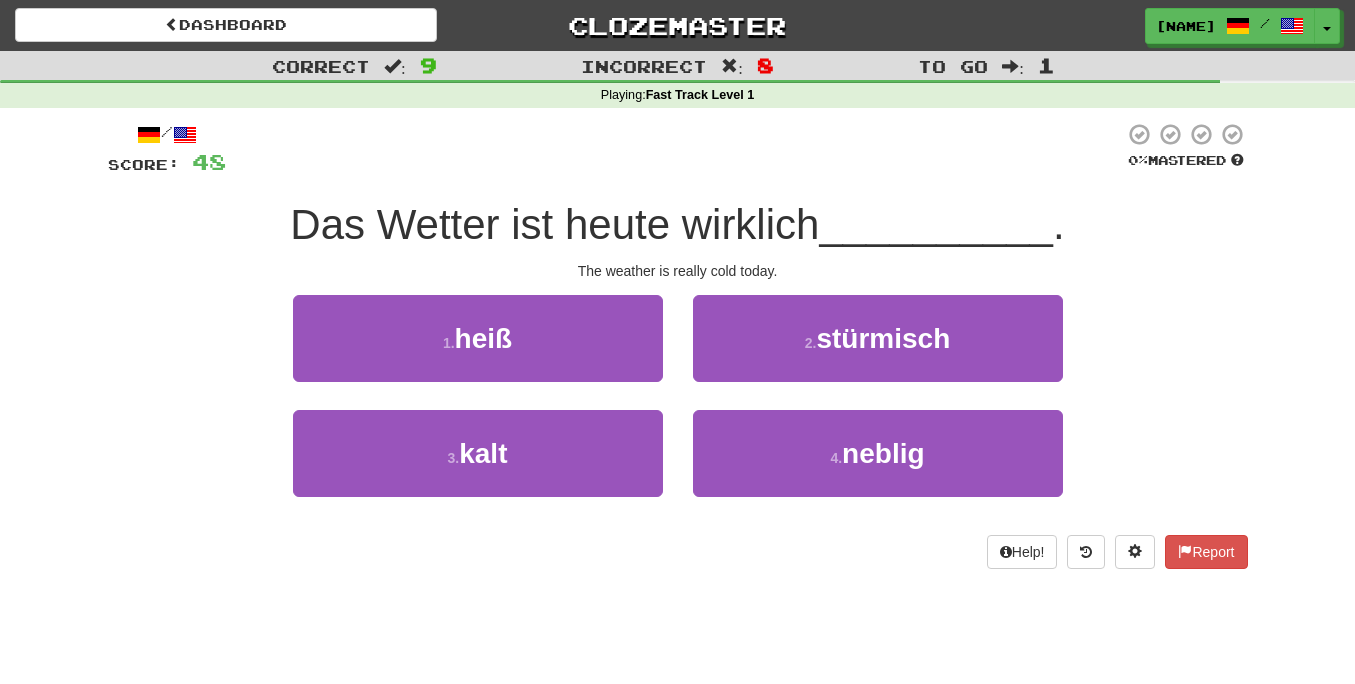 click on "The weather is really cold today." at bounding box center [678, 271] 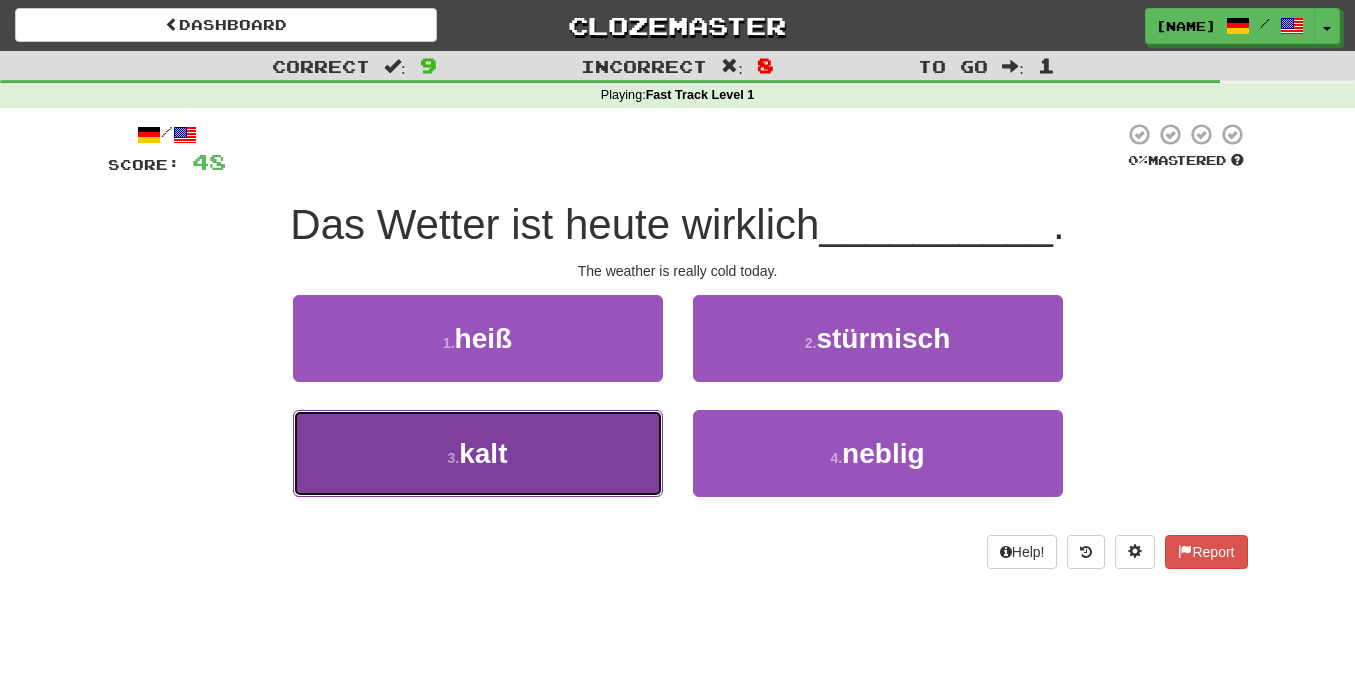 click on "3 .  kalt" at bounding box center (478, 453) 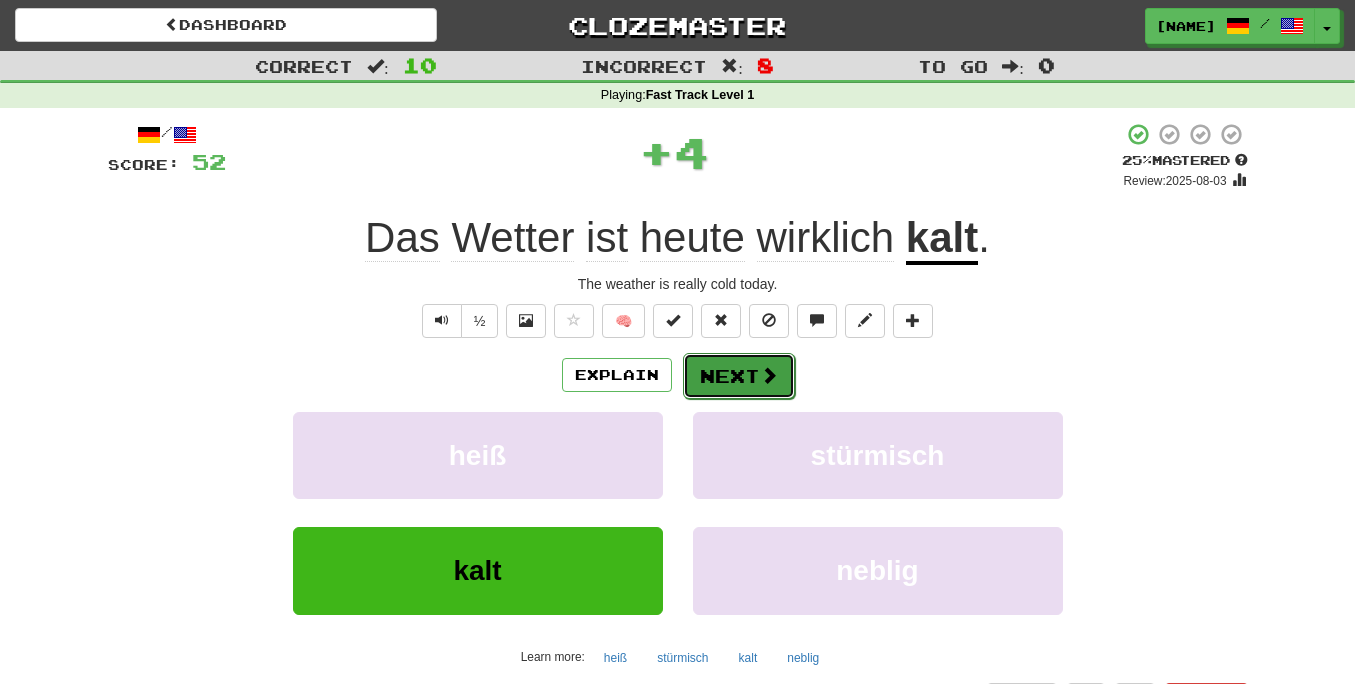 click on "Next" at bounding box center [739, 376] 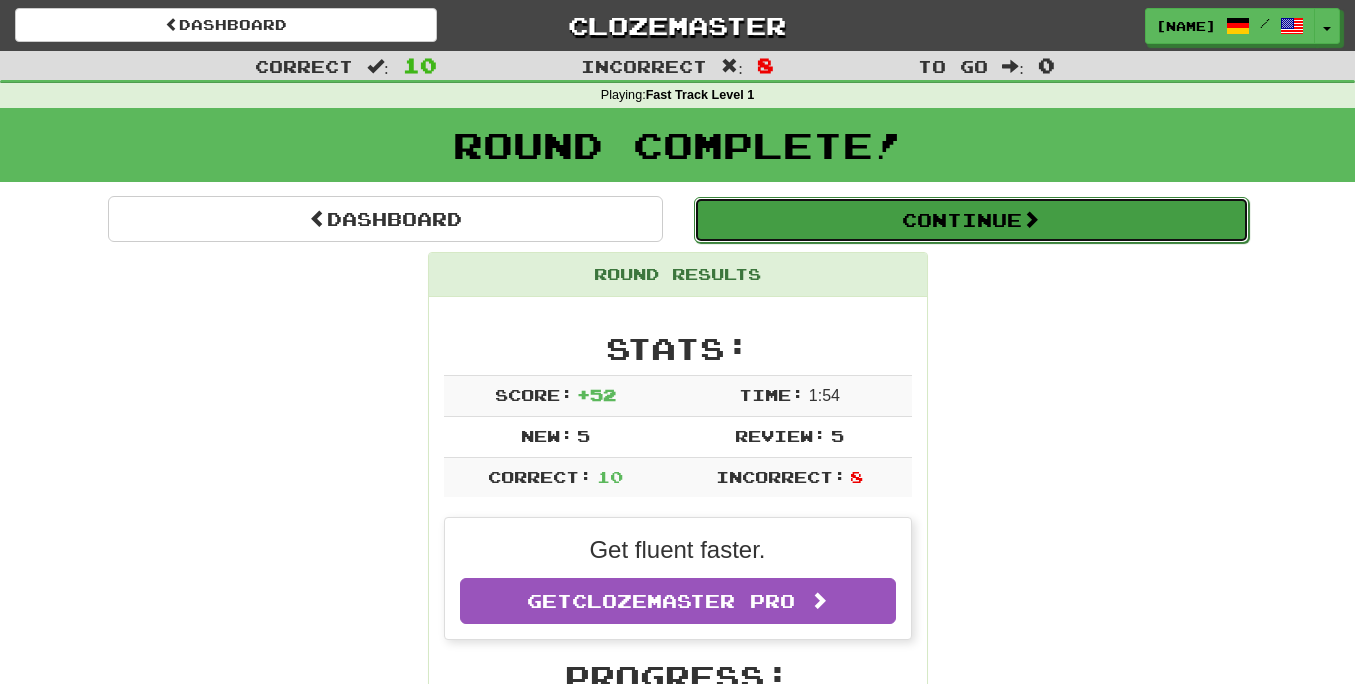 click on "Continue" at bounding box center [971, 220] 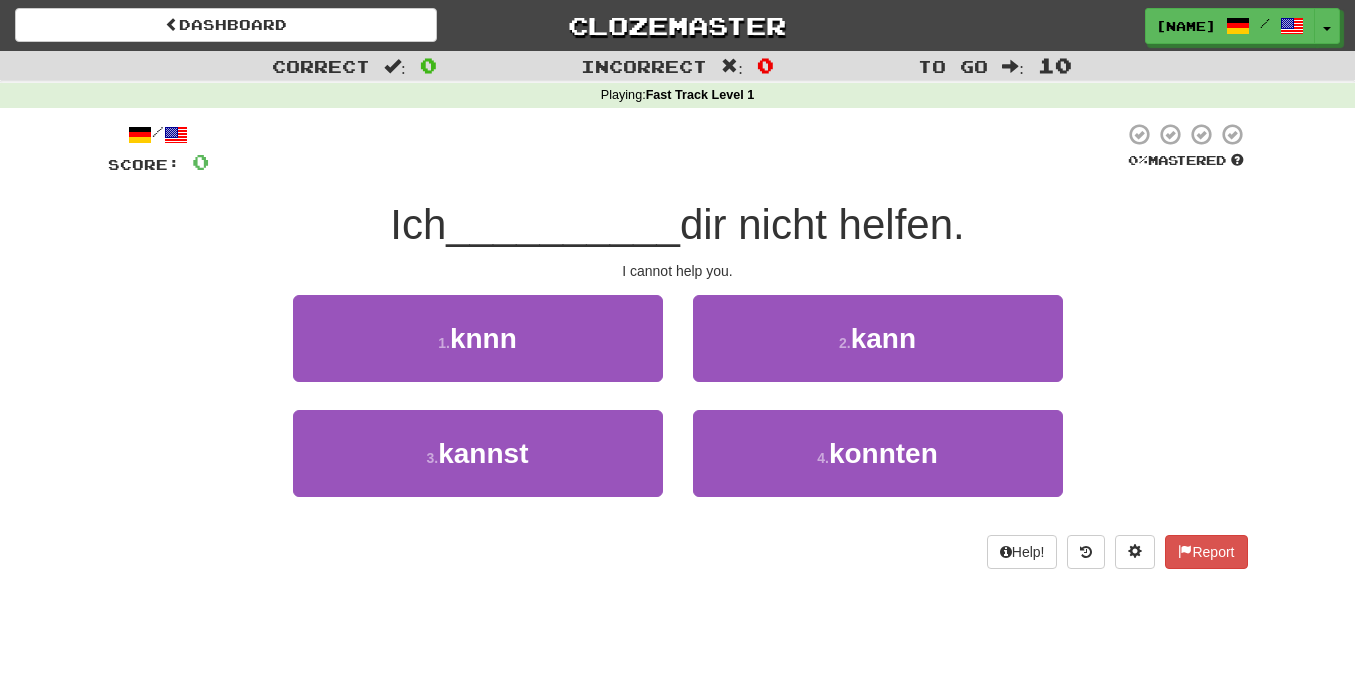 click on "/  Score:   0 0 %  Mastered Ich  [VERB]  dir nicht helfen. I cannot help you. 1 .  knnn 2 .  kann 3 .  kannst 4 .  konnten  Help!  Report" at bounding box center [678, 345] 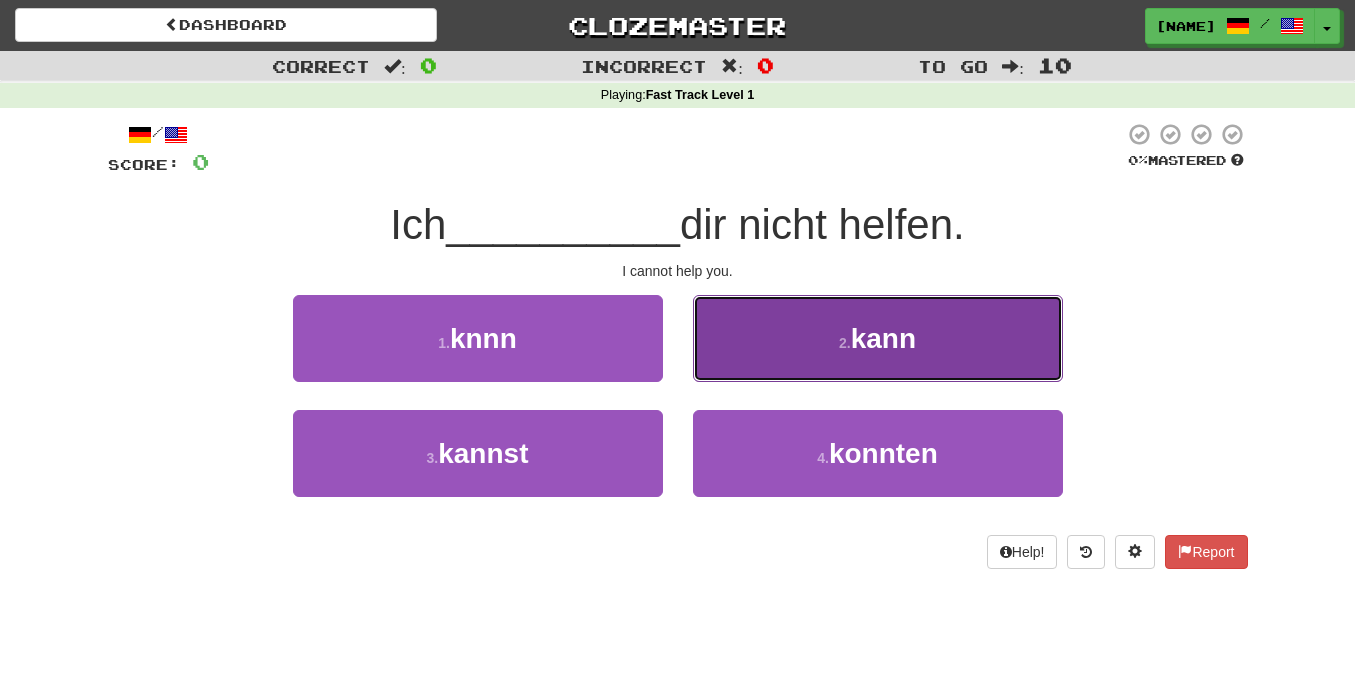 click on "2 .  kann" at bounding box center (878, 338) 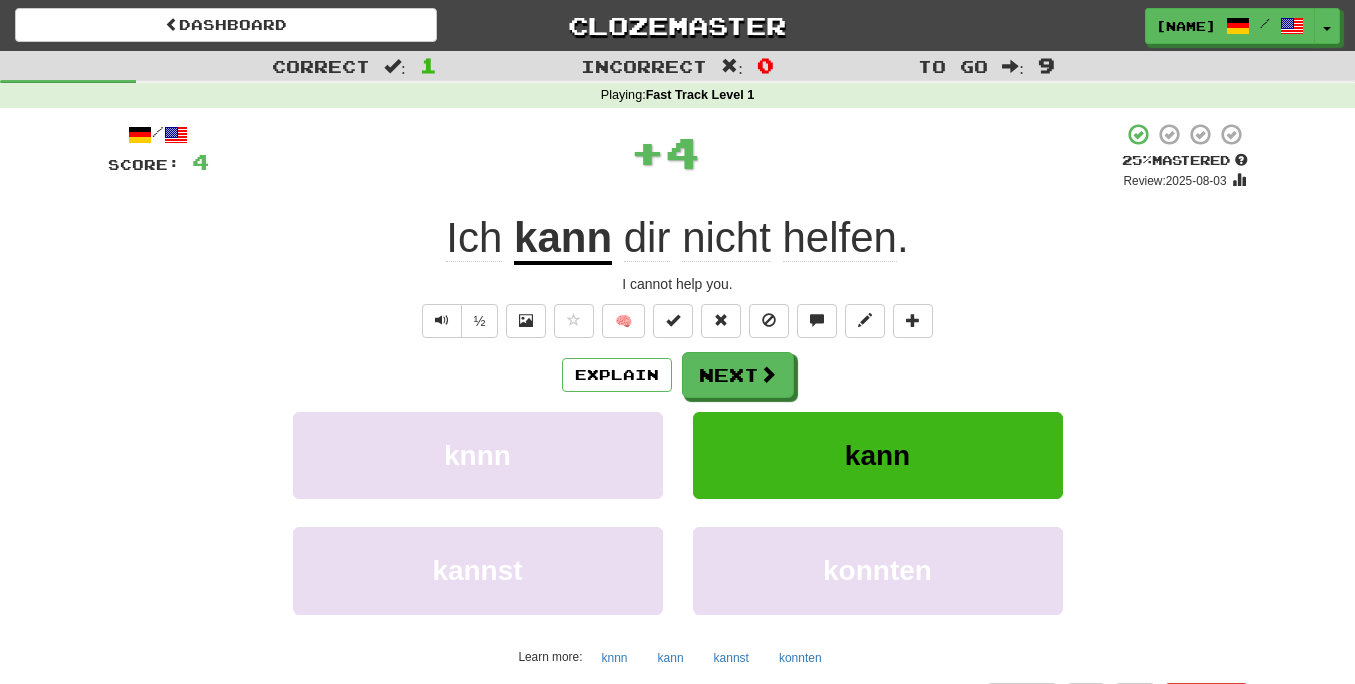 click on "nicht" at bounding box center (726, 238) 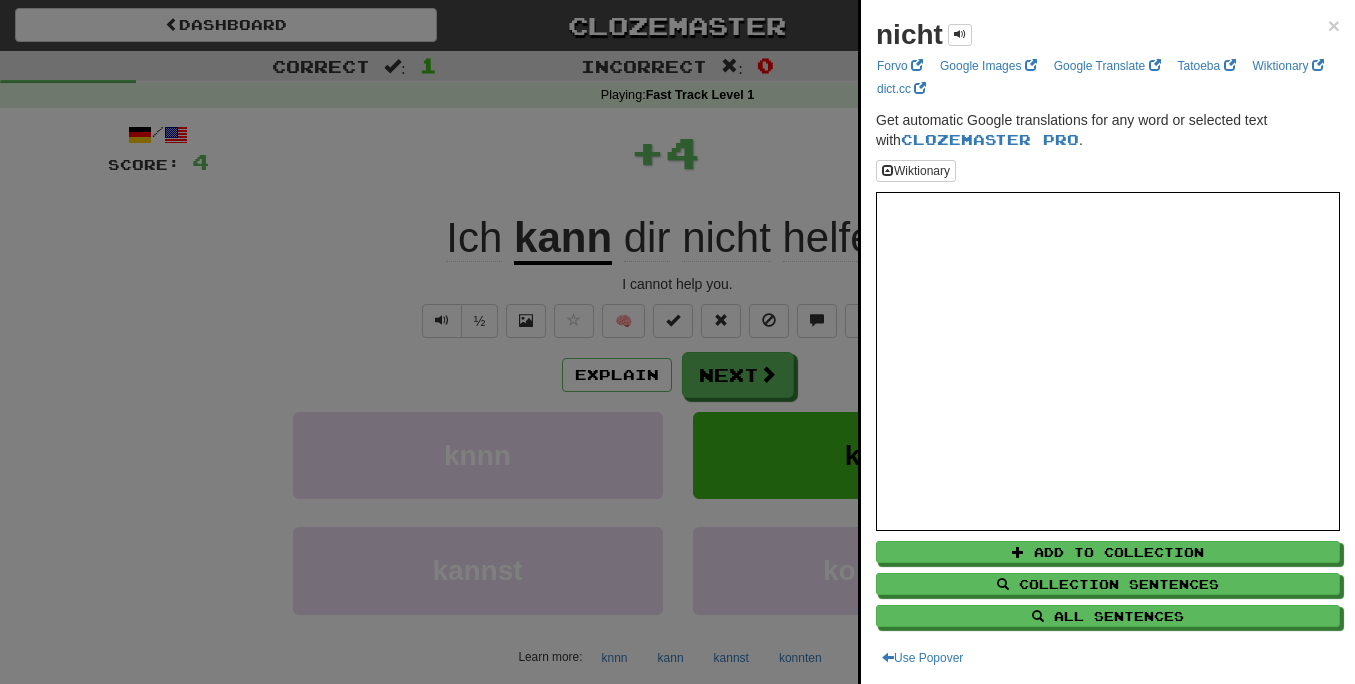 click at bounding box center [677, 342] 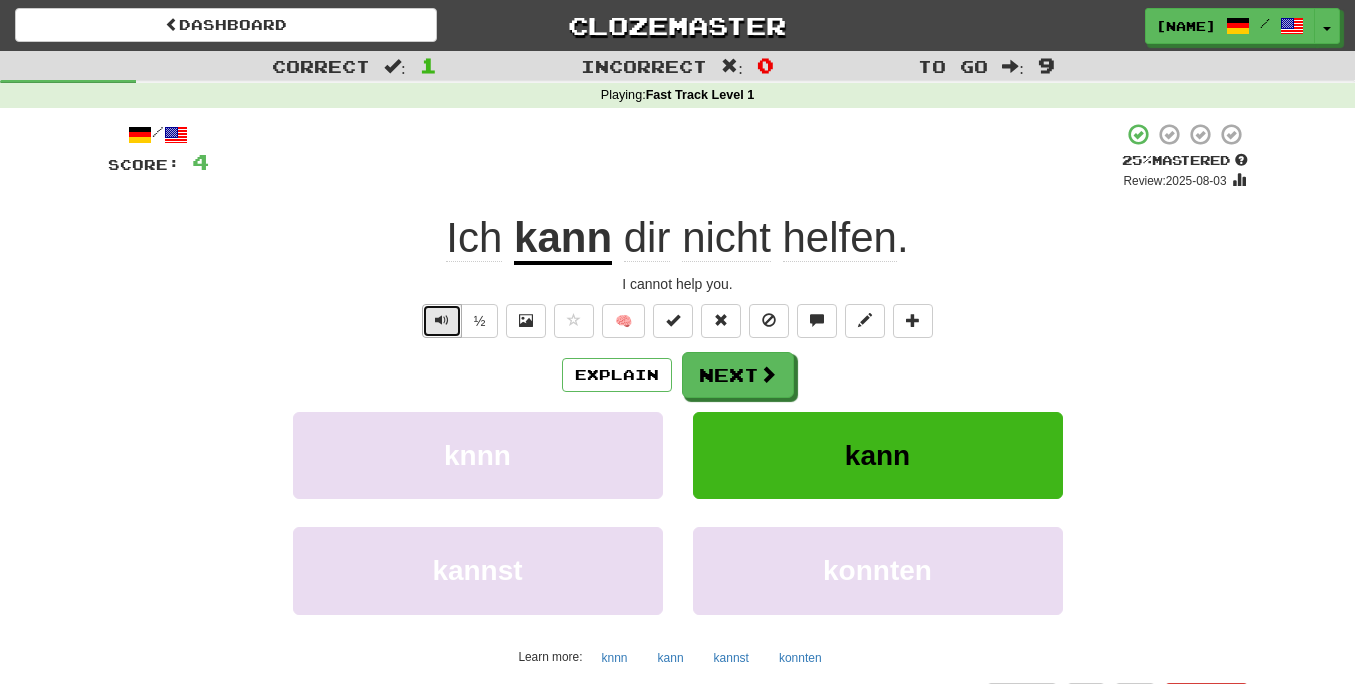 click at bounding box center (442, 321) 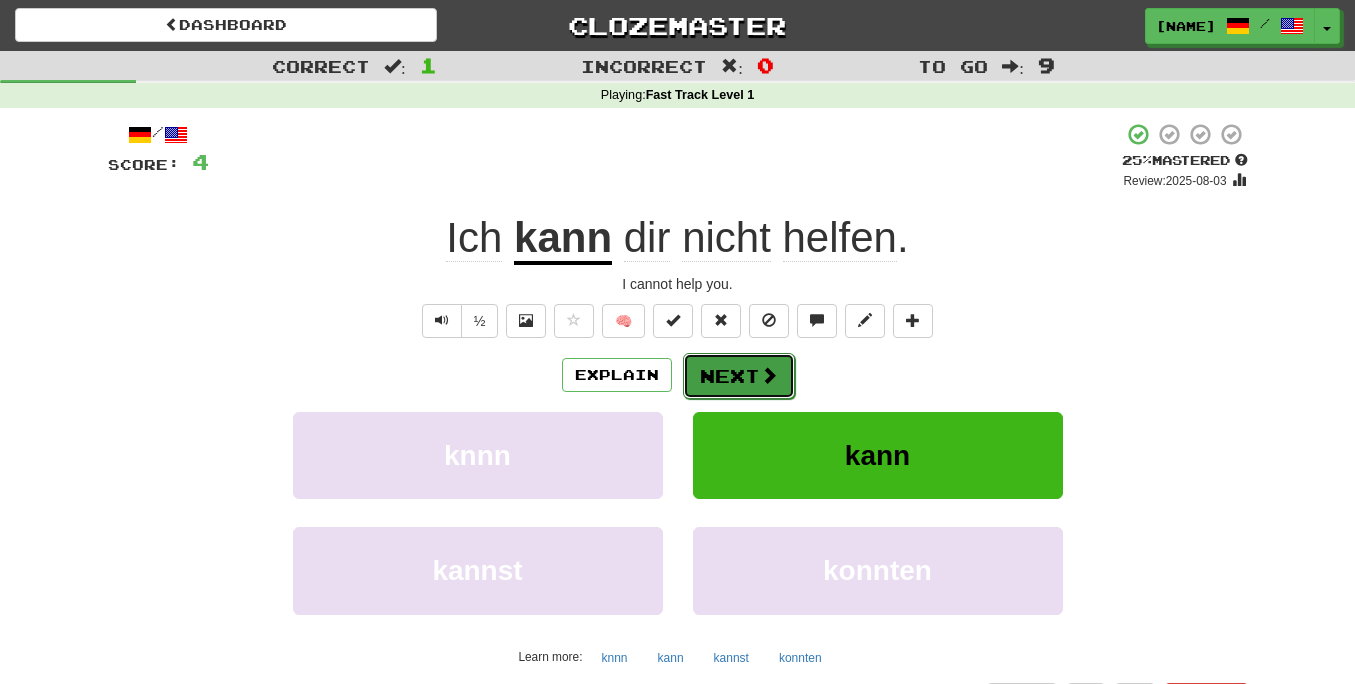 click on "Next" at bounding box center (739, 376) 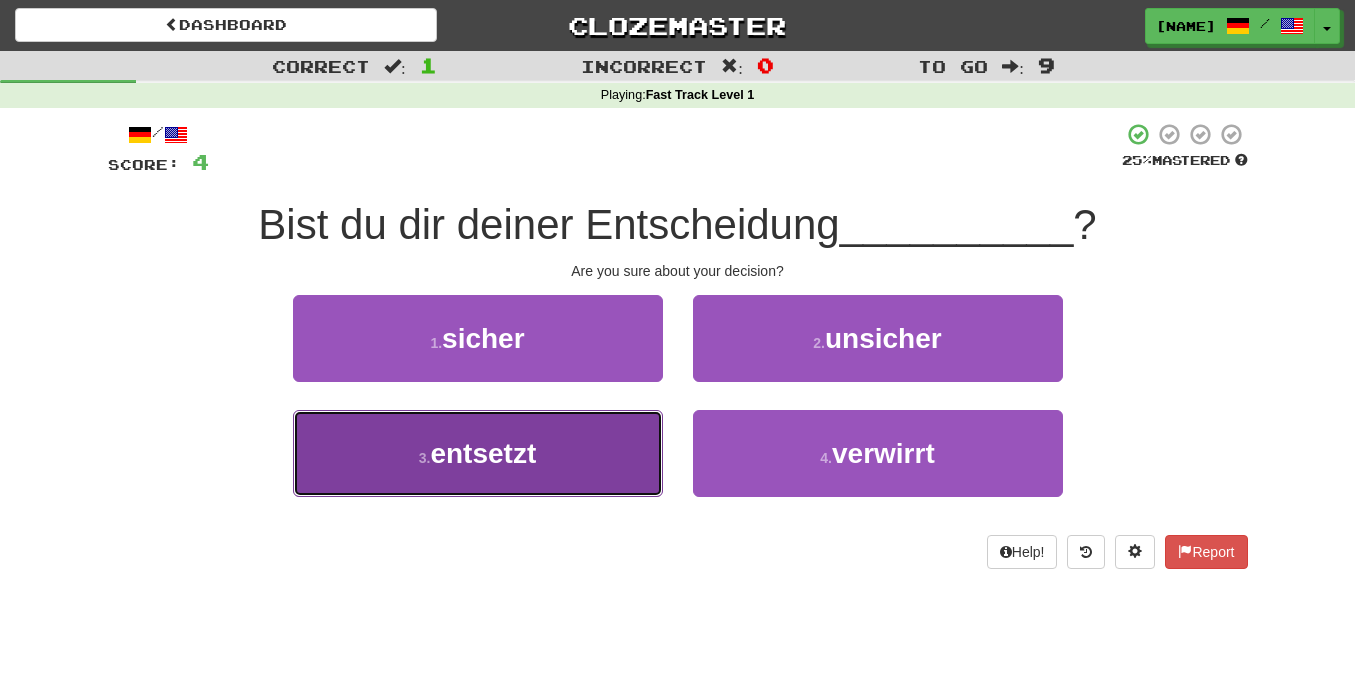 click on "3 .  entsetzt" at bounding box center [478, 453] 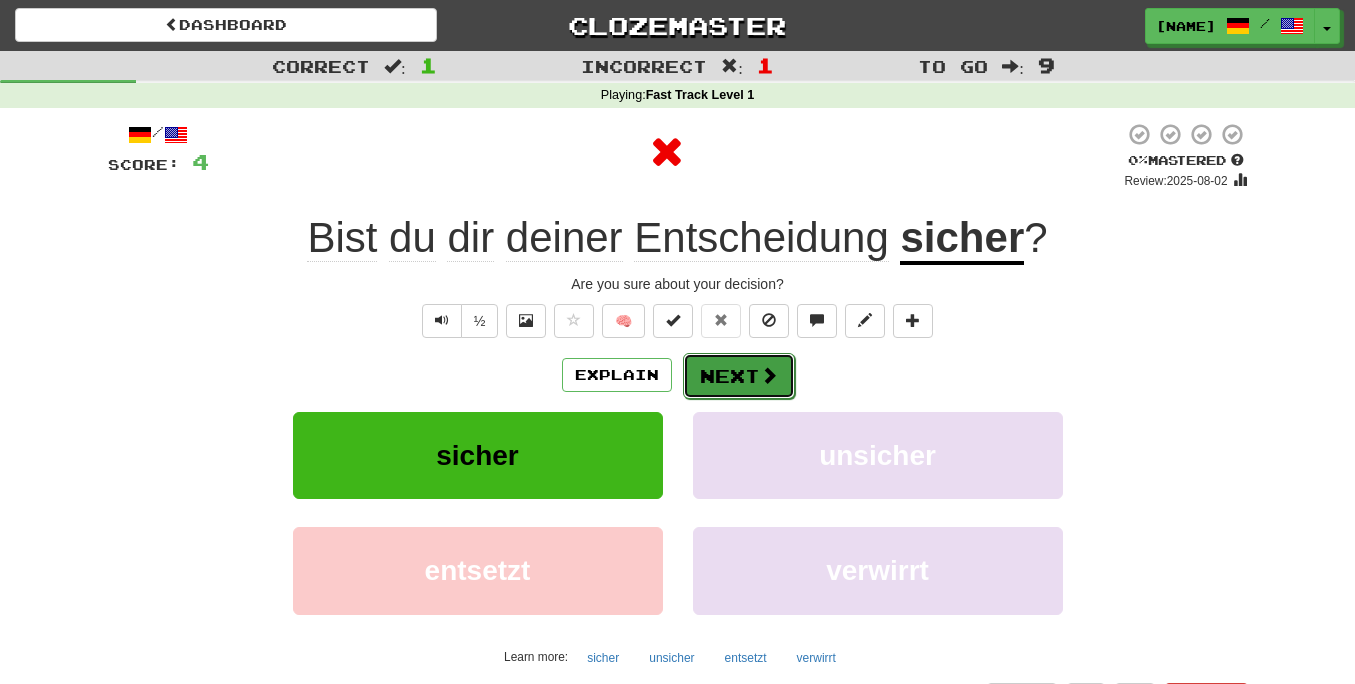 click on "Next" at bounding box center (739, 376) 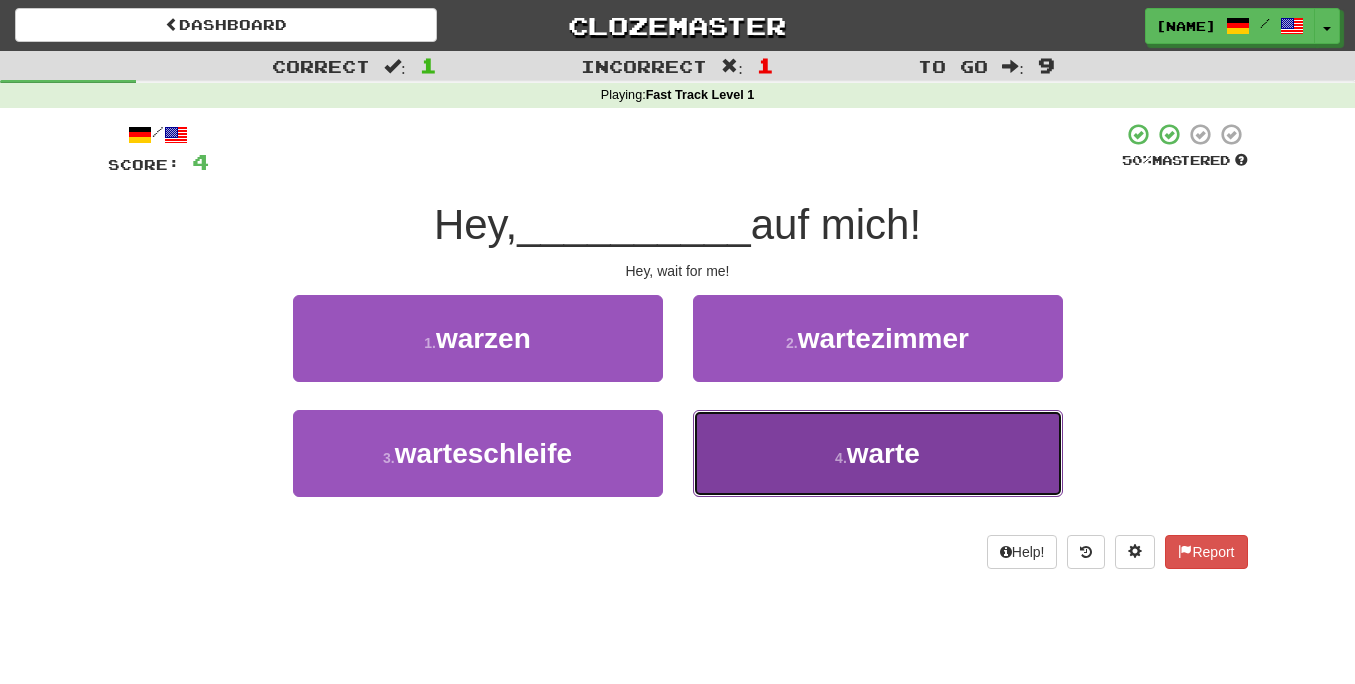 click on "4 .  warte" at bounding box center (878, 453) 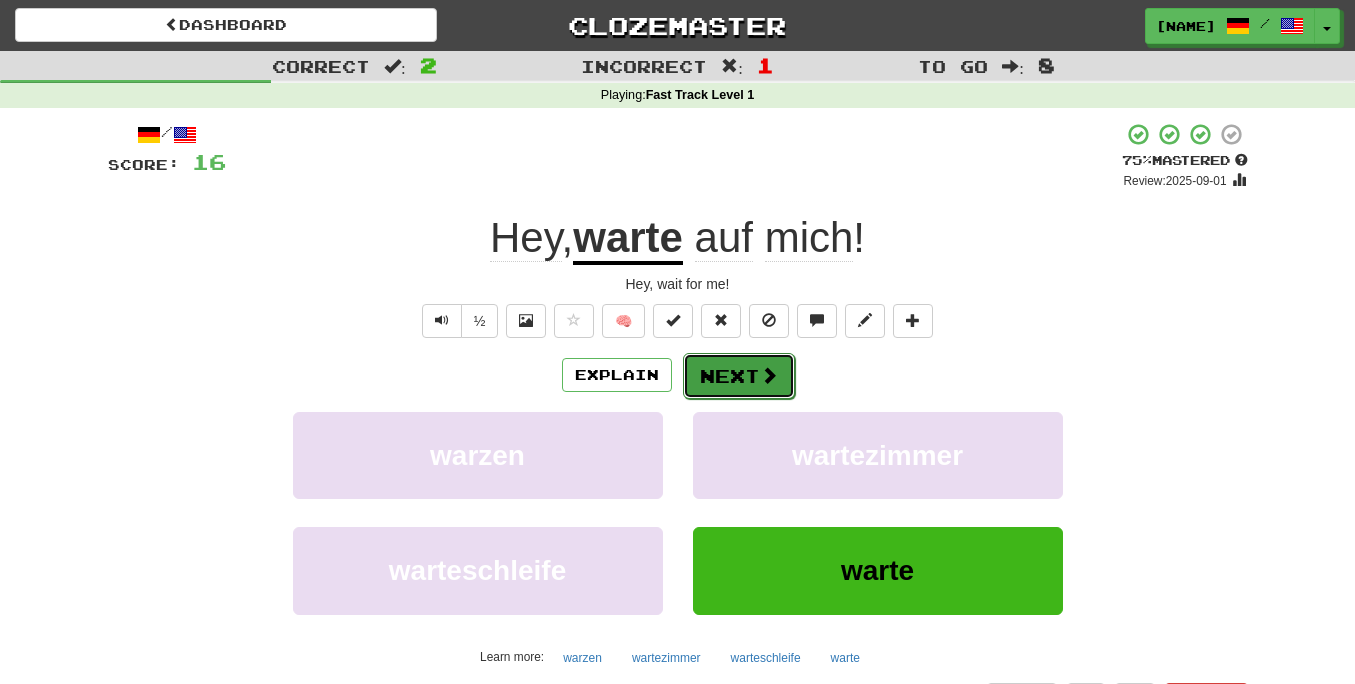click on "Next" at bounding box center [739, 376] 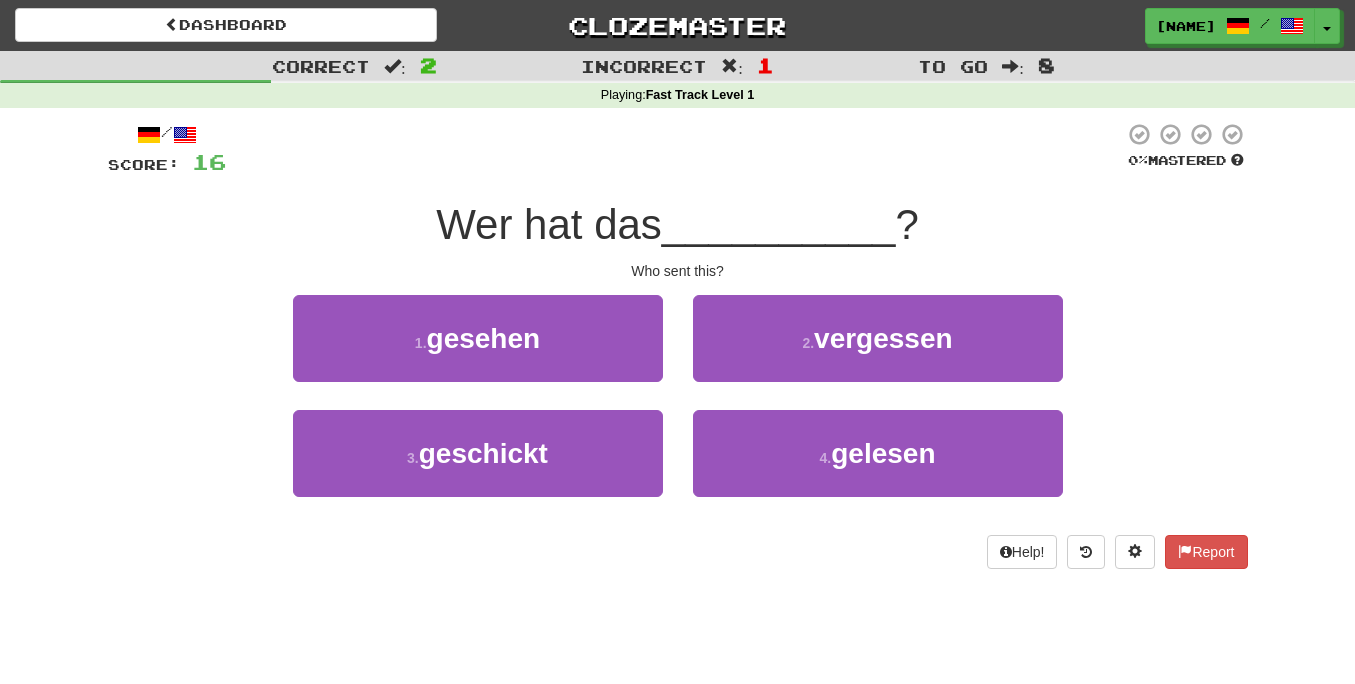 click on "__________" at bounding box center [779, 224] 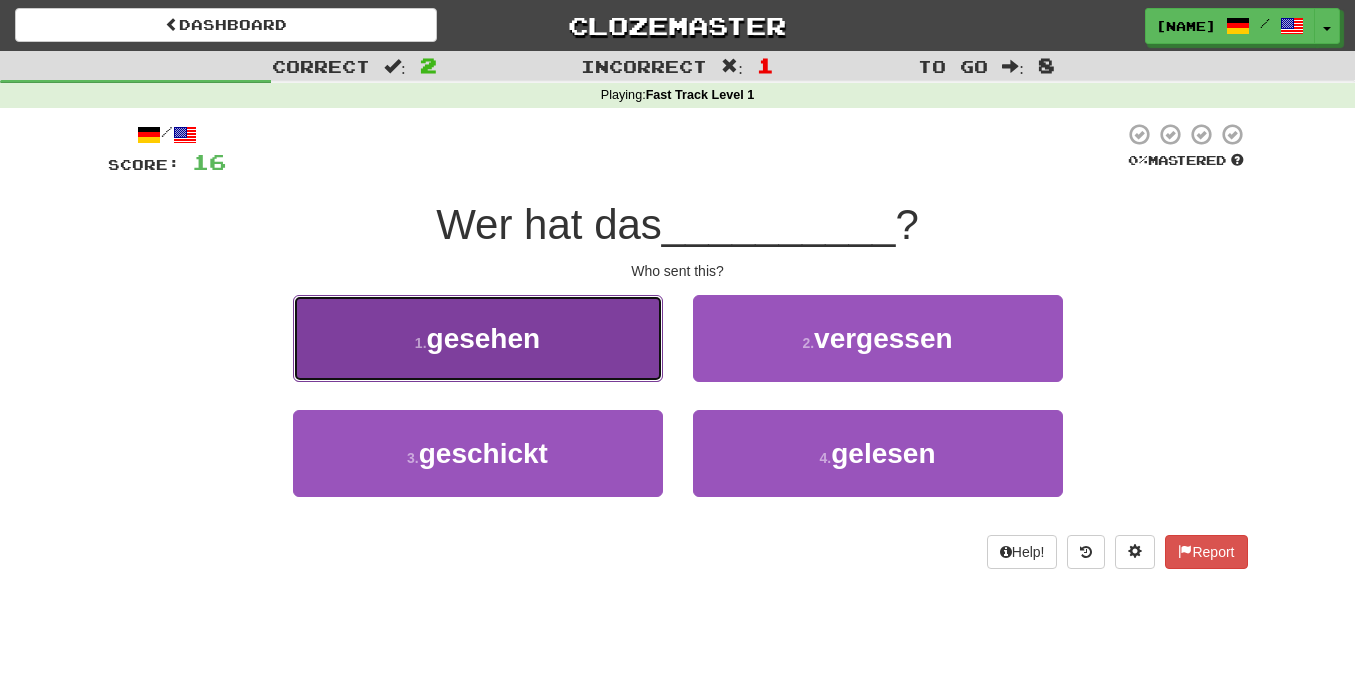 click on "1 .  gesehen" at bounding box center (478, 338) 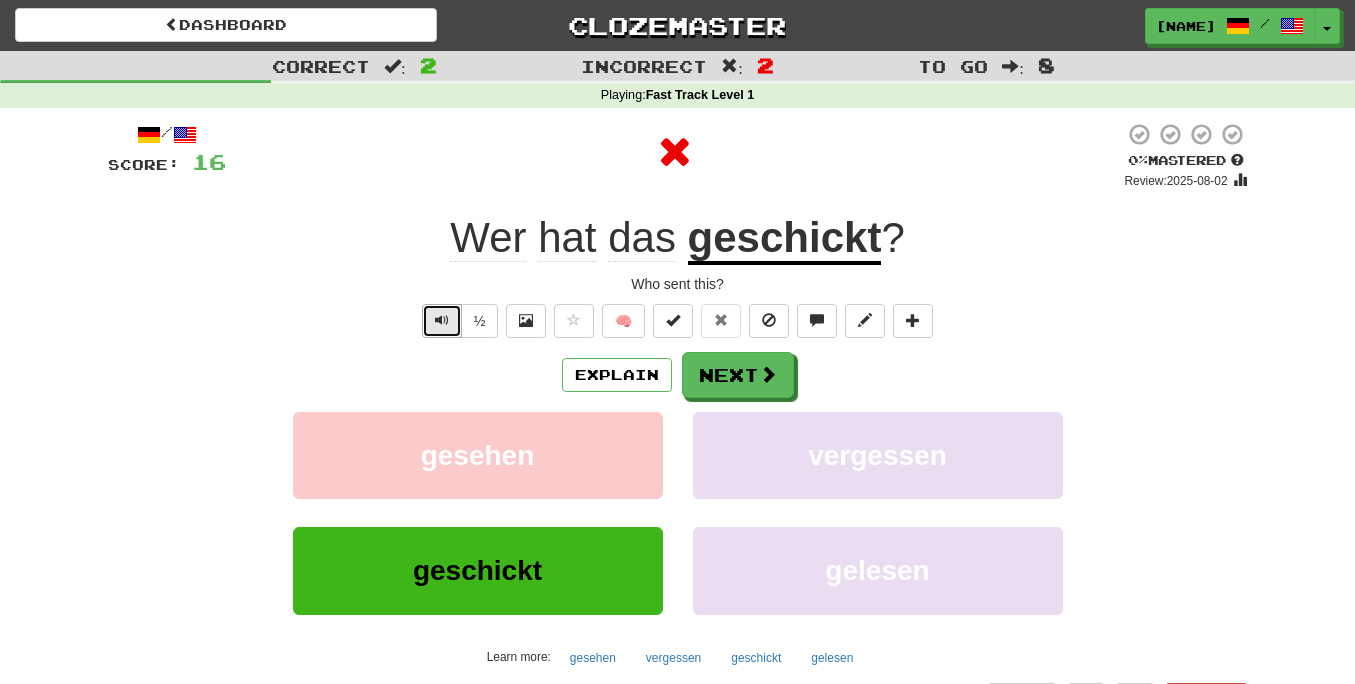 click at bounding box center (442, 321) 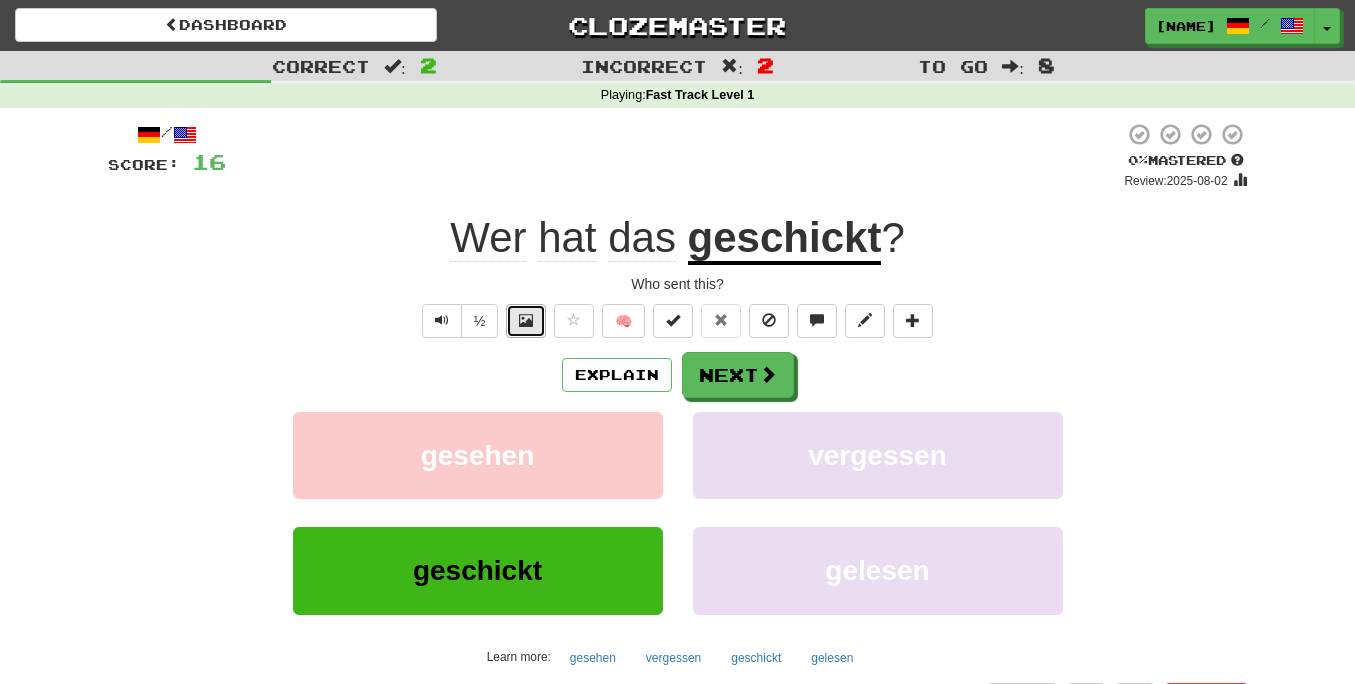 click at bounding box center (526, 321) 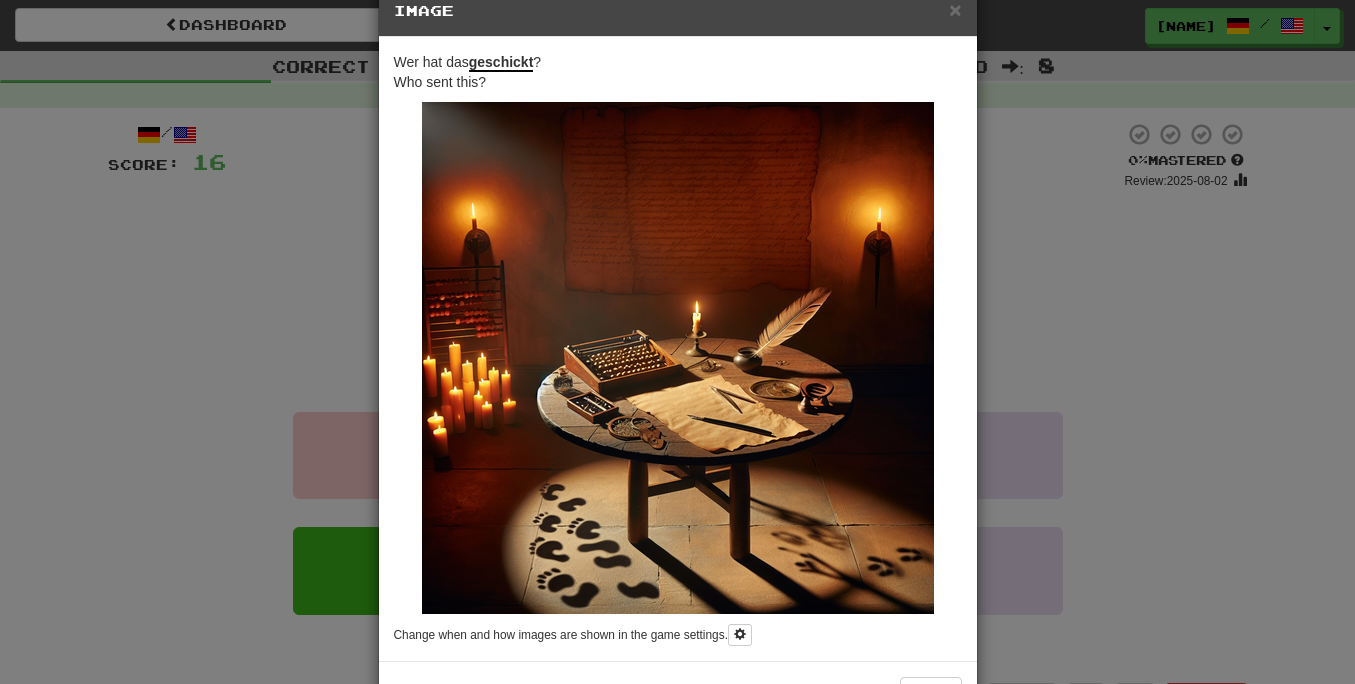 scroll, scrollTop: 42, scrollLeft: 0, axis: vertical 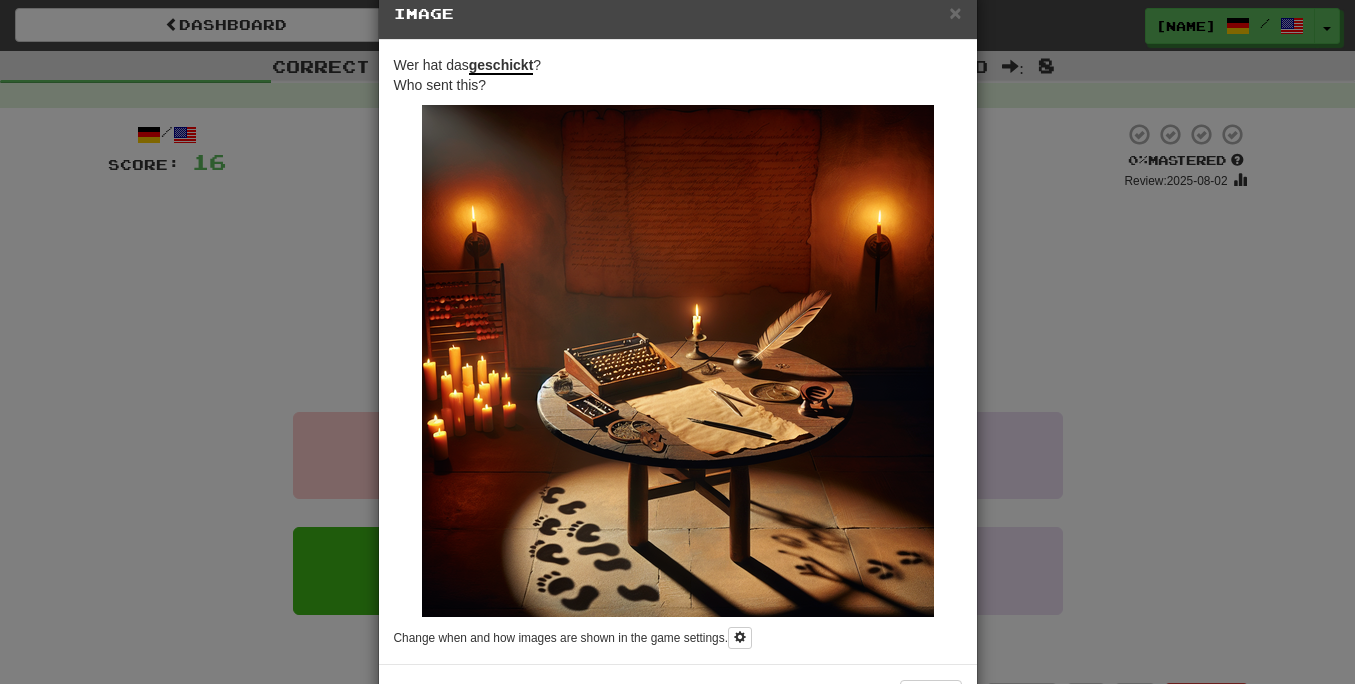 click on "× Image Wer hat das  geschickt ? Who sent this? Change when and how images are shown in the game settings.  Images are in beta. Like them? Hate them?  Let us know ! Close" at bounding box center [678, 359] 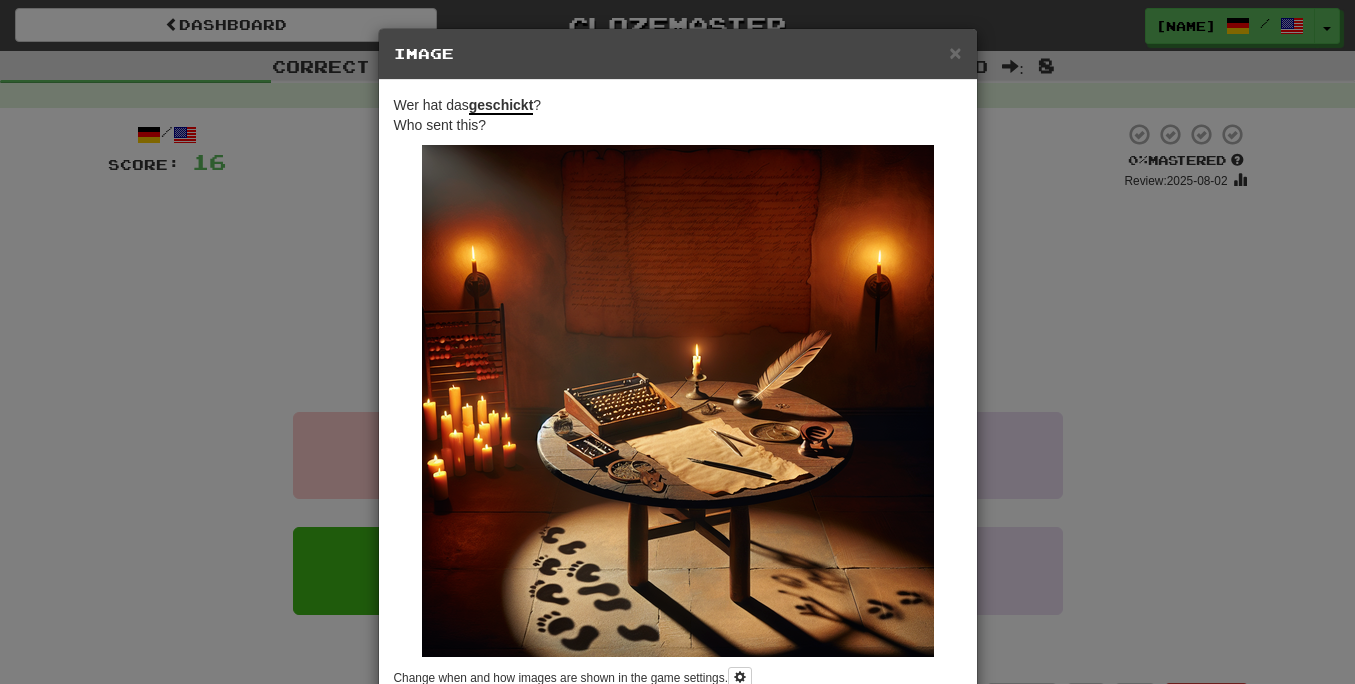 scroll, scrollTop: 118, scrollLeft: 0, axis: vertical 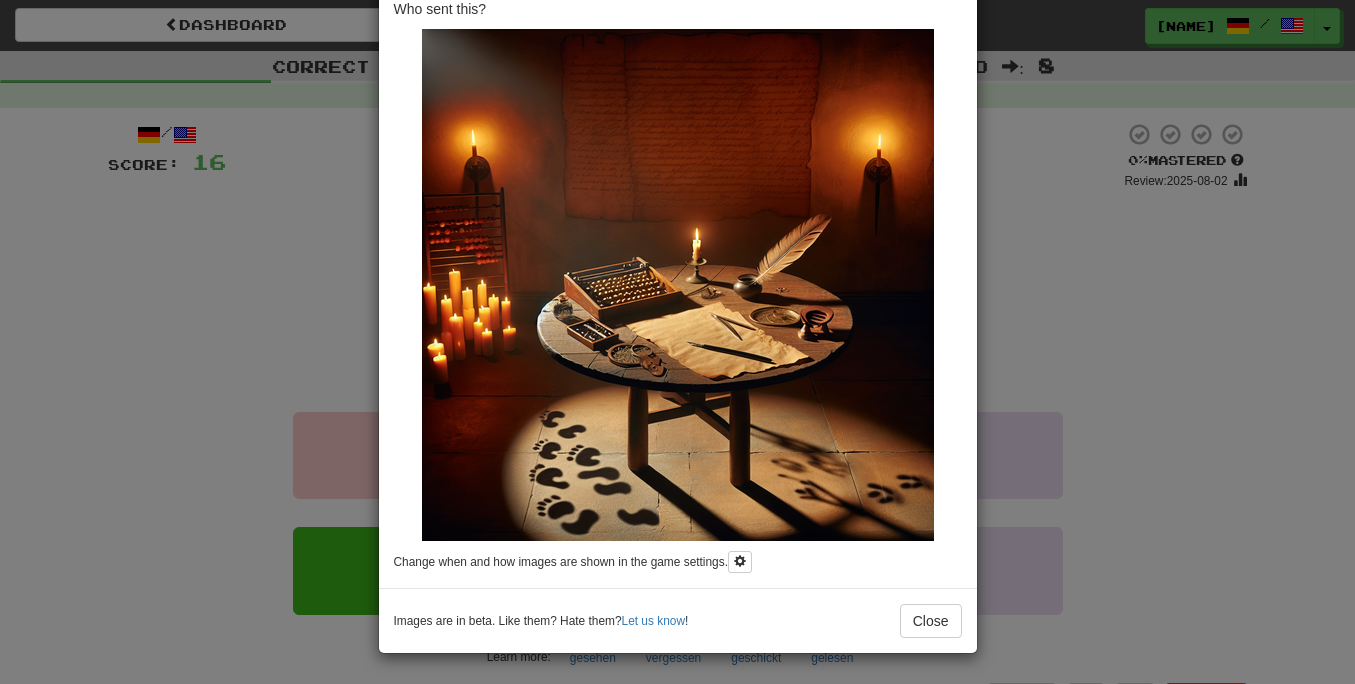 click on "× Image Wer hat das  geschickt ? Who sent this? Change when and how images are shown in the game settings.  Images are in beta. Like them? Hate them?  Let us know ! Close" at bounding box center (677, 342) 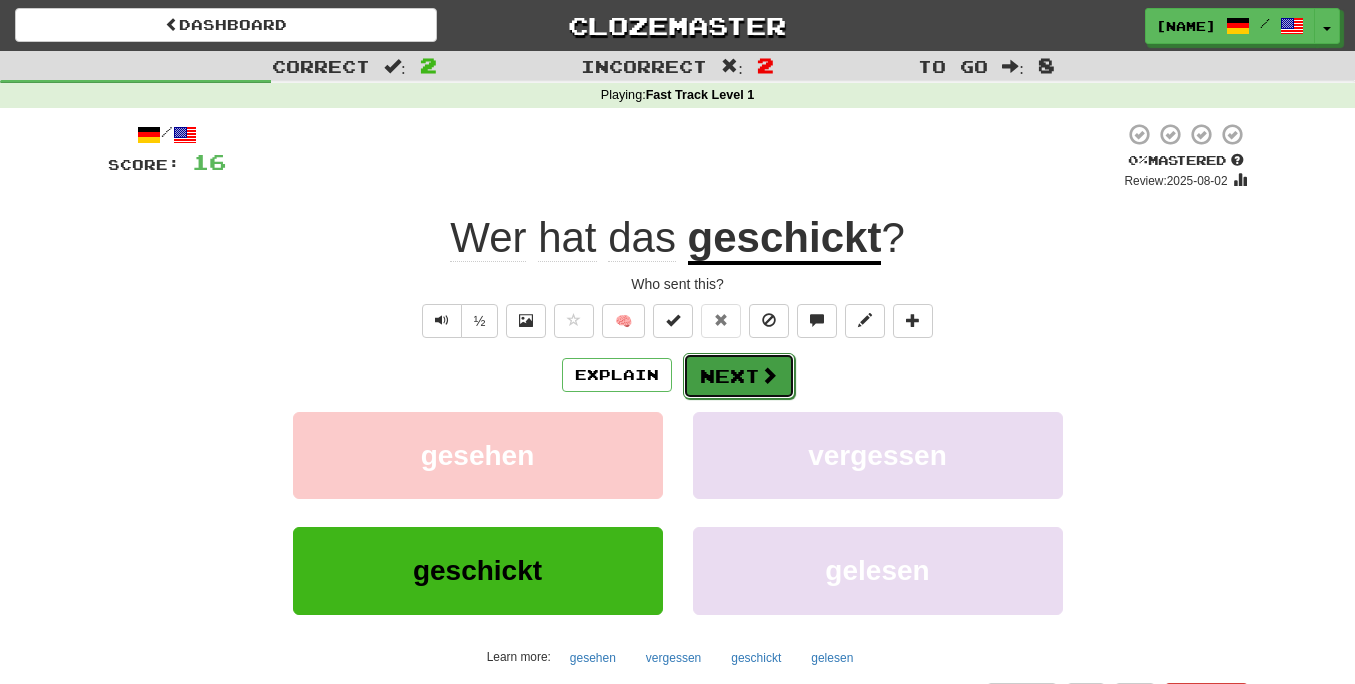 click on "Next" at bounding box center [739, 376] 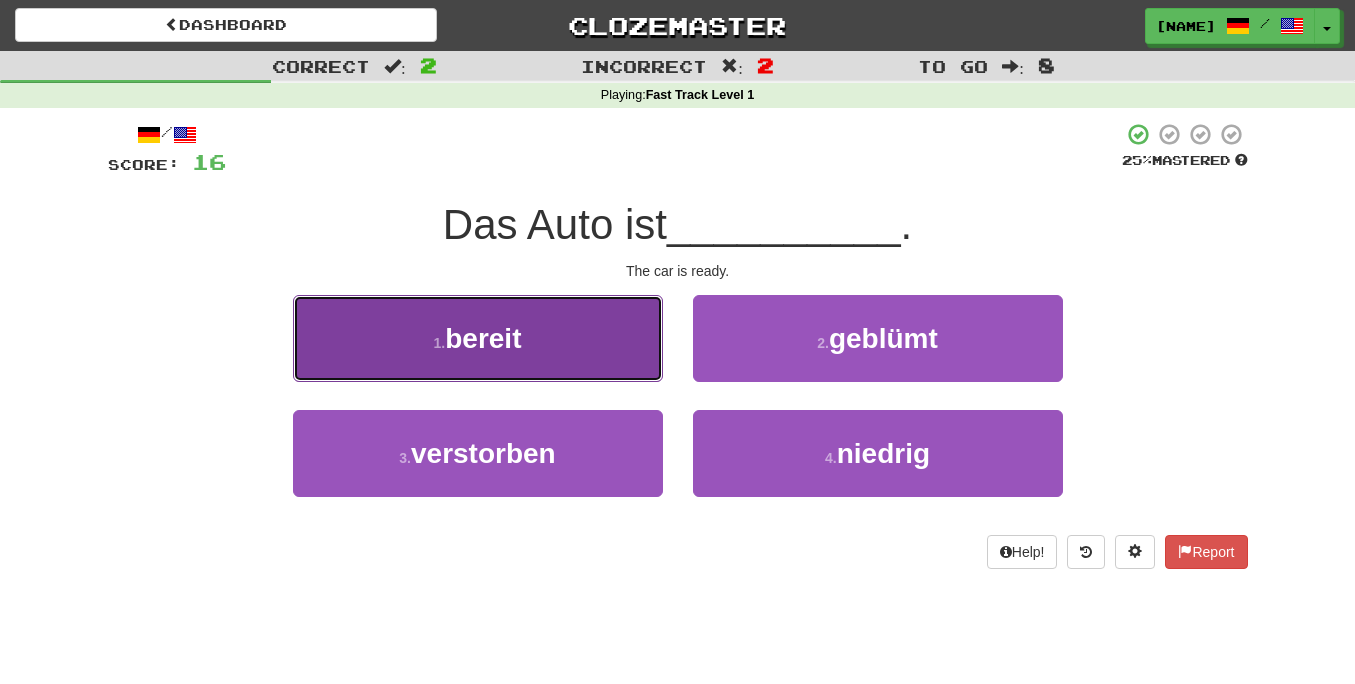 click on "1 .  bereit" at bounding box center (478, 338) 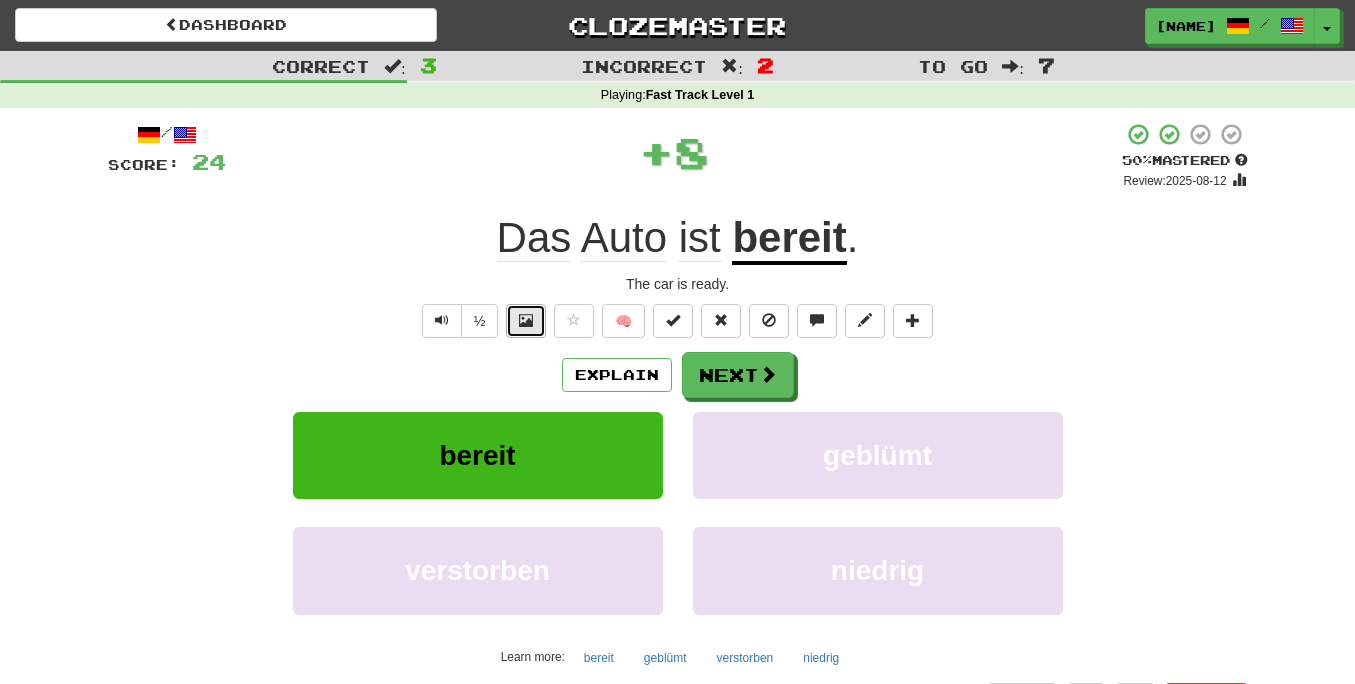 click at bounding box center [526, 321] 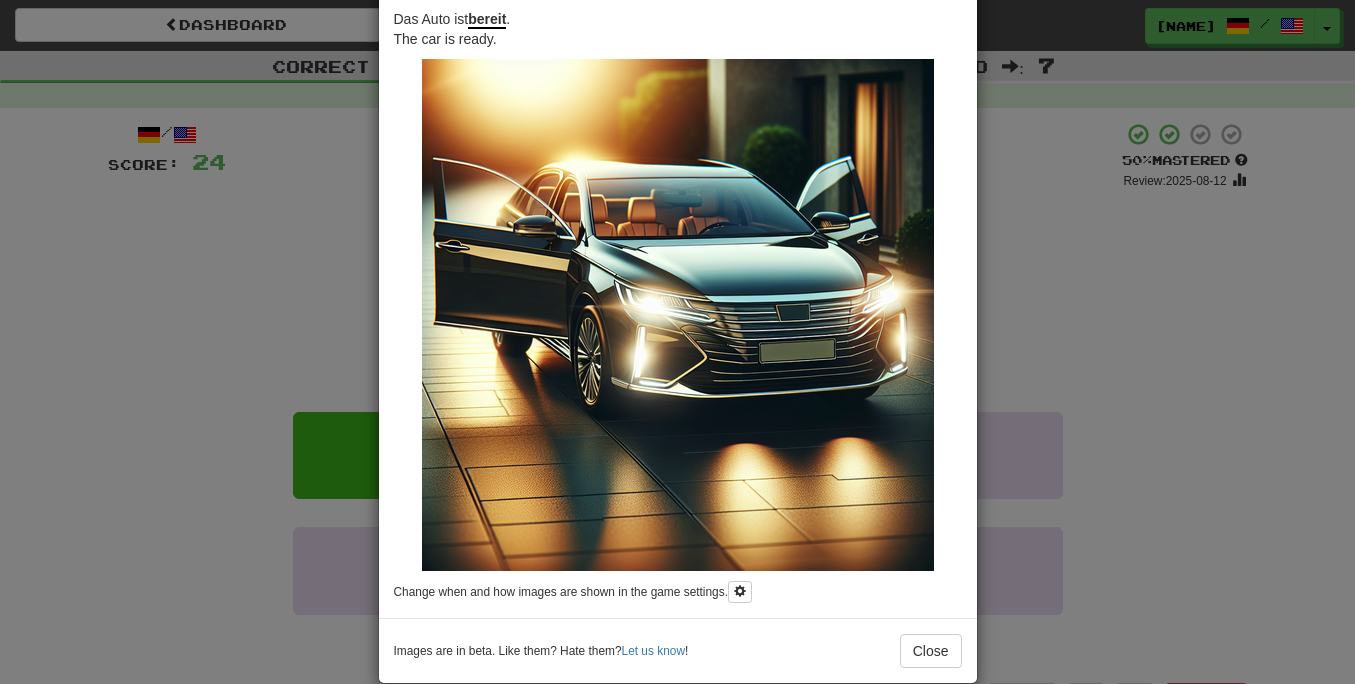 scroll, scrollTop: 118, scrollLeft: 0, axis: vertical 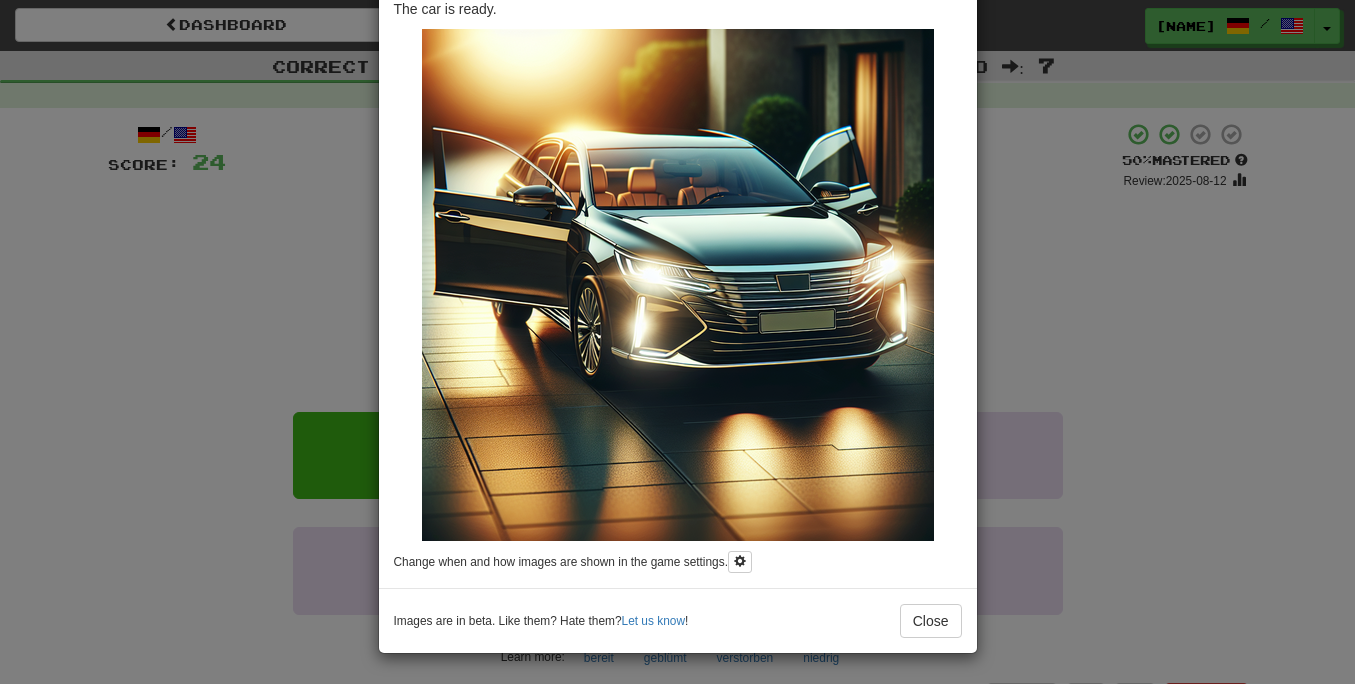 click on "× Image Das Auto ist  bereit . The car is ready. Change when and how images are shown in the game settings.  Images are in beta. Like them? Hate them?  Let us know ! Close" at bounding box center [677, 342] 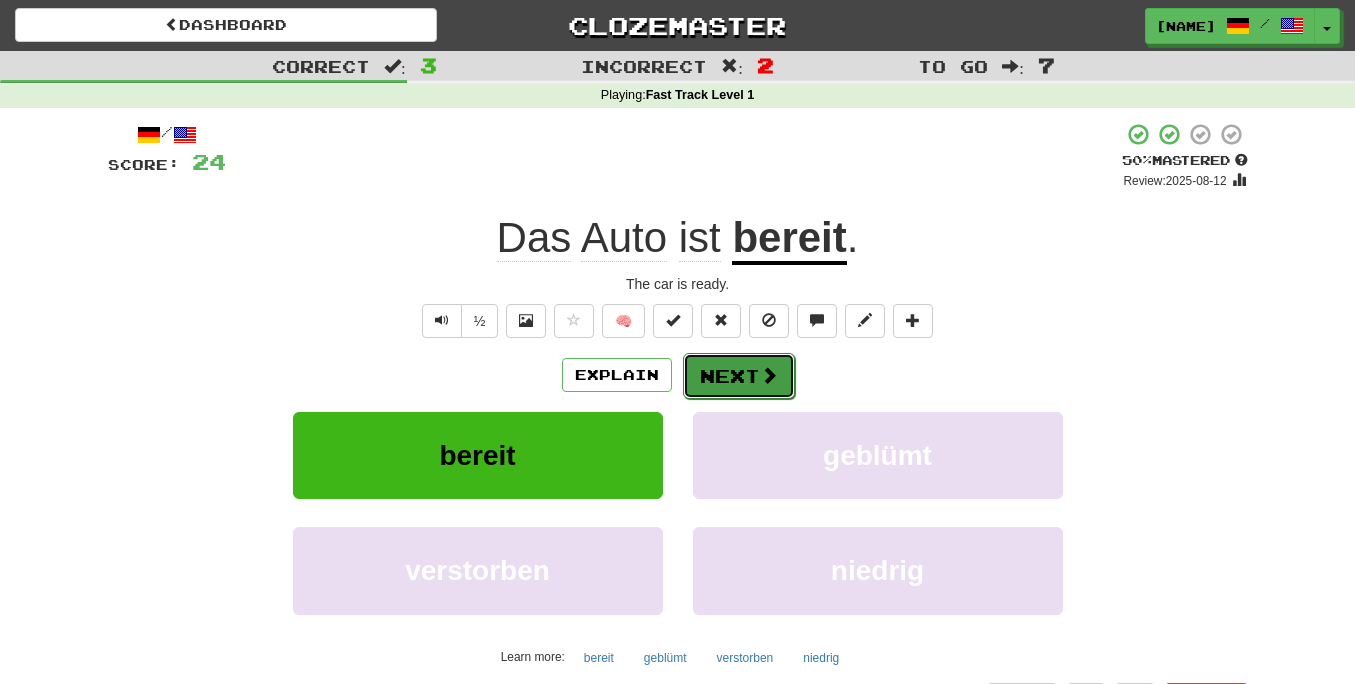 click at bounding box center (769, 375) 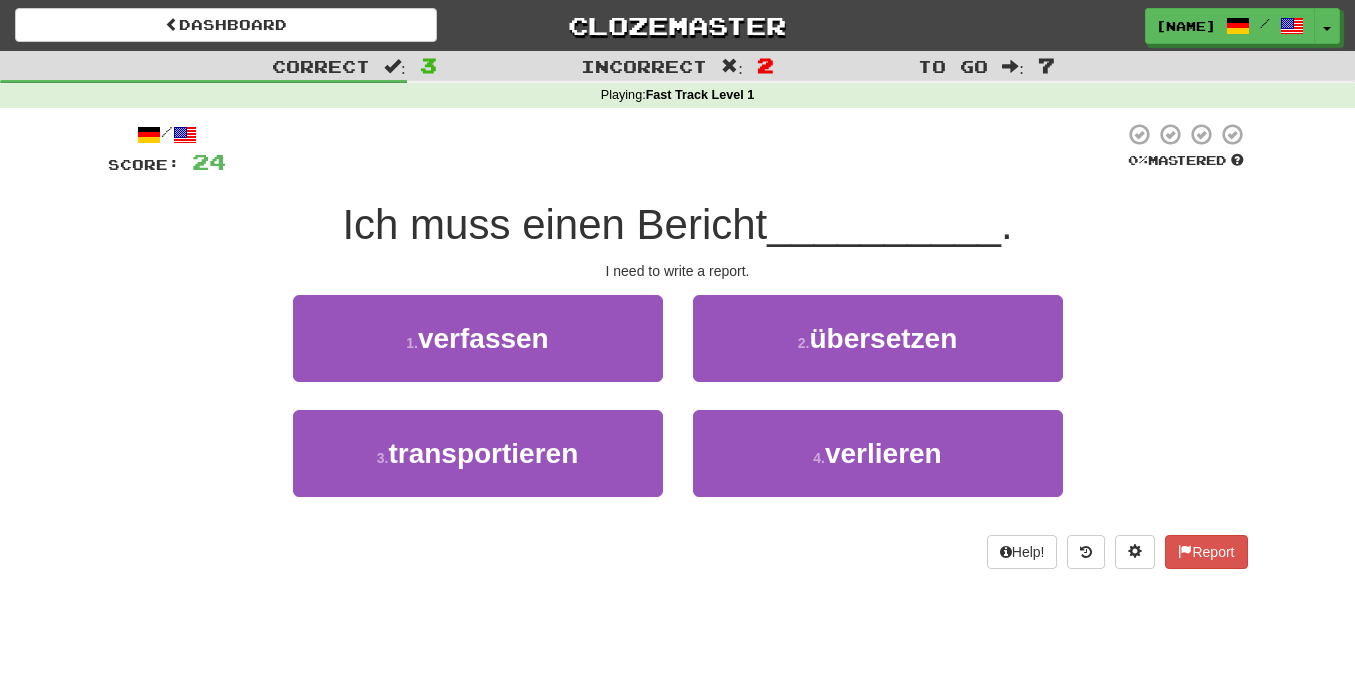 drag, startPoint x: 692, startPoint y: 265, endPoint x: 711, endPoint y: 265, distance: 19 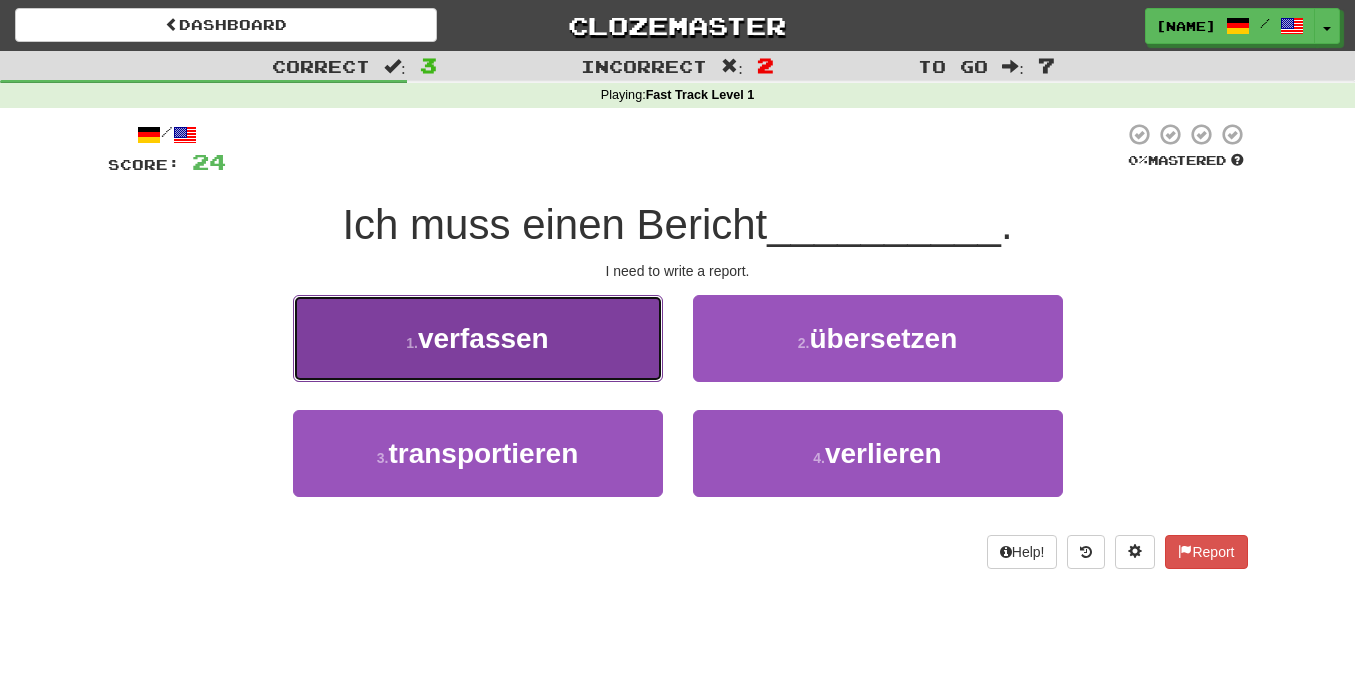 click on "1 .  verfassen" at bounding box center [478, 338] 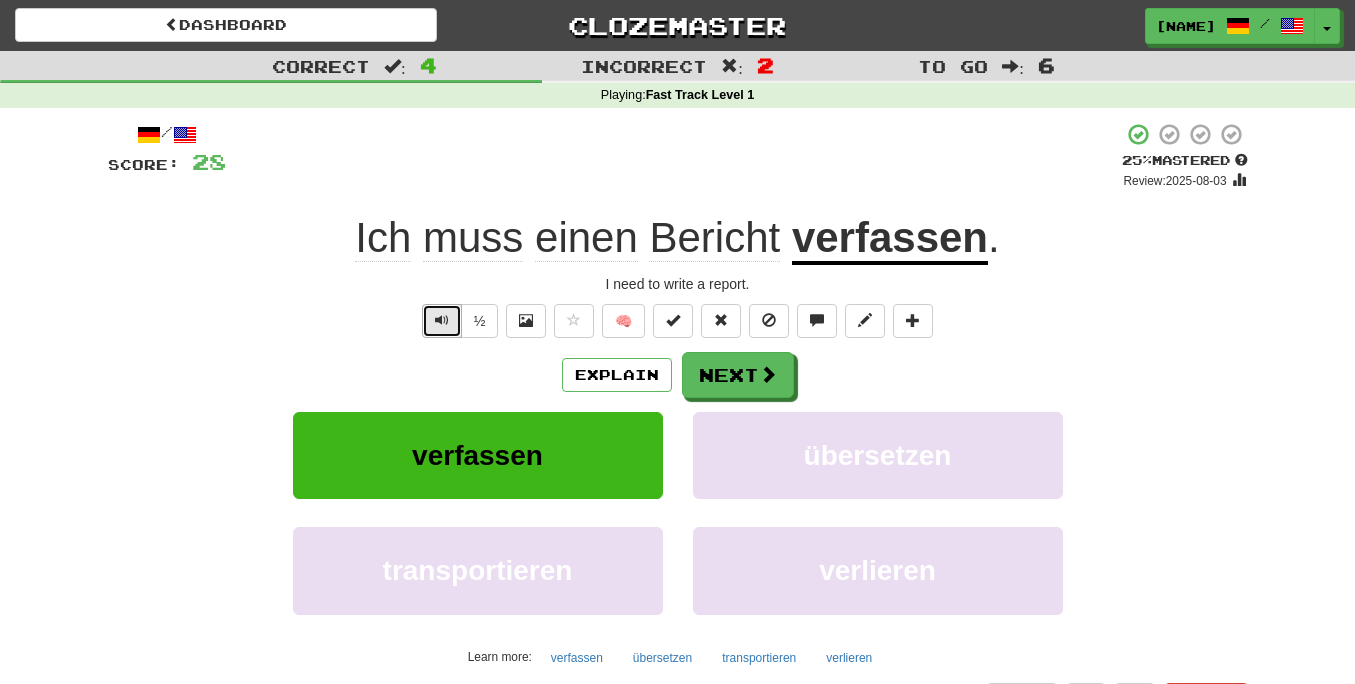 click at bounding box center [442, 320] 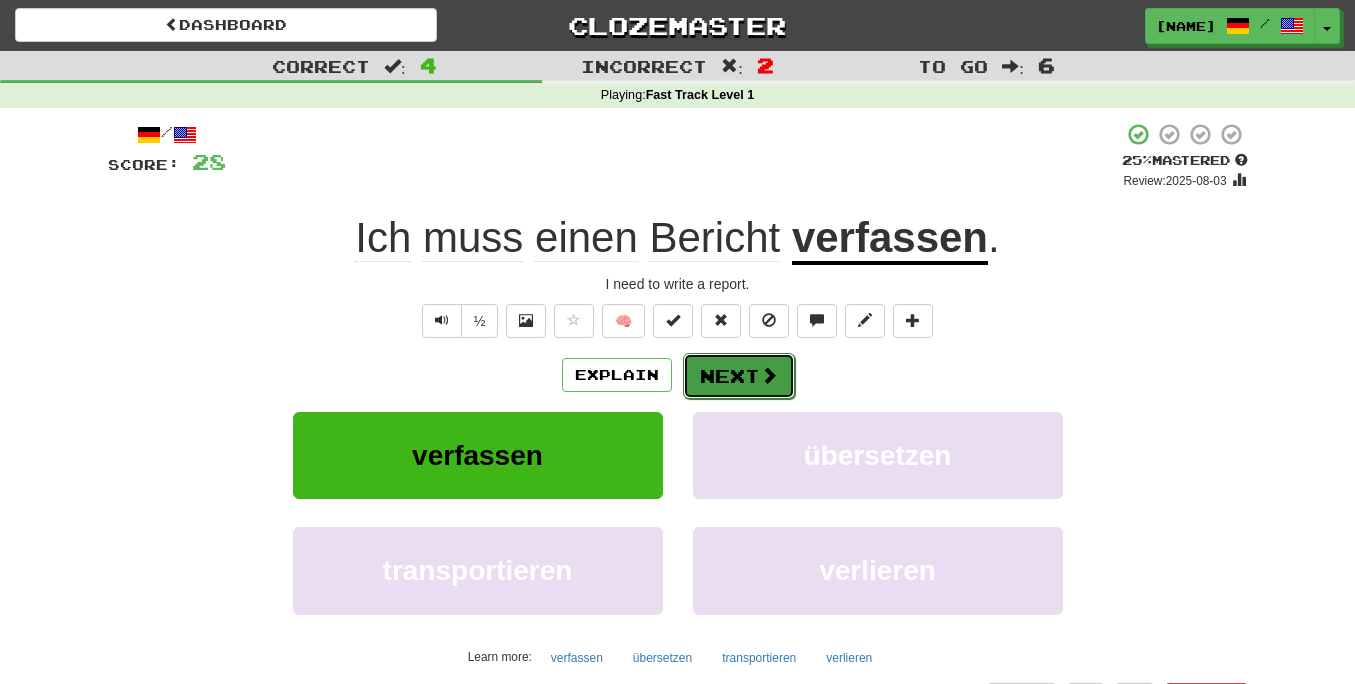 click on "Next" at bounding box center (739, 376) 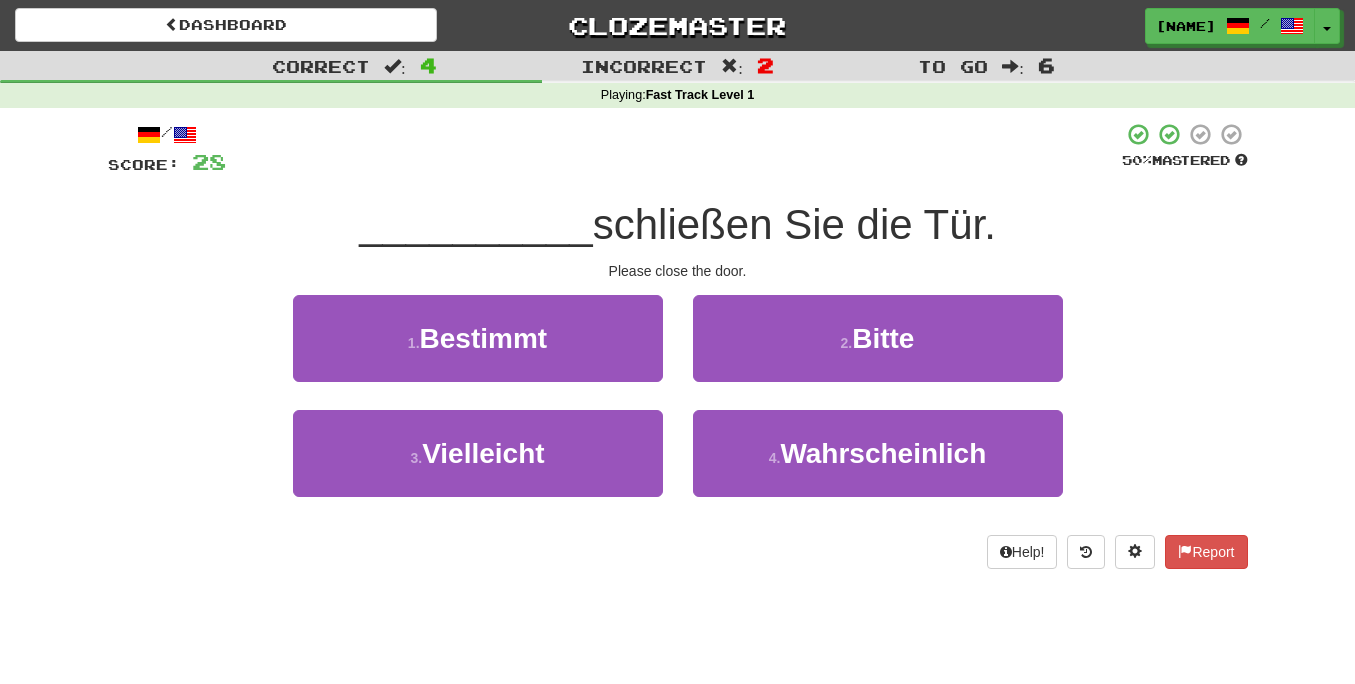 click on "Please close the door." at bounding box center [678, 271] 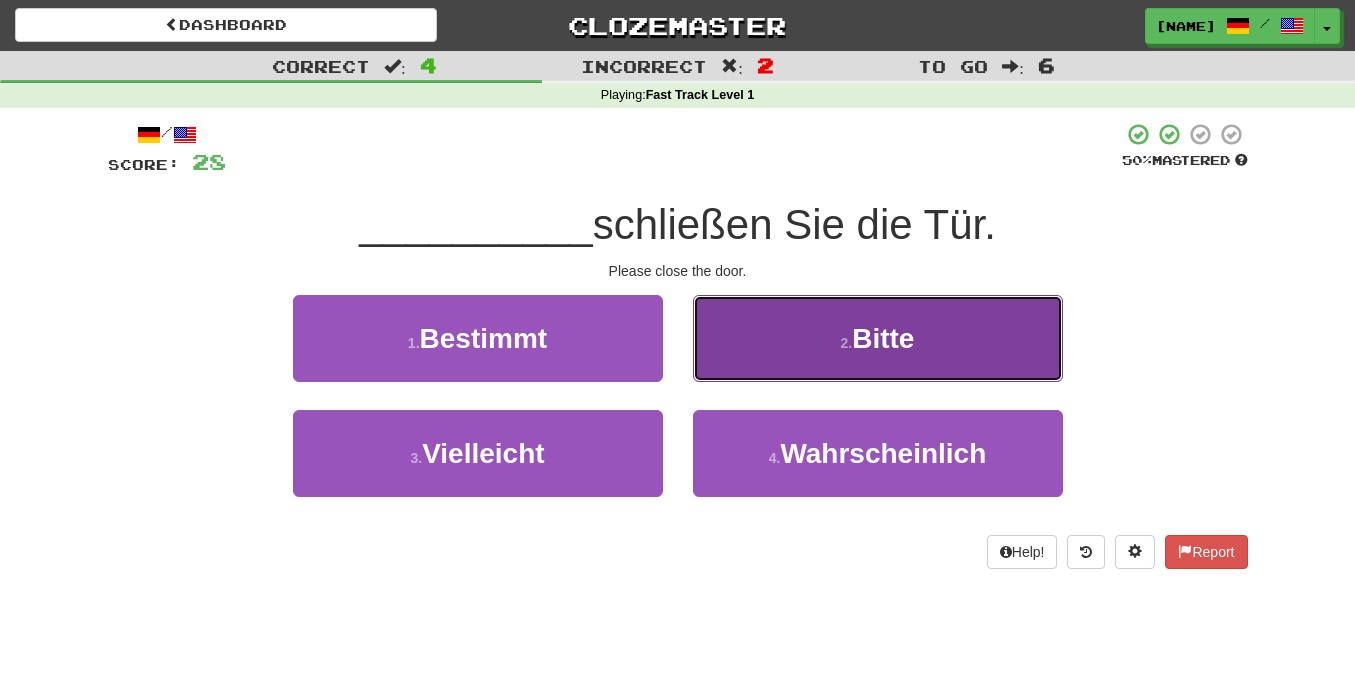 click on "2 .  Bitte" at bounding box center [878, 338] 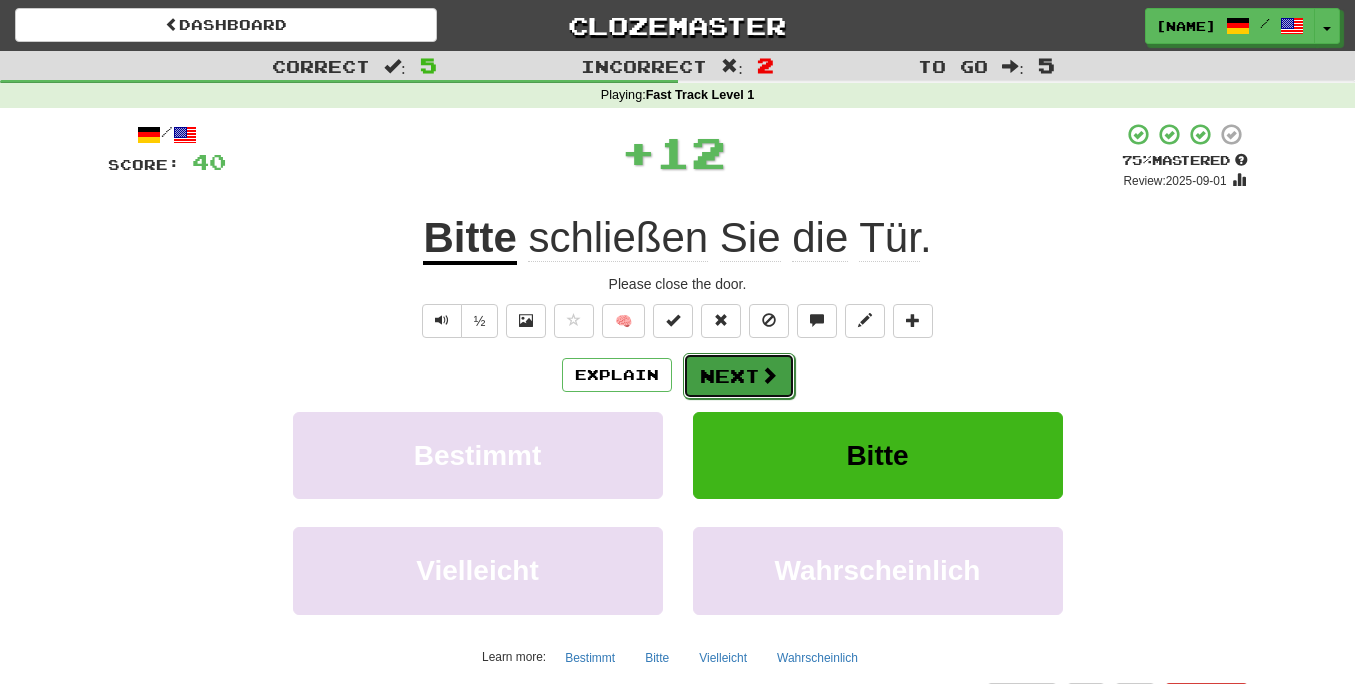 click on "Next" at bounding box center [739, 376] 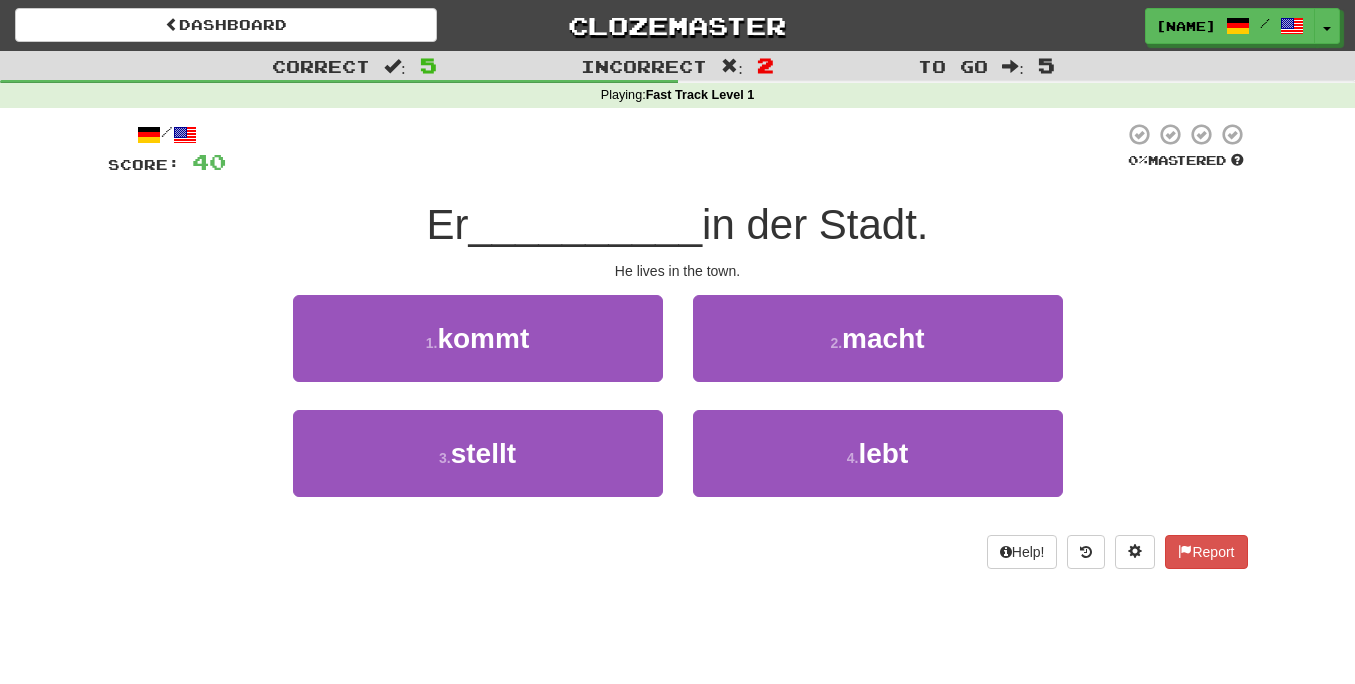 click on "in der Stadt." at bounding box center [815, 224] 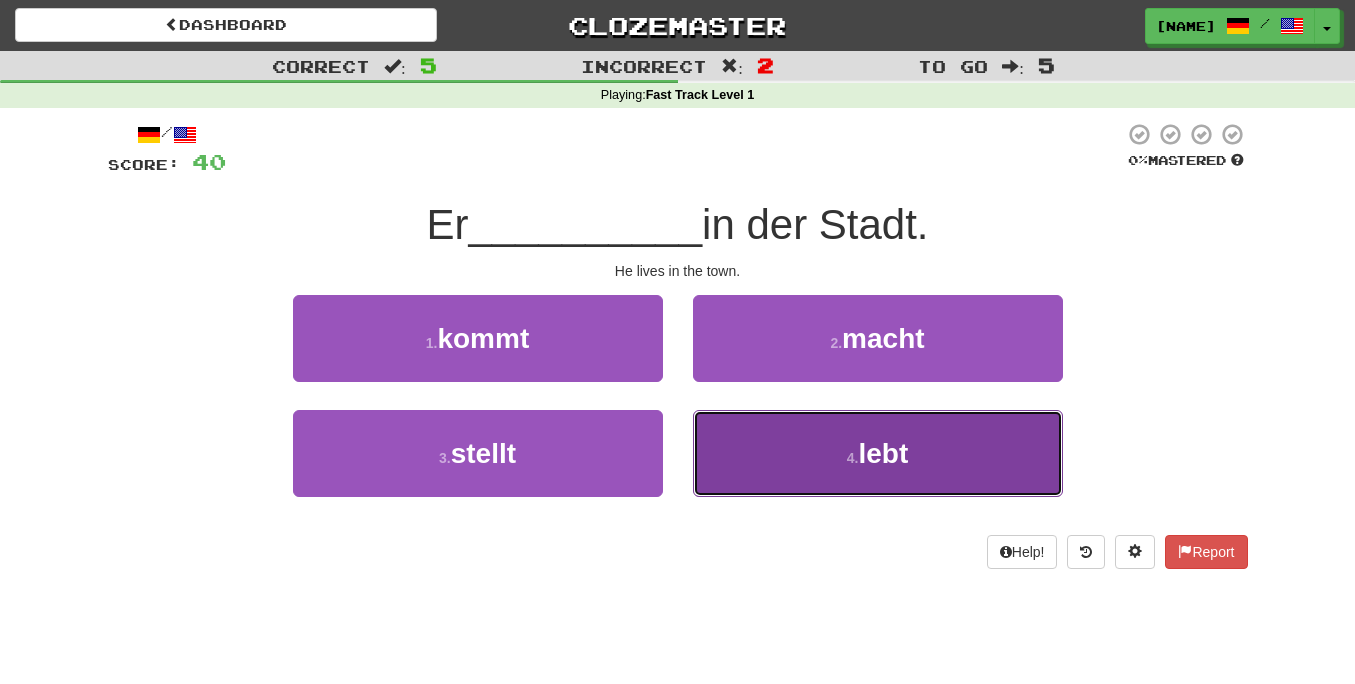 click on "4 .  lebt" at bounding box center [878, 453] 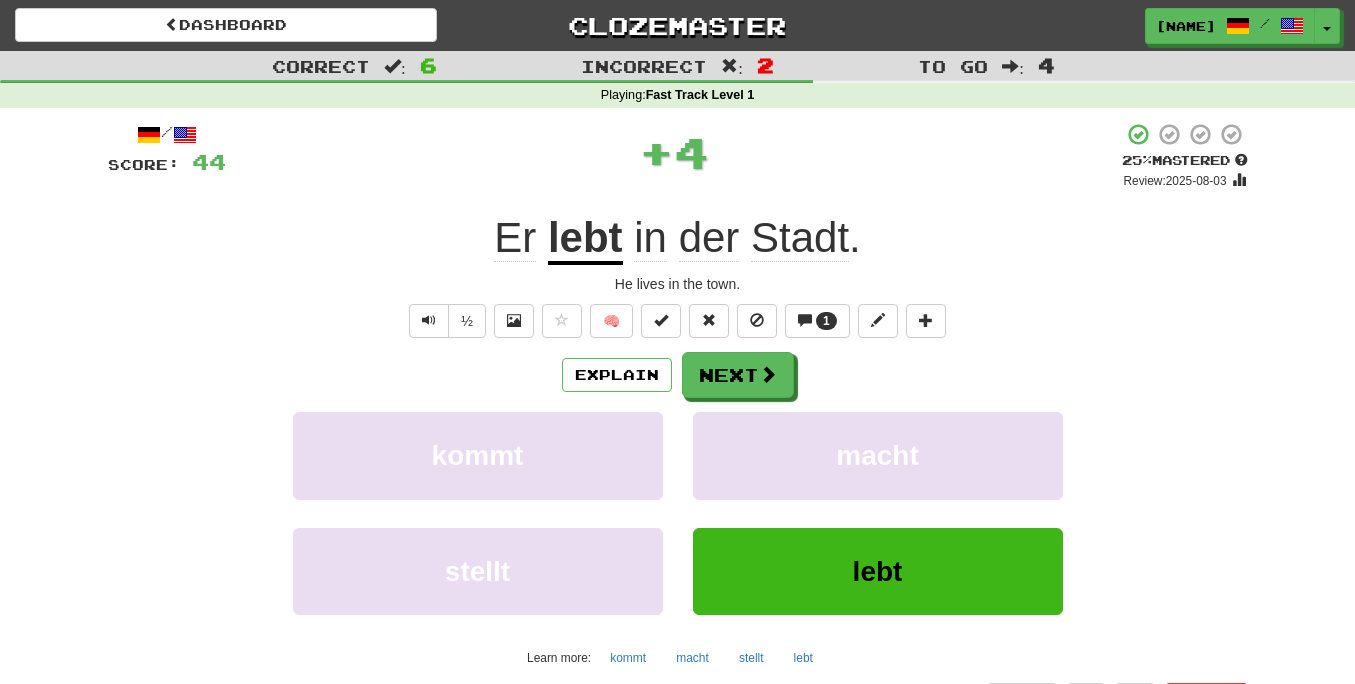 click on "+ 4" at bounding box center [674, 152] 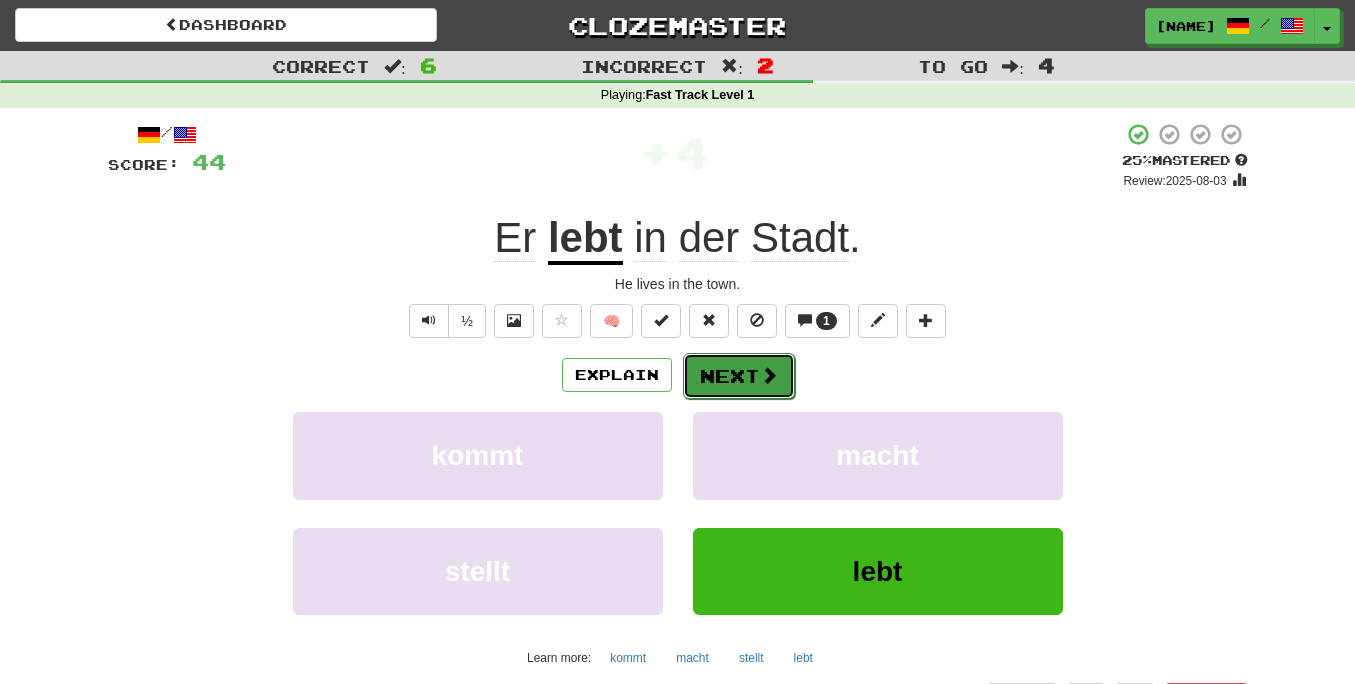 click on "Next" at bounding box center (739, 376) 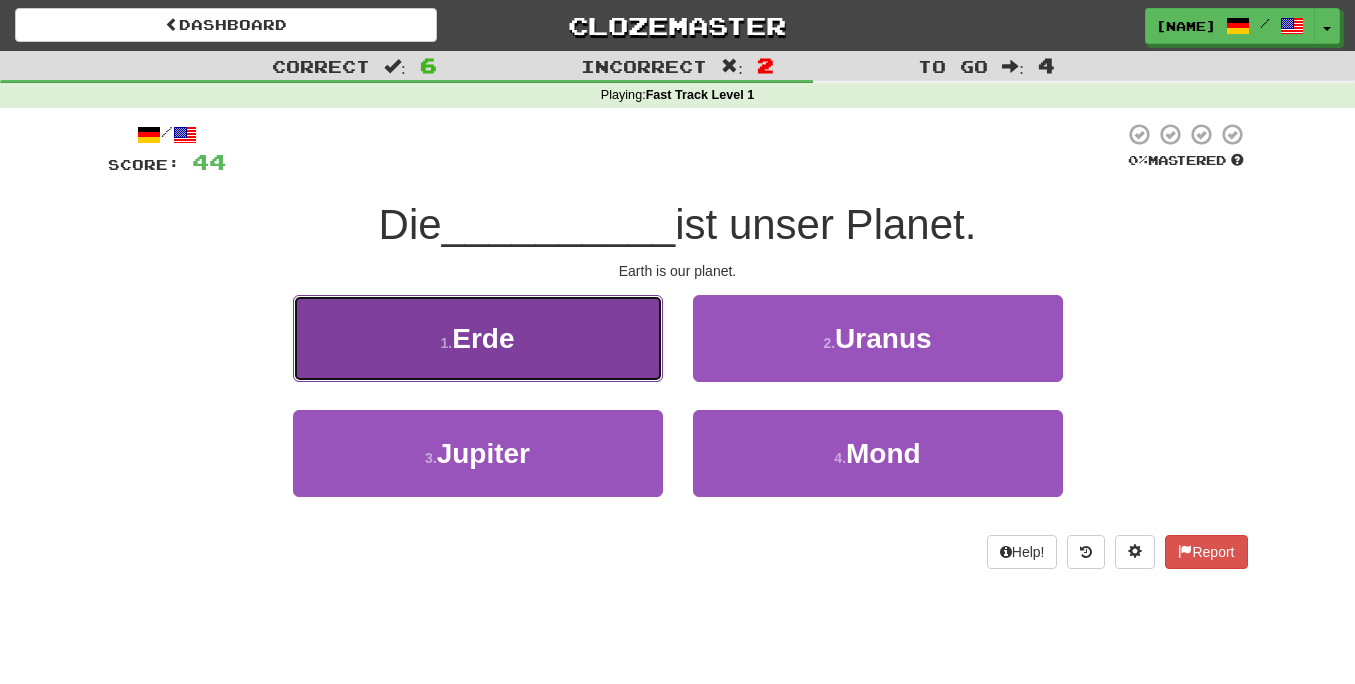 click on "1 .  Erde" at bounding box center (478, 338) 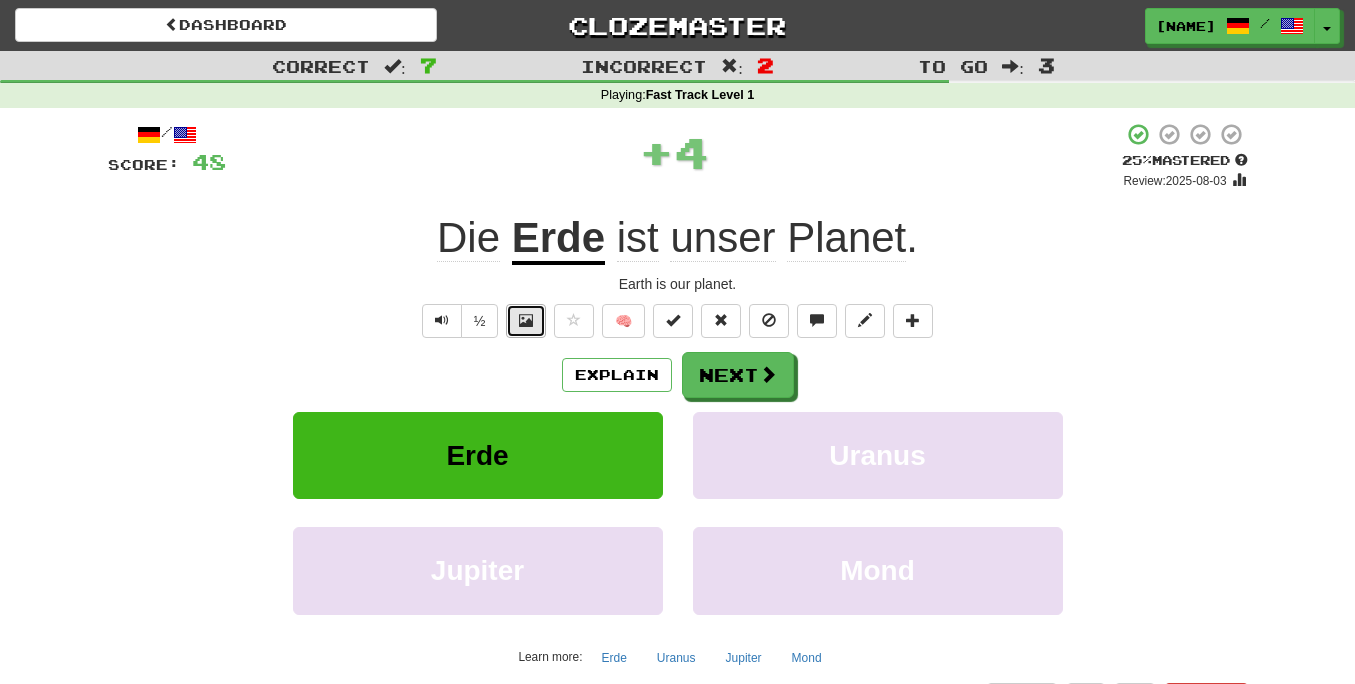 click at bounding box center [526, 320] 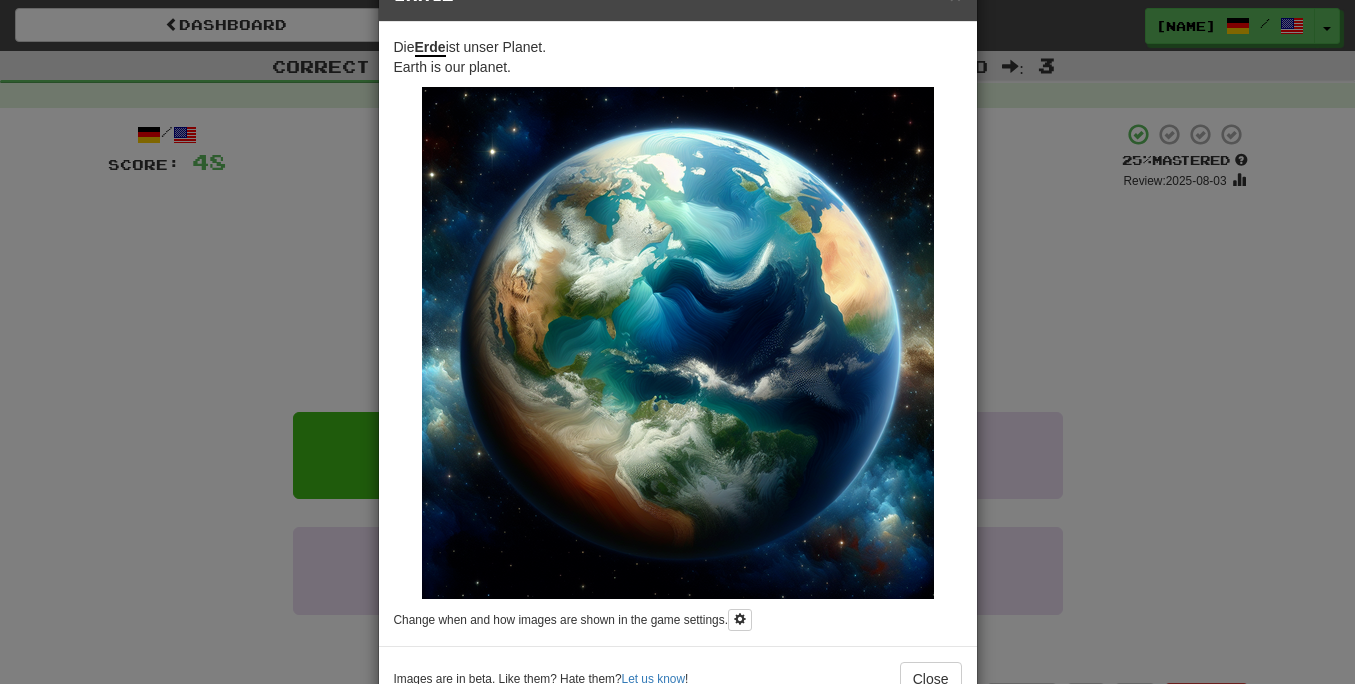 scroll, scrollTop: 81, scrollLeft: 0, axis: vertical 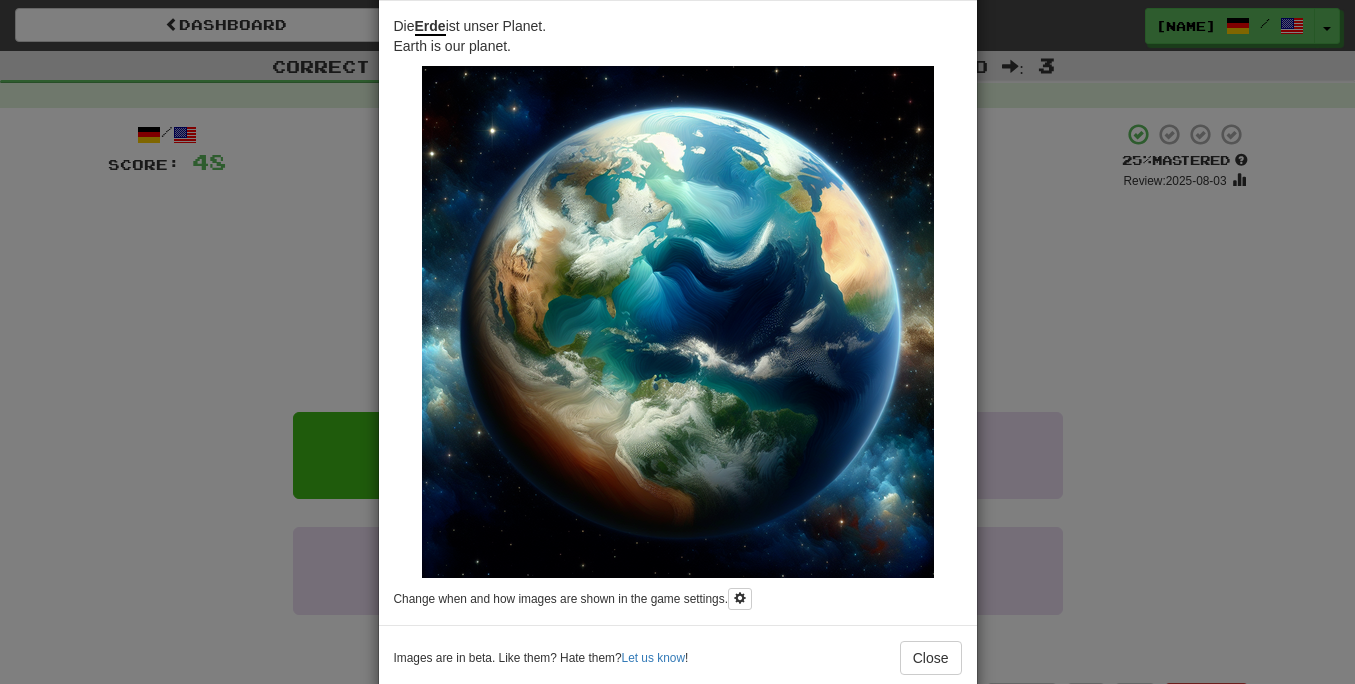 click on "× Image Die  Erde  ist unser Planet. Earth is our planet. Change when and how images are shown in the game settings.  Images are in beta. Like them? Hate them?  Let us know ! Close" at bounding box center (677, 342) 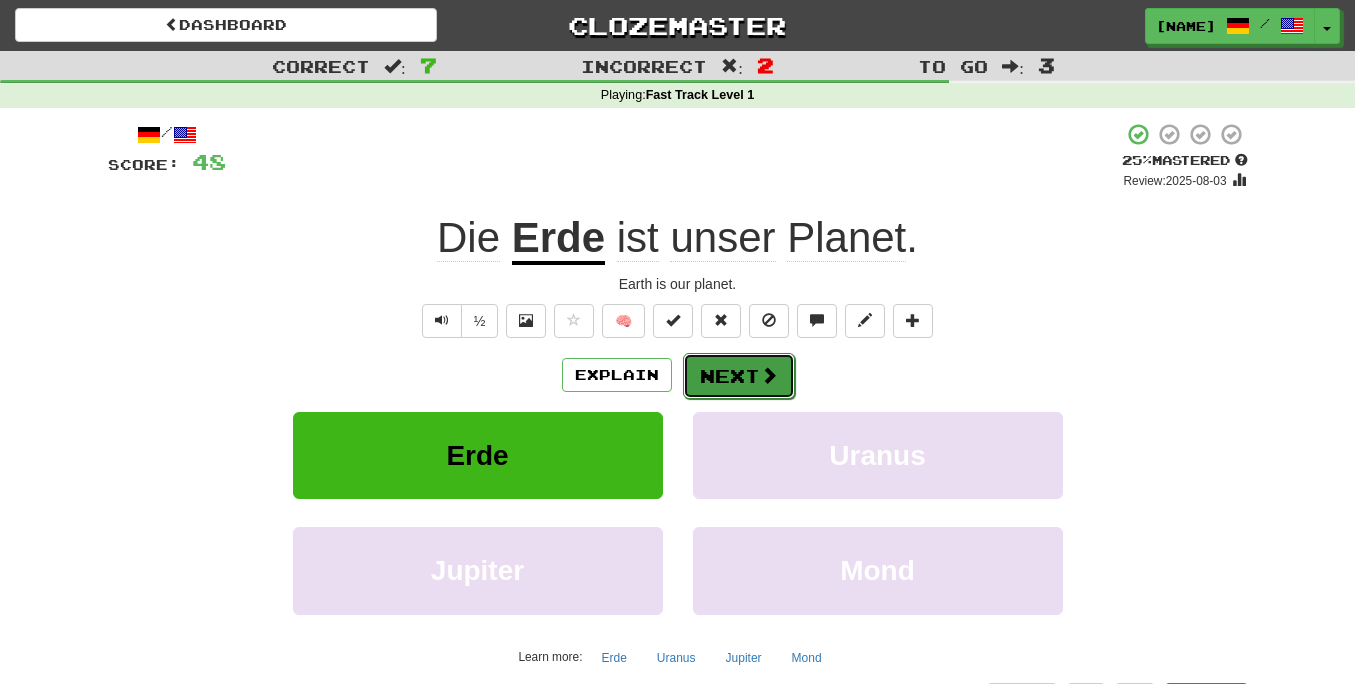 click on "Next" at bounding box center [739, 376] 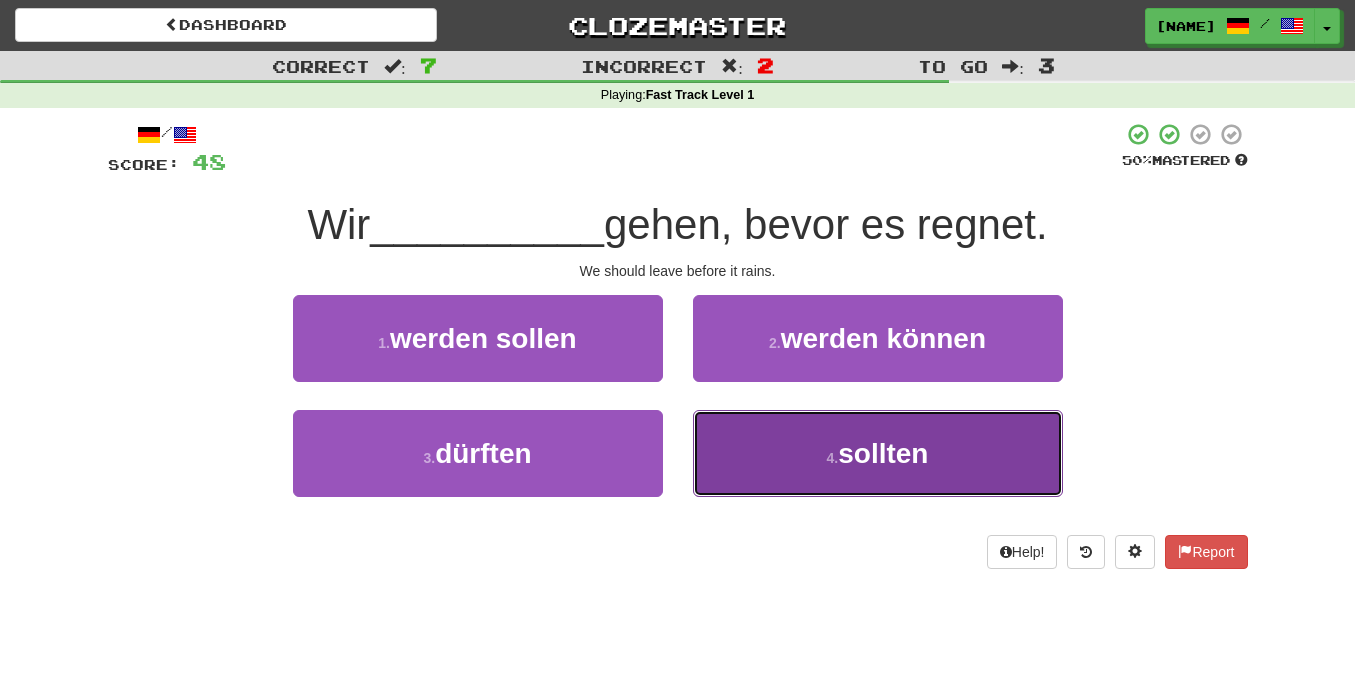 click on "4 .  sollten" at bounding box center (878, 453) 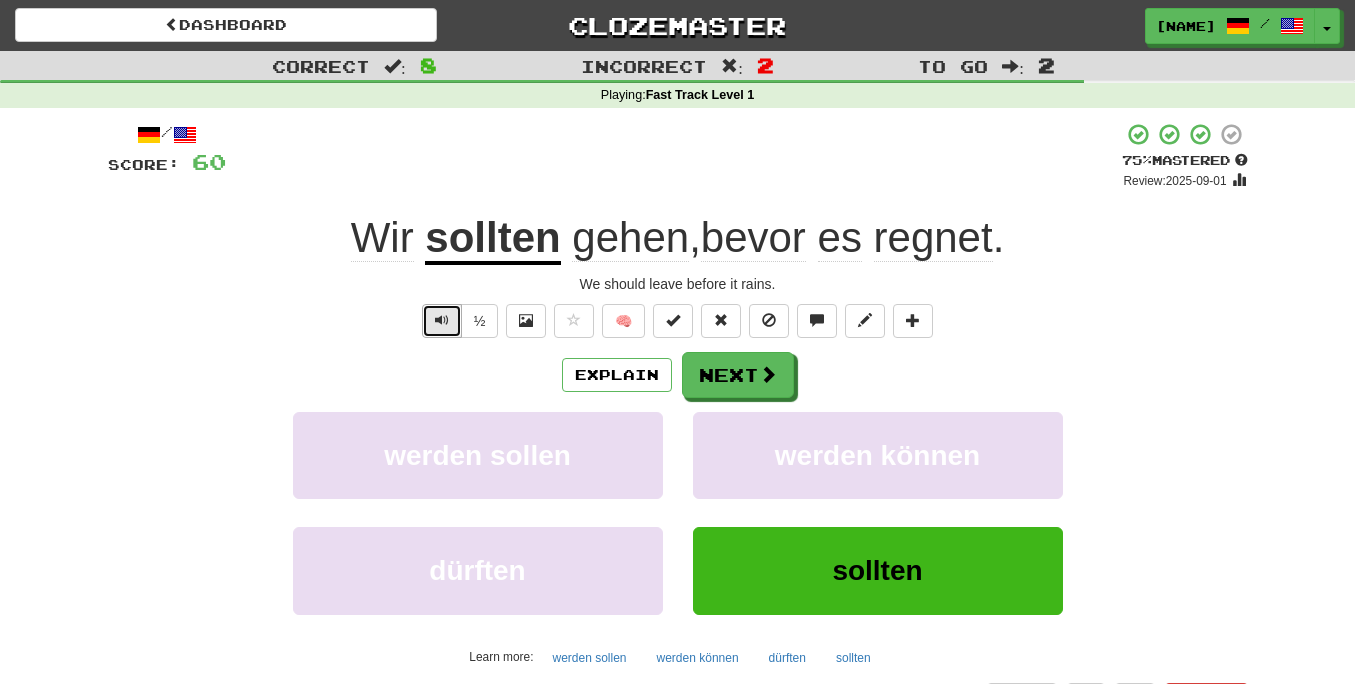 click at bounding box center (442, 320) 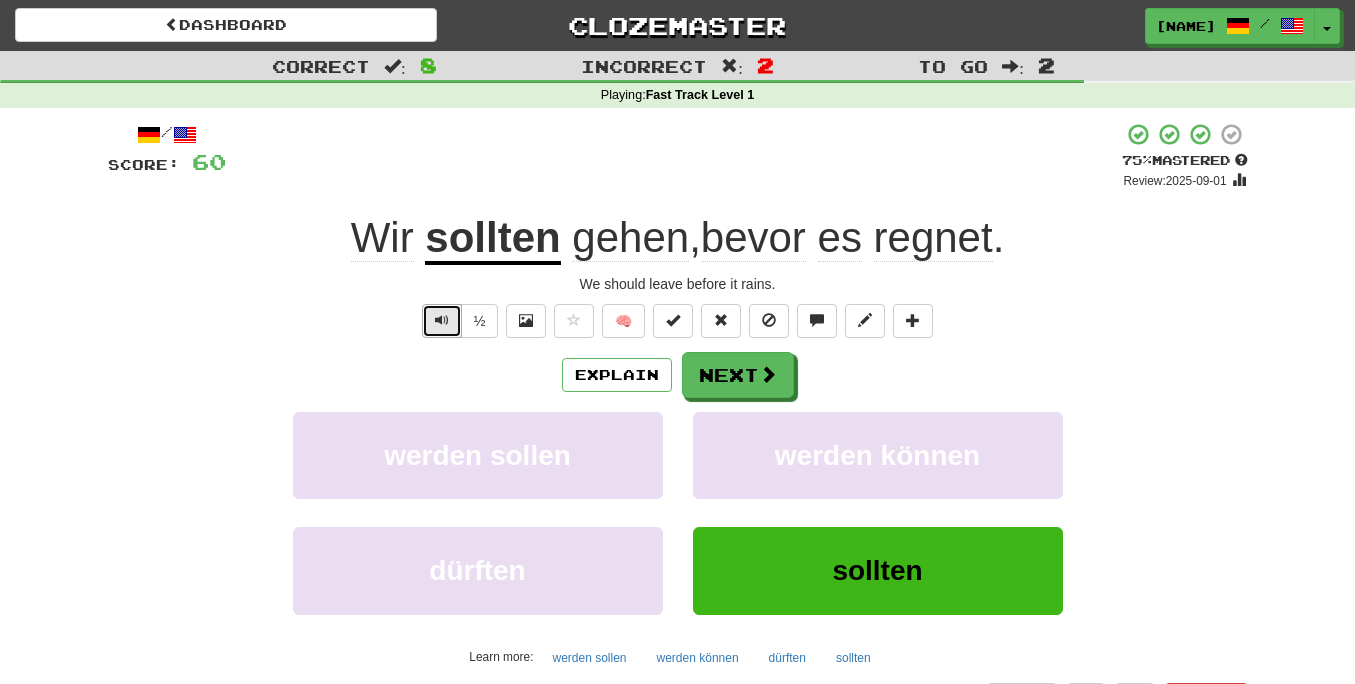 click at bounding box center [442, 321] 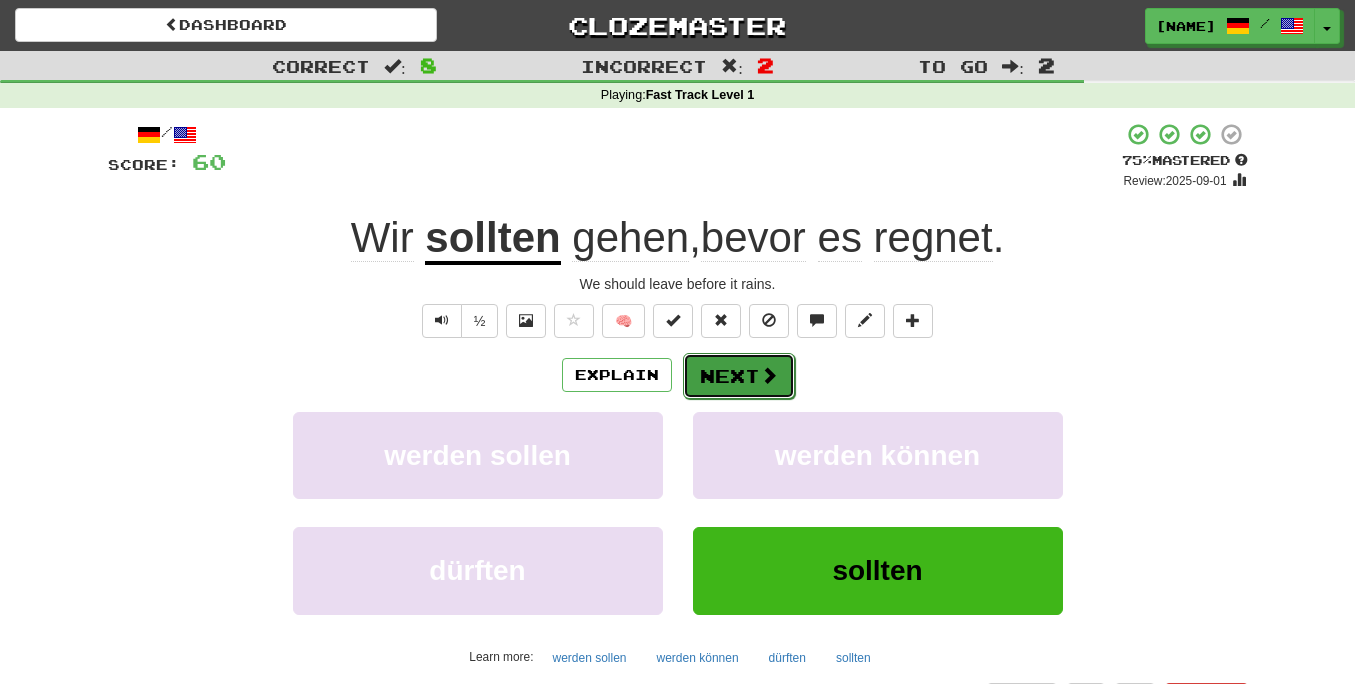 click on "Next" at bounding box center [739, 376] 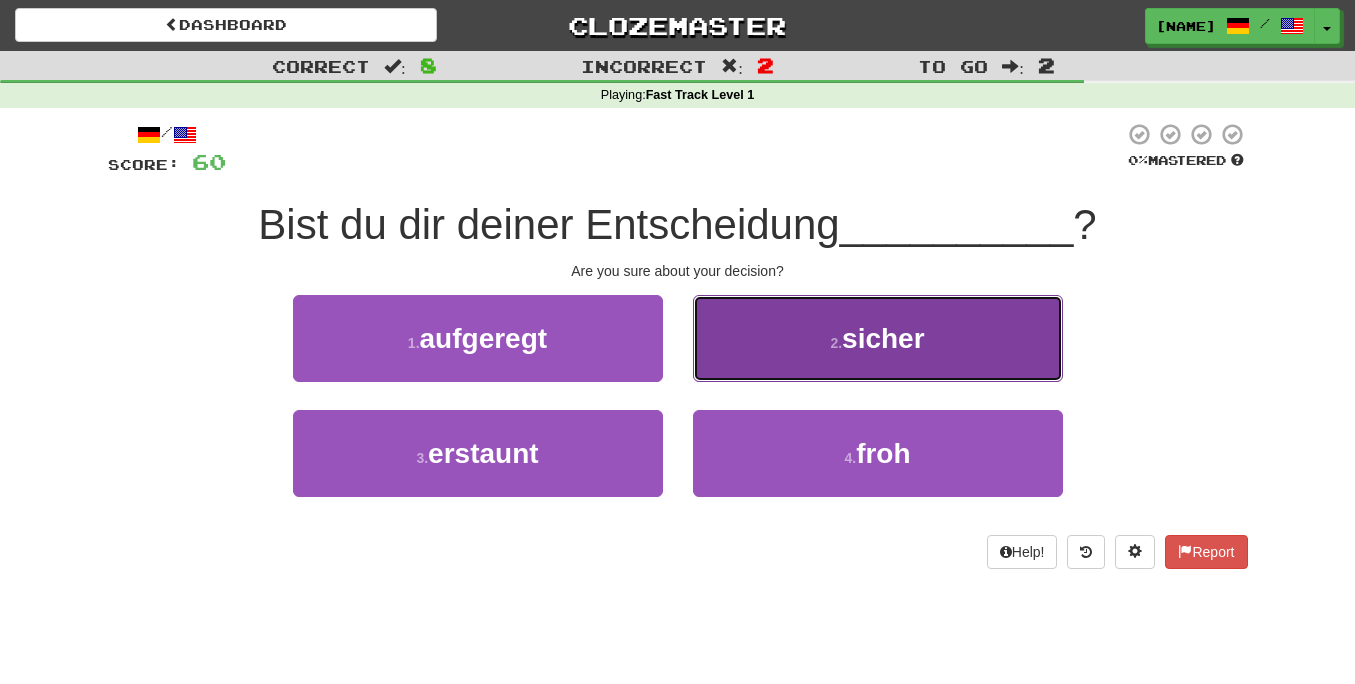 click on "2 .  sicher" at bounding box center (878, 338) 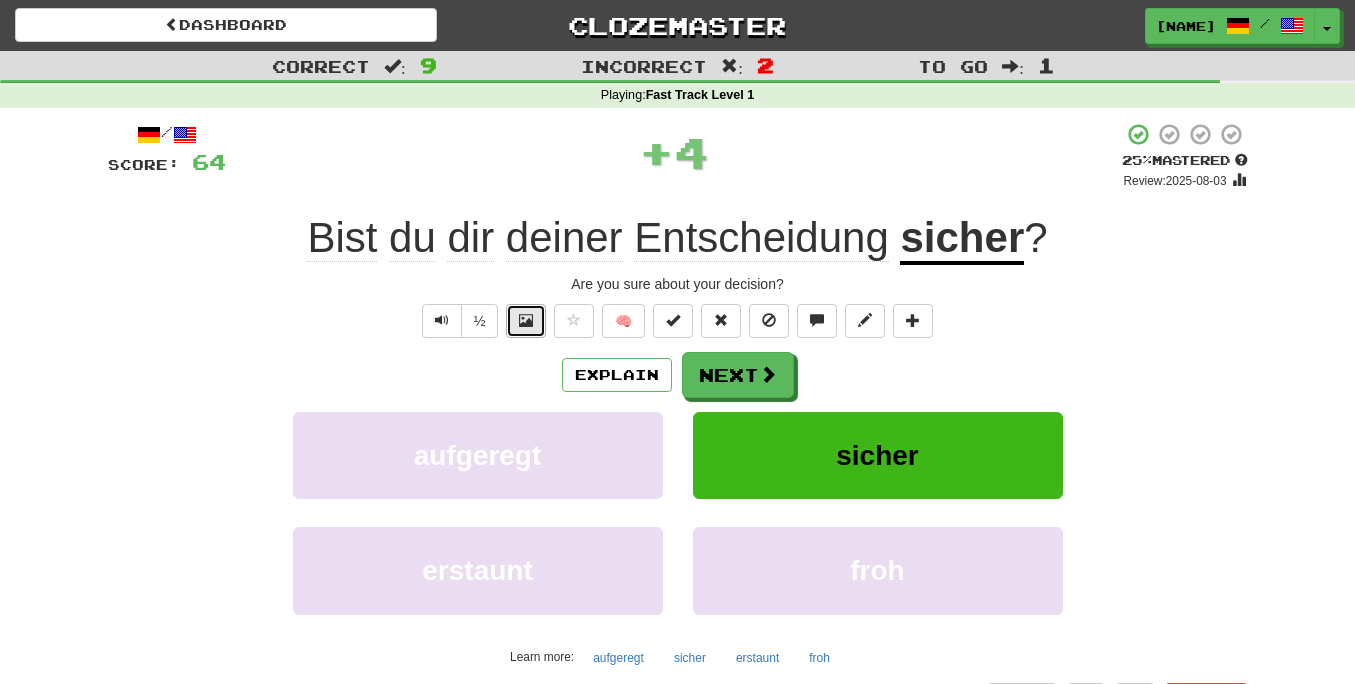 click at bounding box center [526, 321] 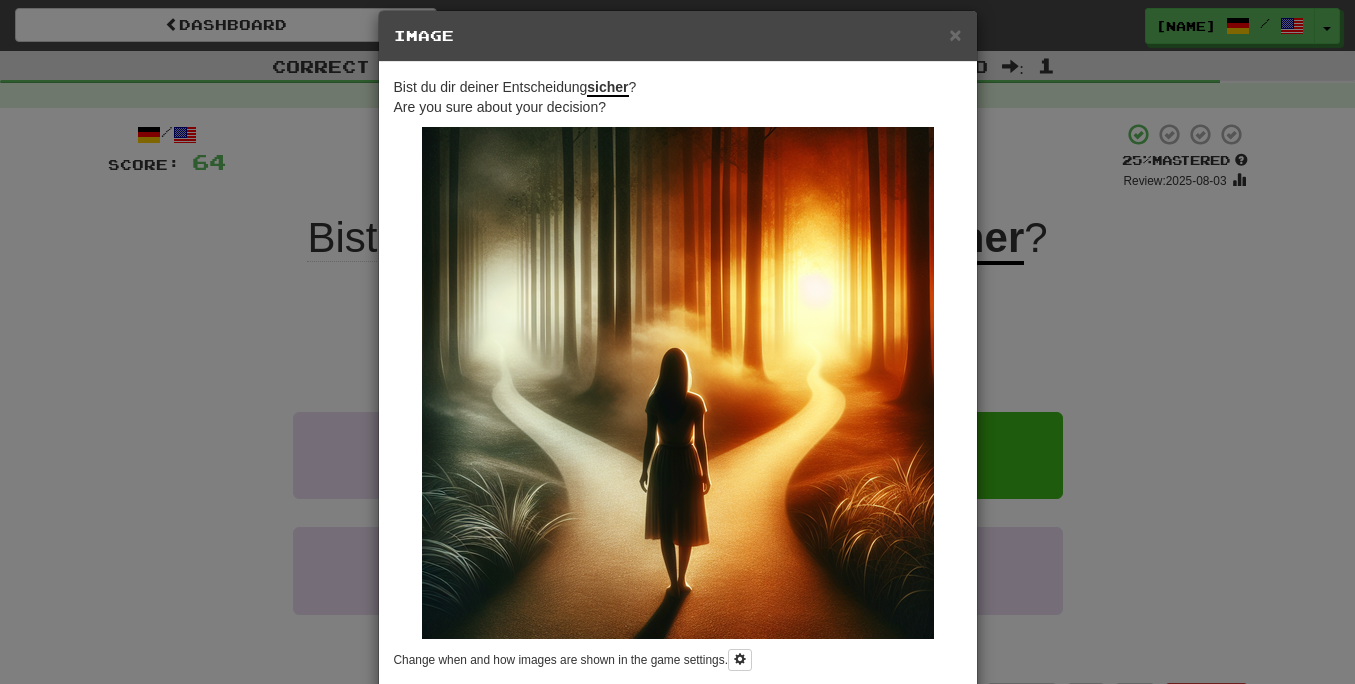 scroll, scrollTop: 15, scrollLeft: 0, axis: vertical 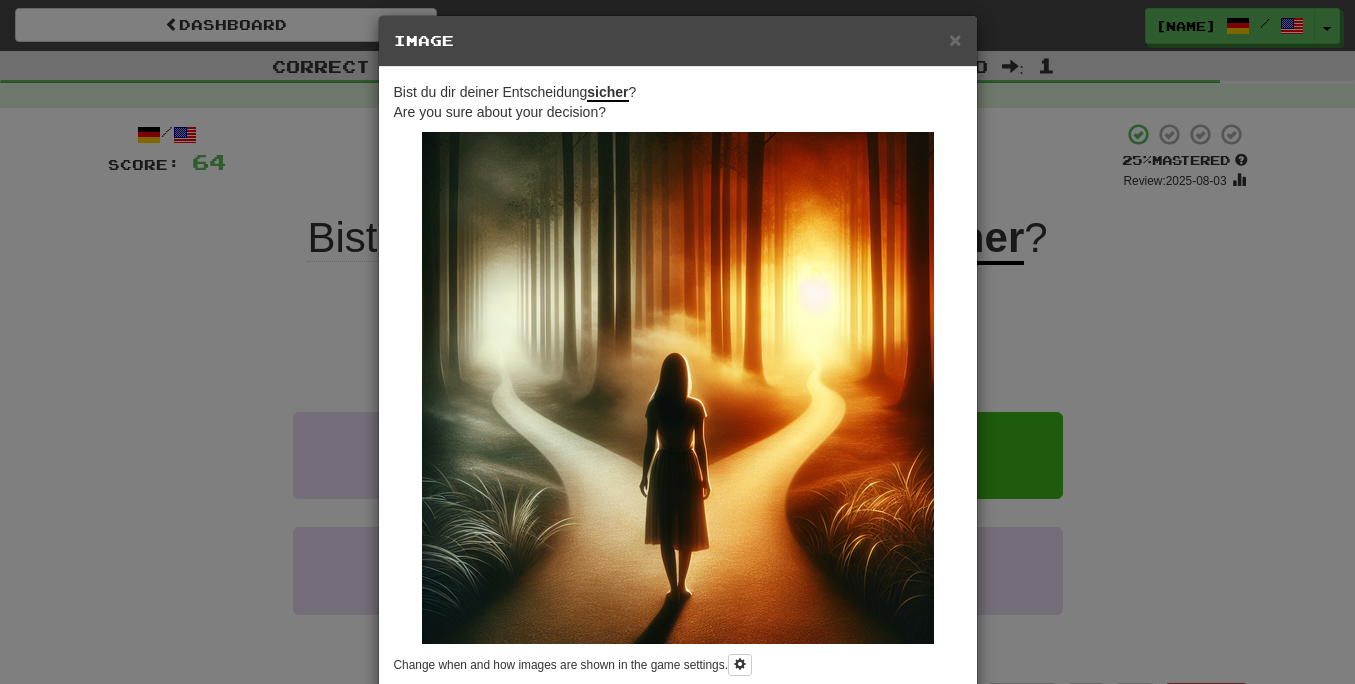 click on "× Image Bist du dir deiner Entscheidung  sicher ? Are you sure about your decision? Change when and how images are shown in the game settings.  Images are in beta. Like them? Hate them?  Let us know ! Close" at bounding box center (677, 342) 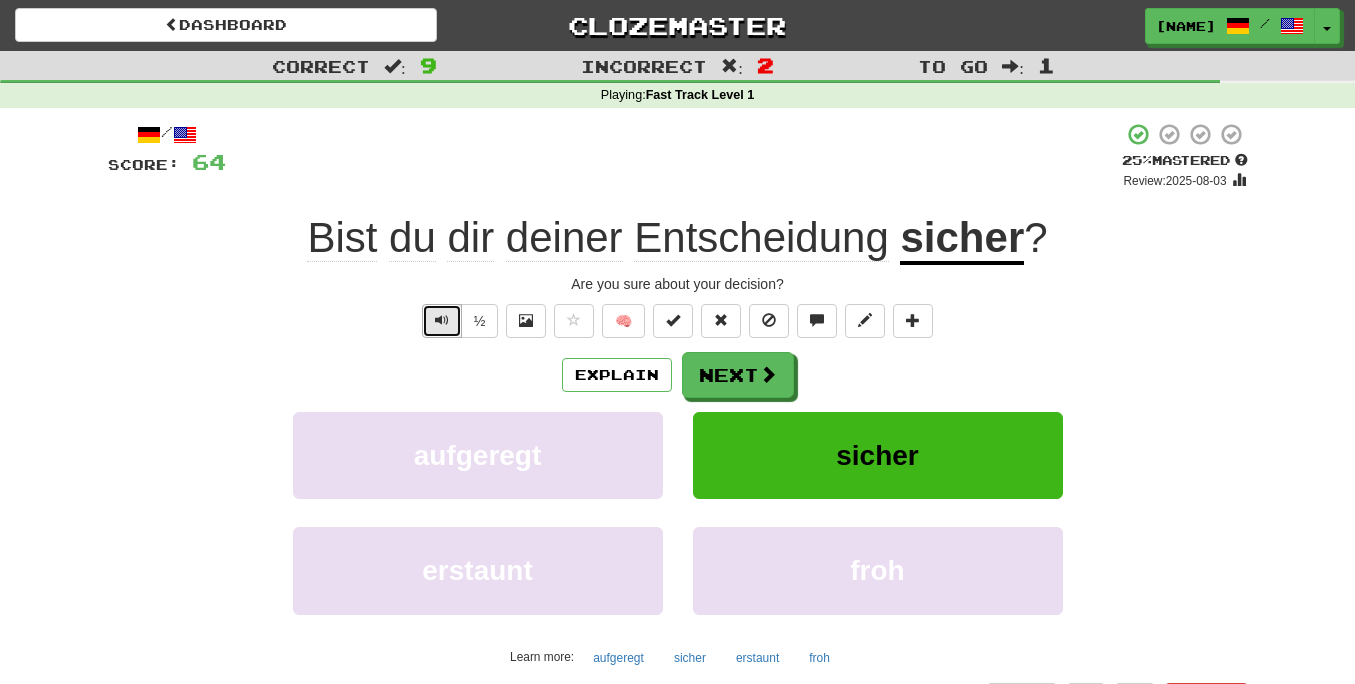 click at bounding box center [442, 320] 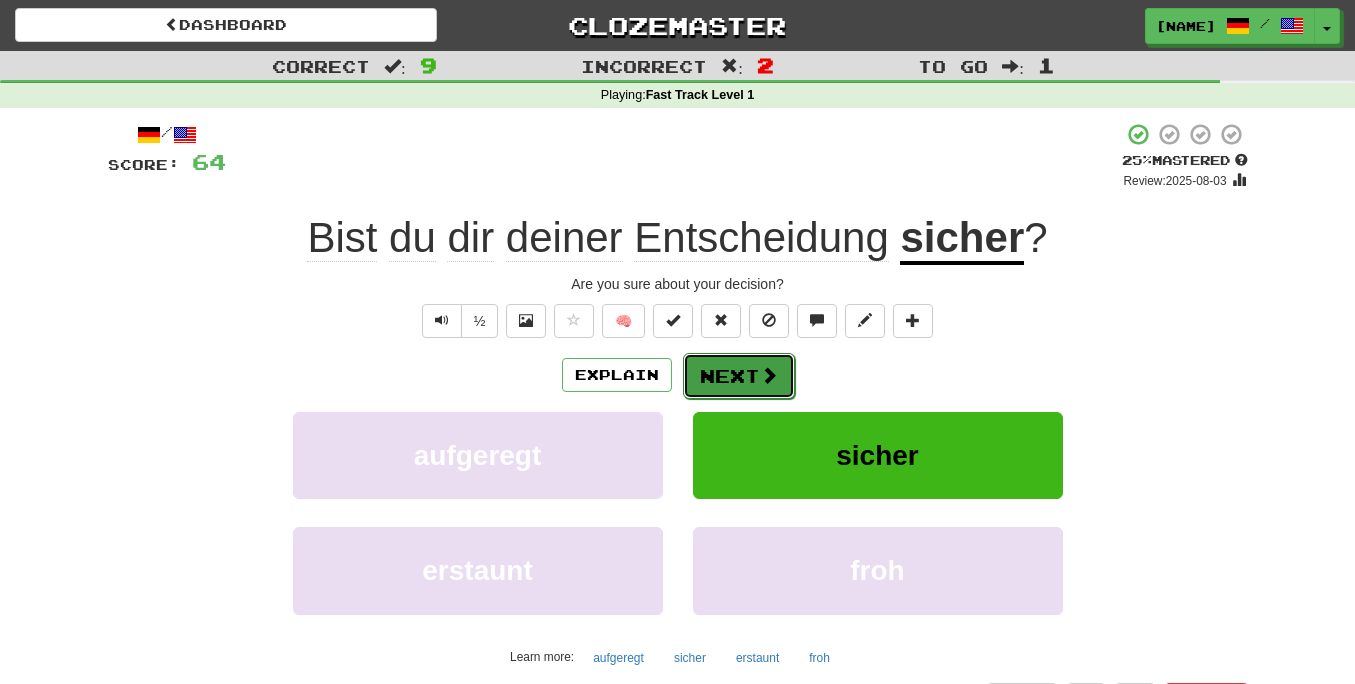 click at bounding box center (769, 375) 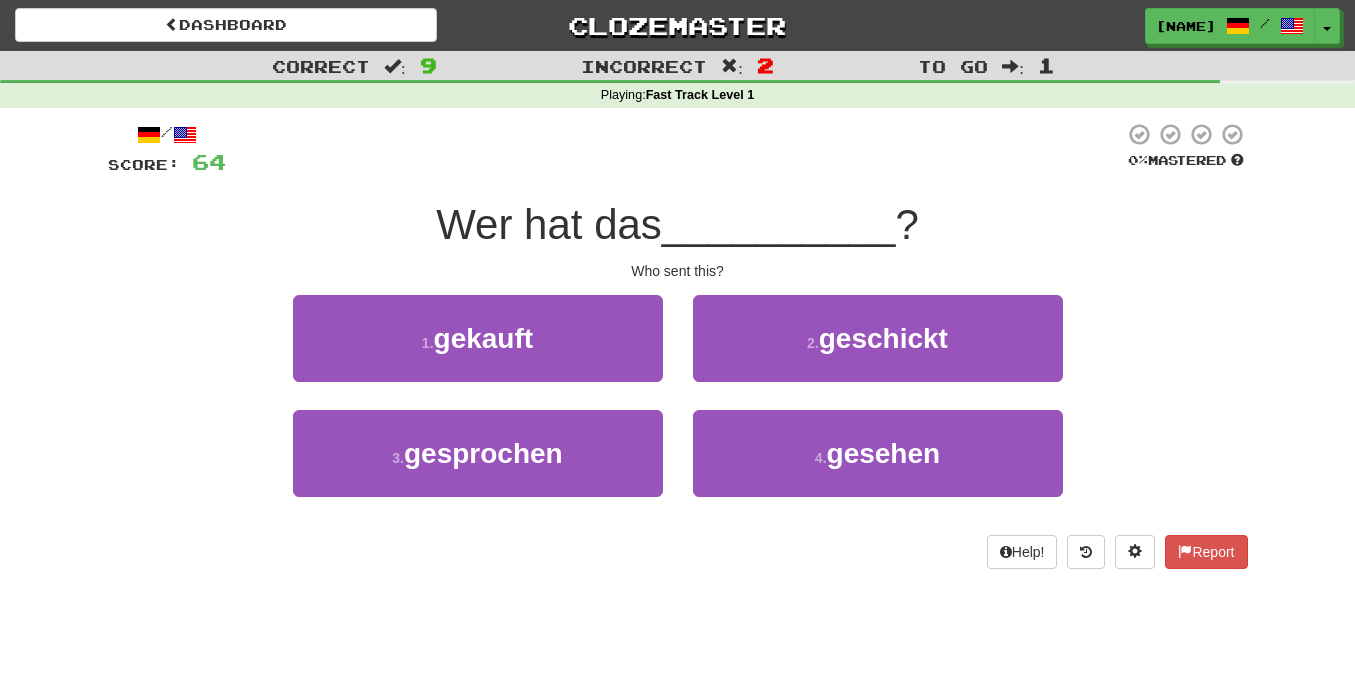 click on "/  Score:   64 0 %  Mastered Wer hat das  [VERB] ? Who sent this? 1 .  gekauft 2 .  geschickt 3 .  gesprochen 4 .  gesehen  Help!  Report" at bounding box center (678, 345) 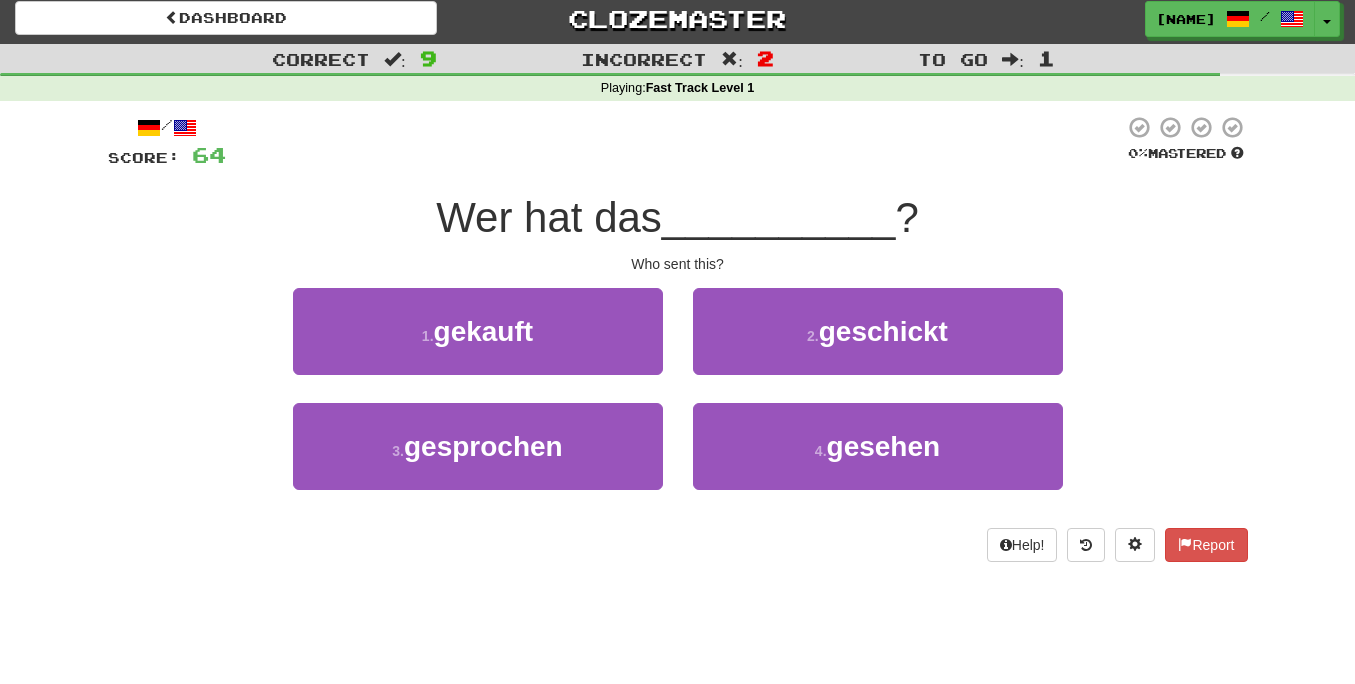 scroll, scrollTop: 11, scrollLeft: 0, axis: vertical 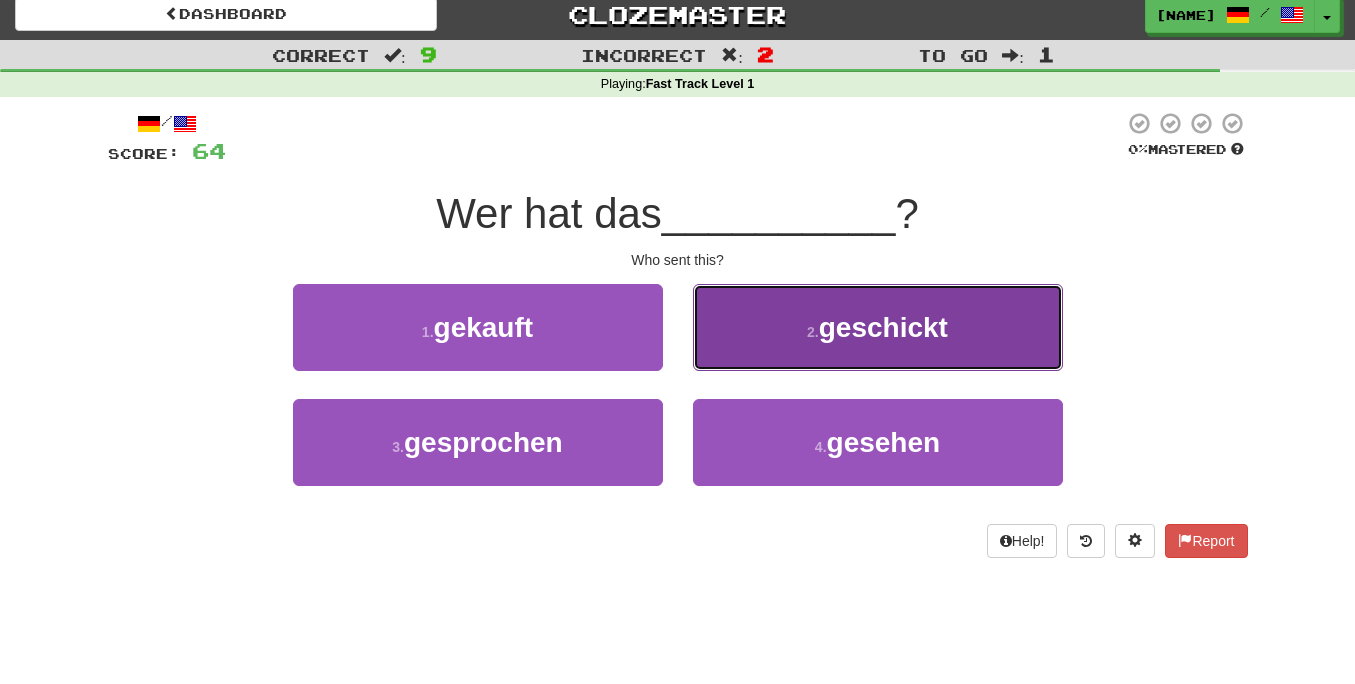 click on "2 .  geschickt" at bounding box center [878, 327] 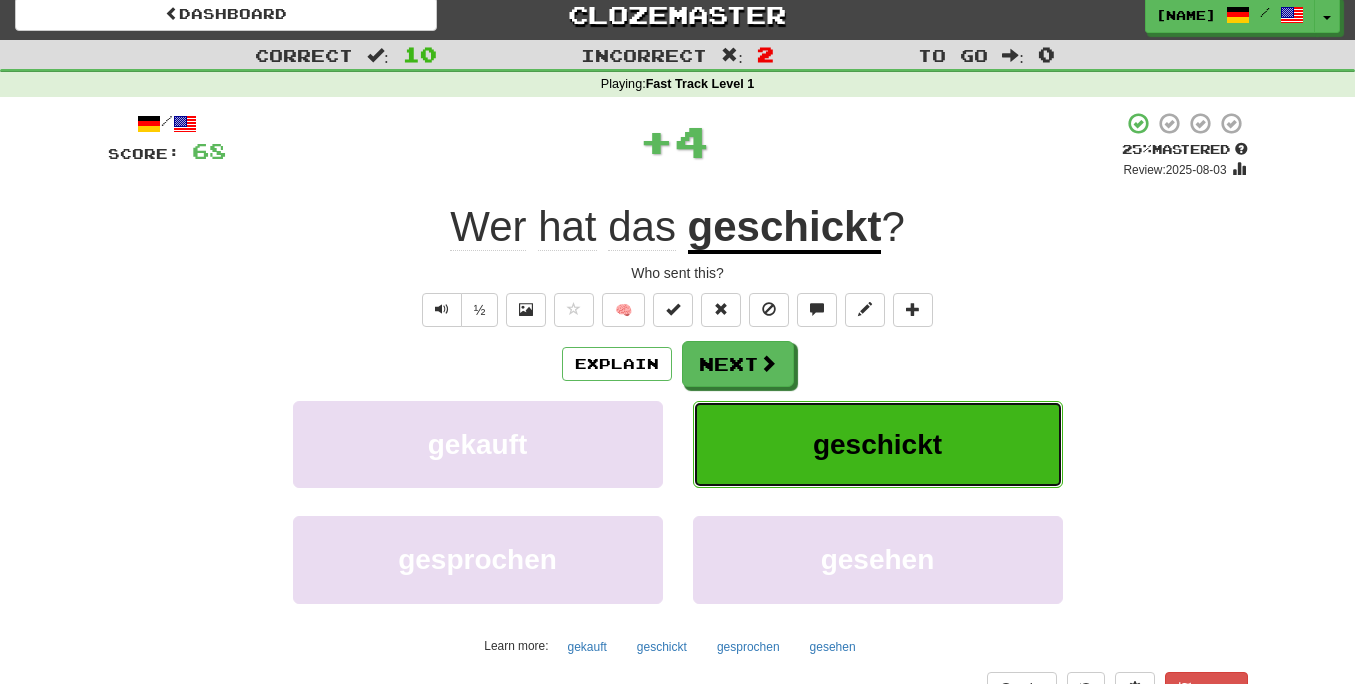 type 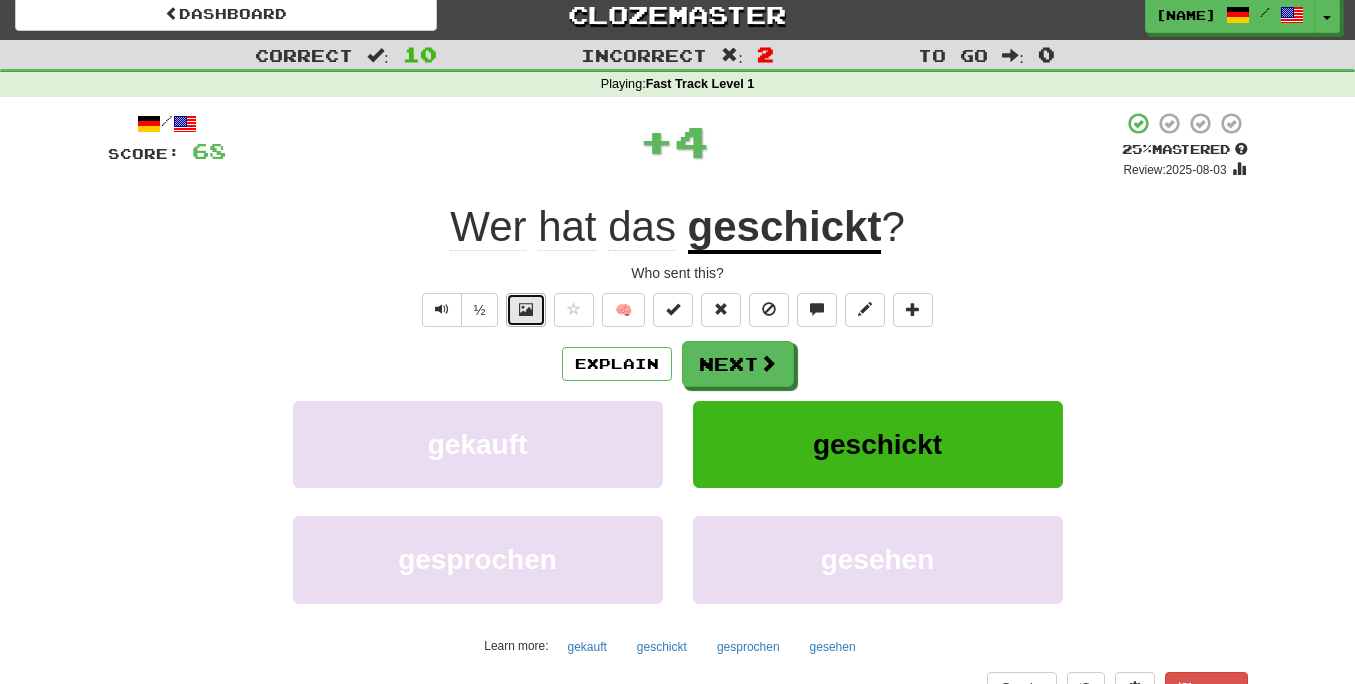 click at bounding box center [526, 310] 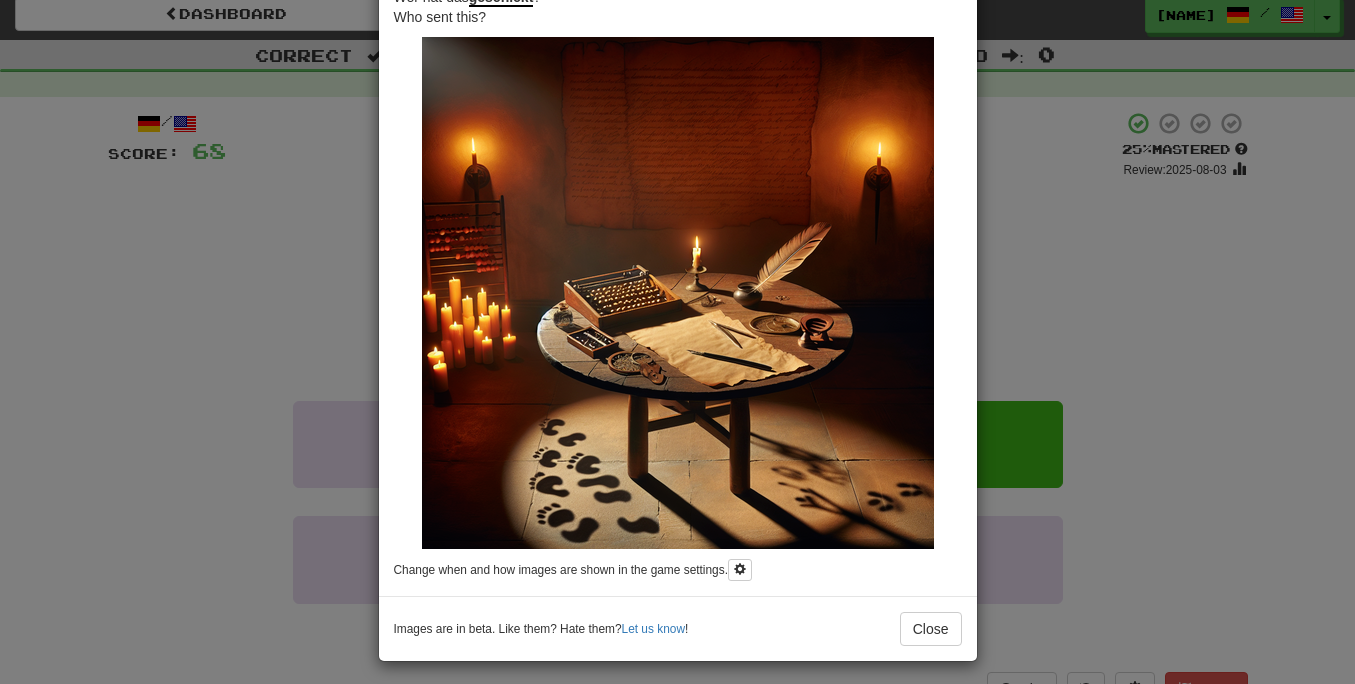 scroll, scrollTop: 118, scrollLeft: 0, axis: vertical 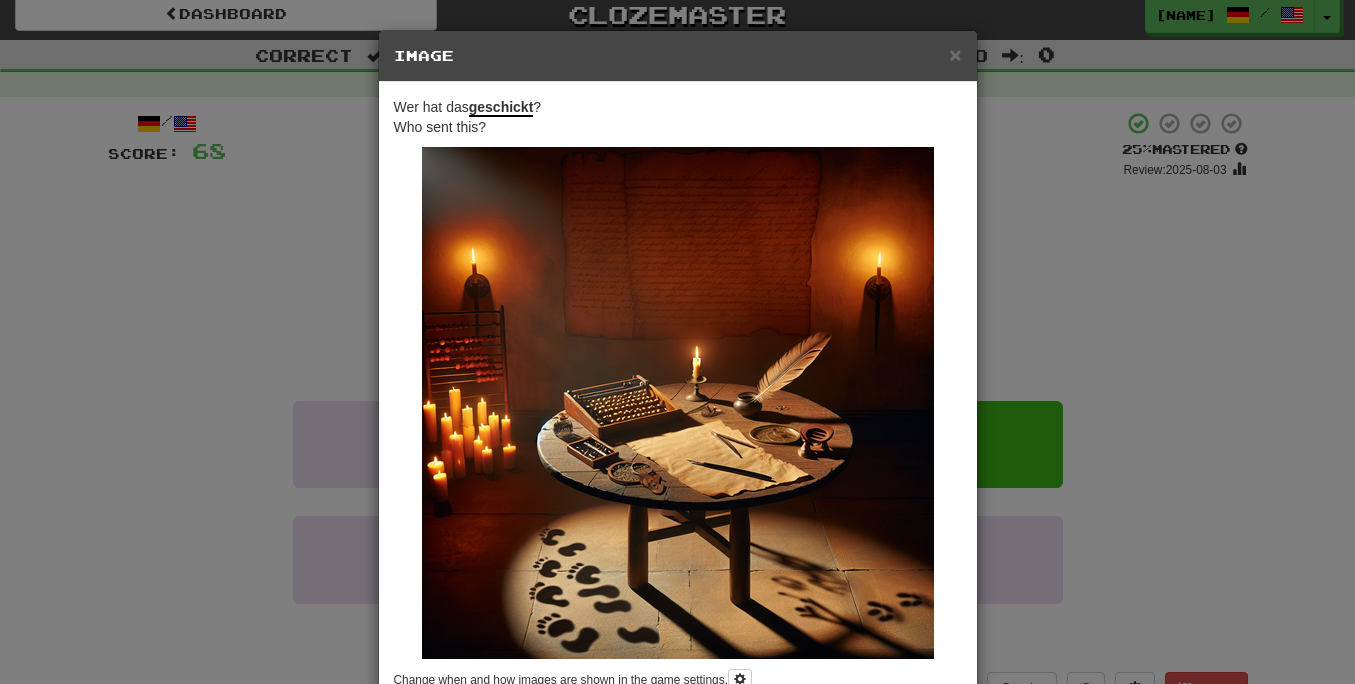 click at bounding box center [678, 403] 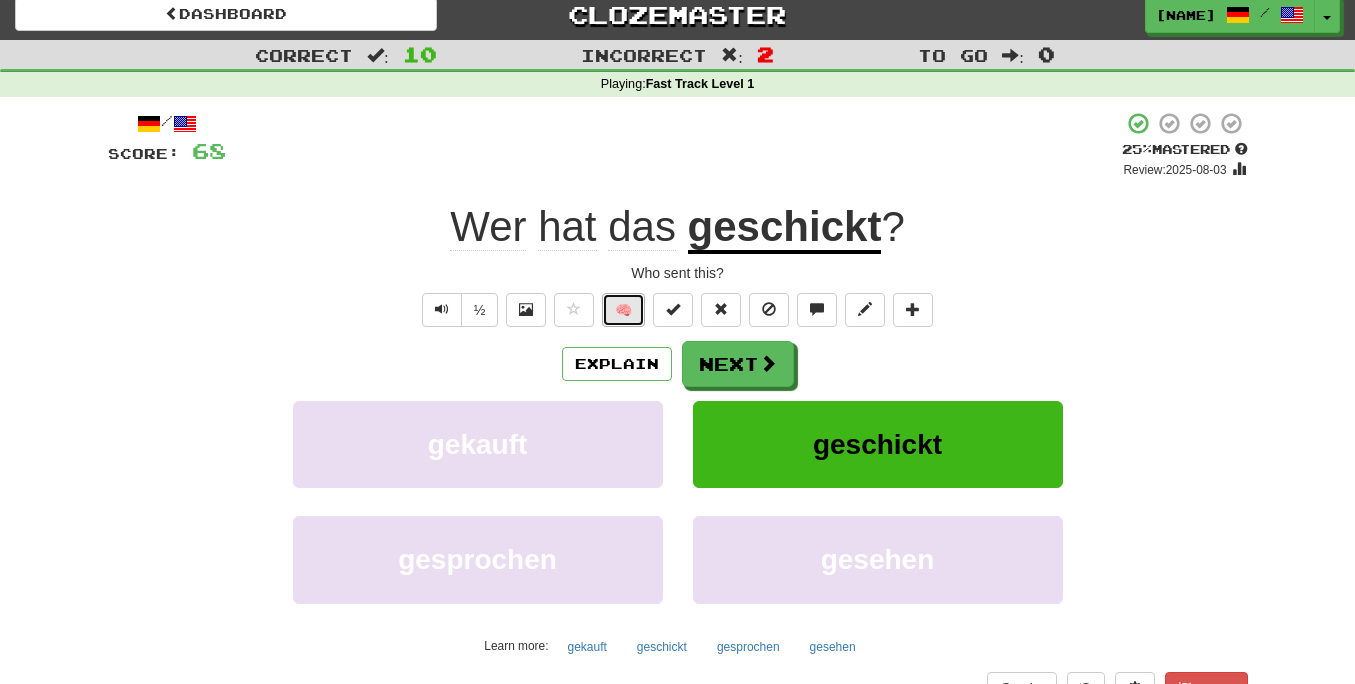 click on "🧠" at bounding box center [623, 310] 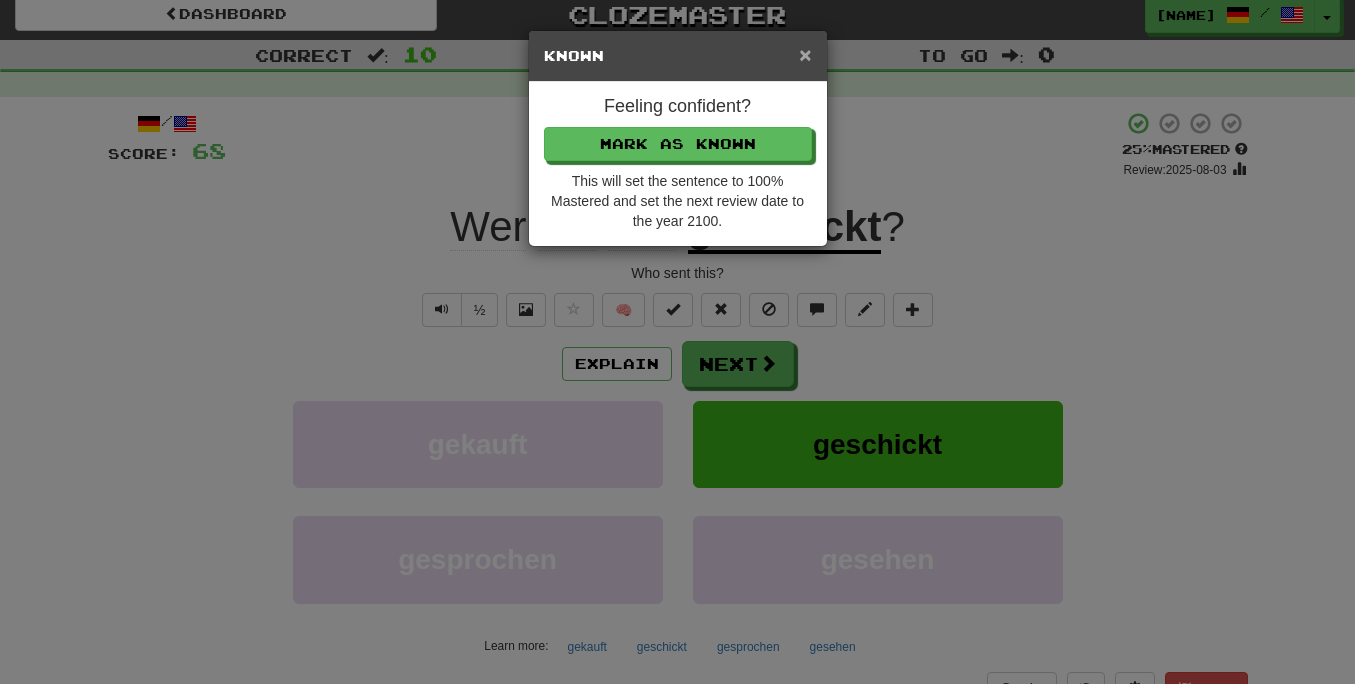 click on "×" at bounding box center [805, 54] 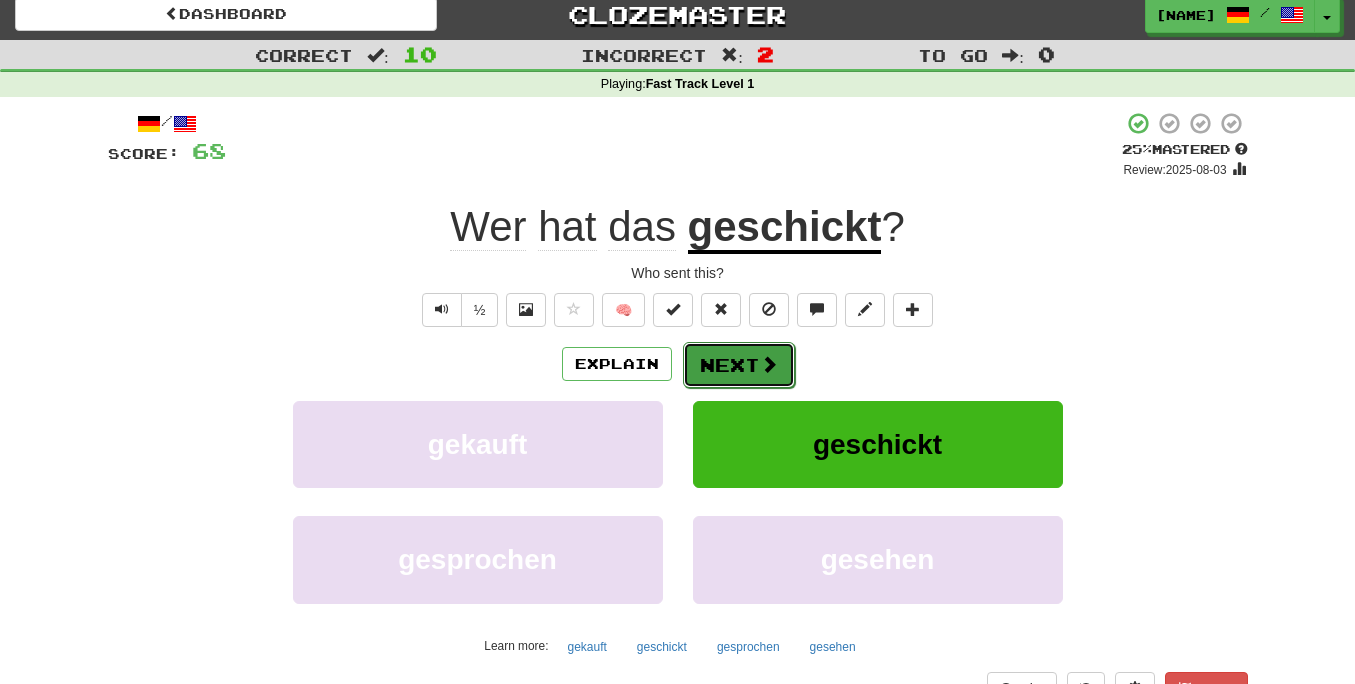 click at bounding box center (769, 364) 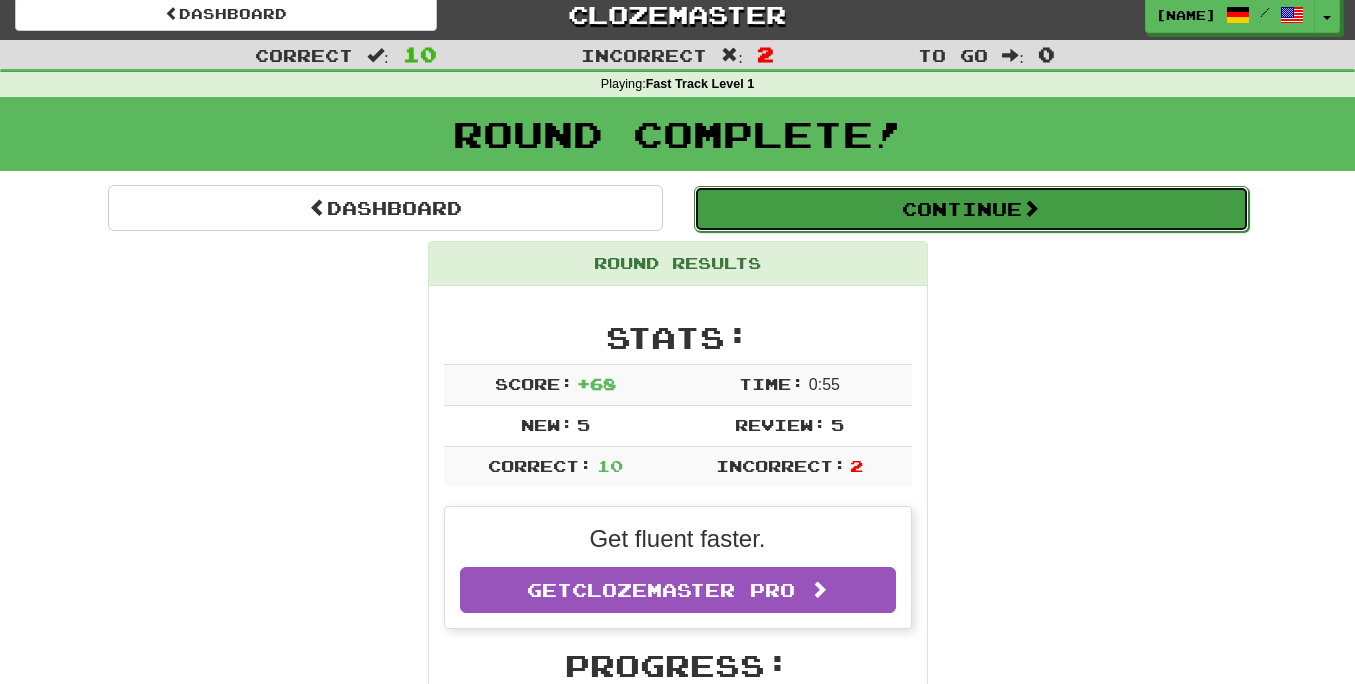 click on "Continue" at bounding box center [971, 209] 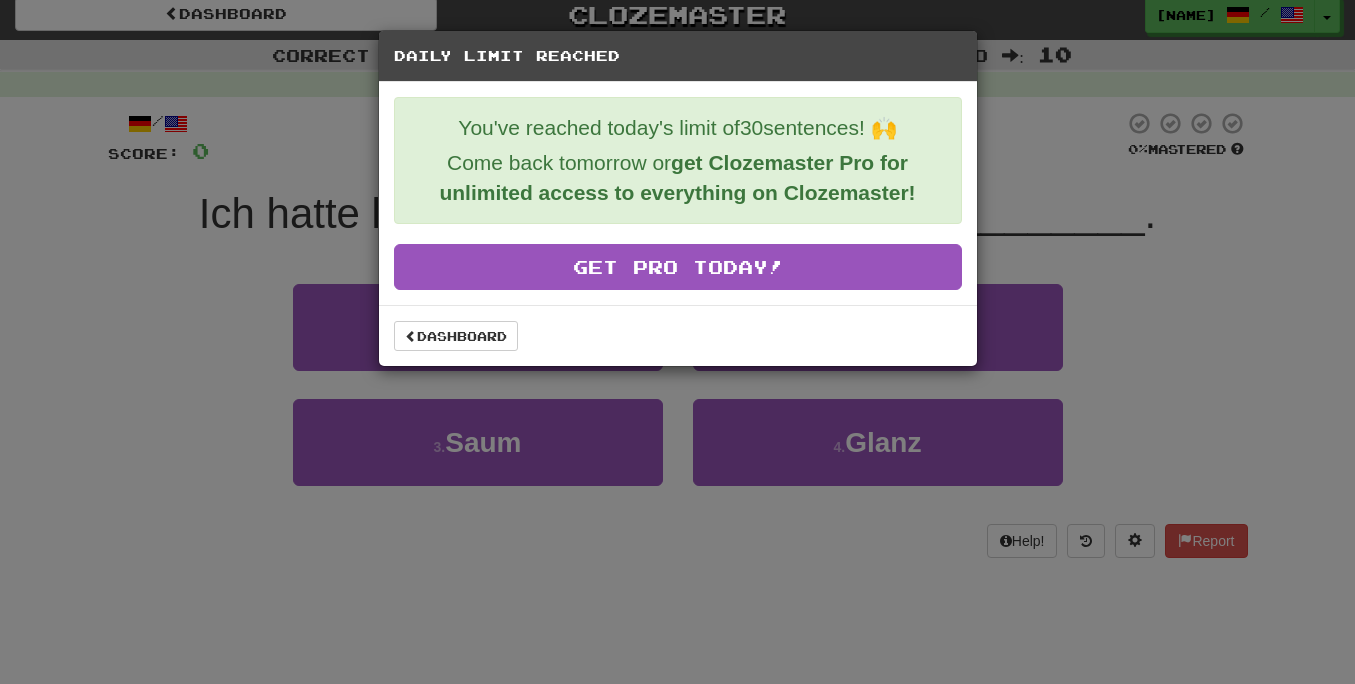 click on "get Clozemaster Pro for unlimited access to everything on Clozemaster!" at bounding box center (677, 177) 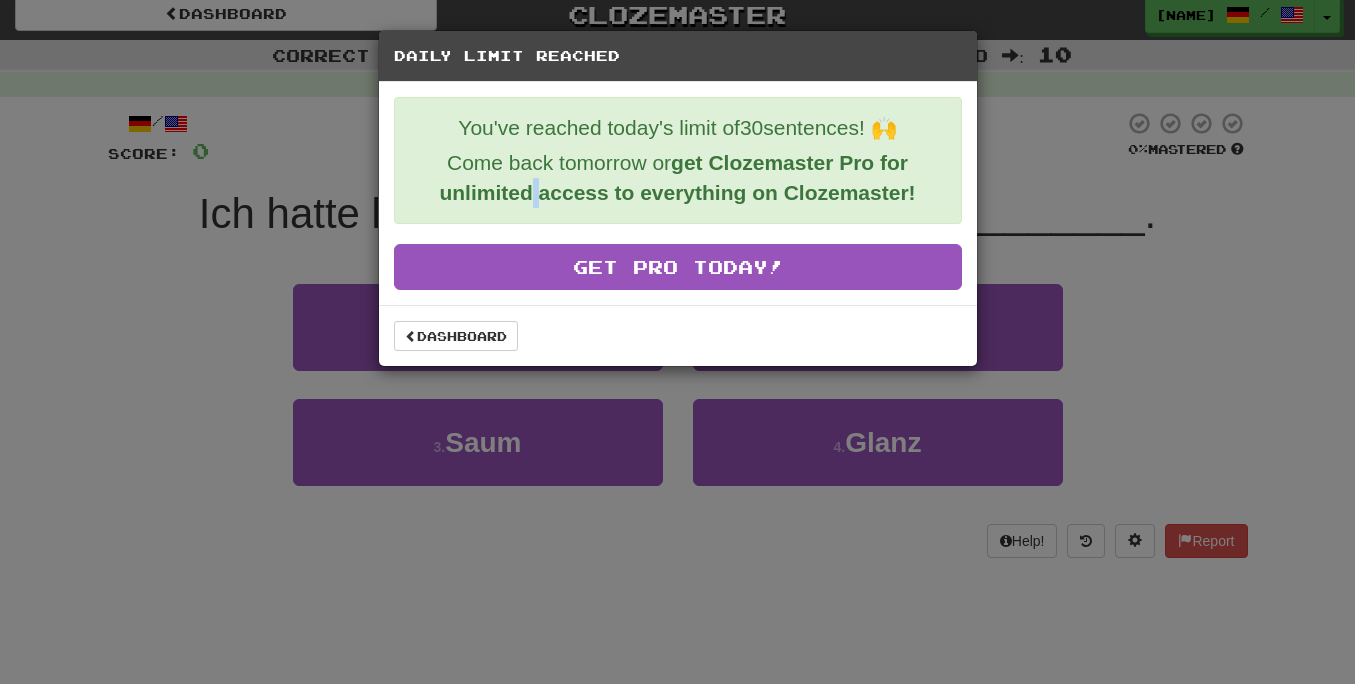 click on "get Clozemaster Pro for unlimited access to everything on Clozemaster!" at bounding box center [677, 177] 